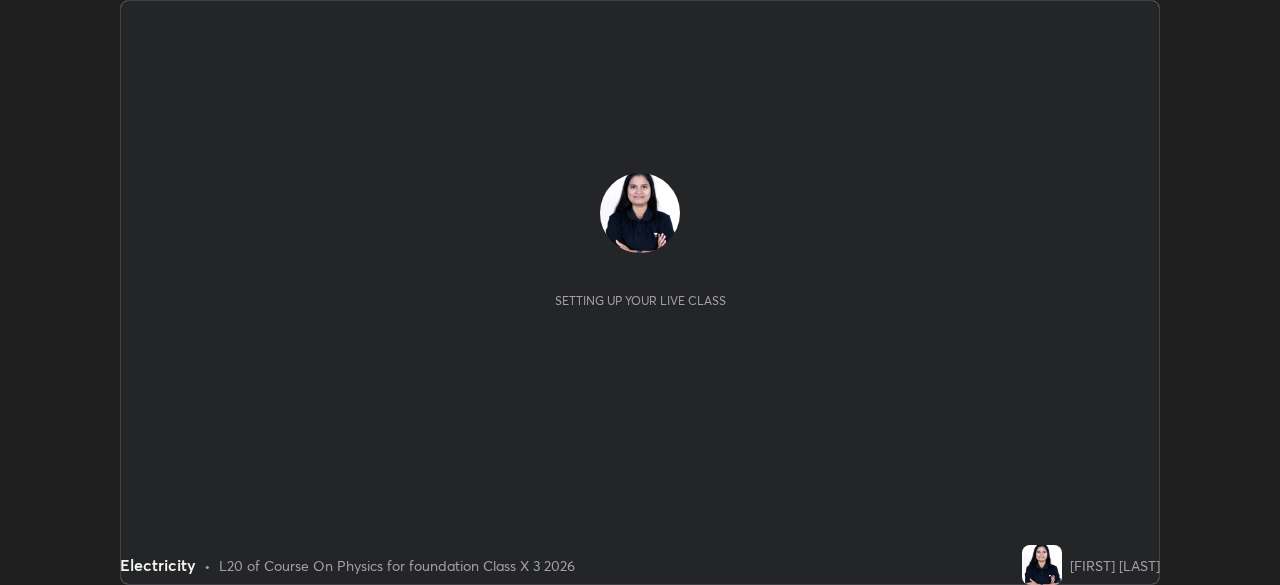 scroll, scrollTop: 0, scrollLeft: 0, axis: both 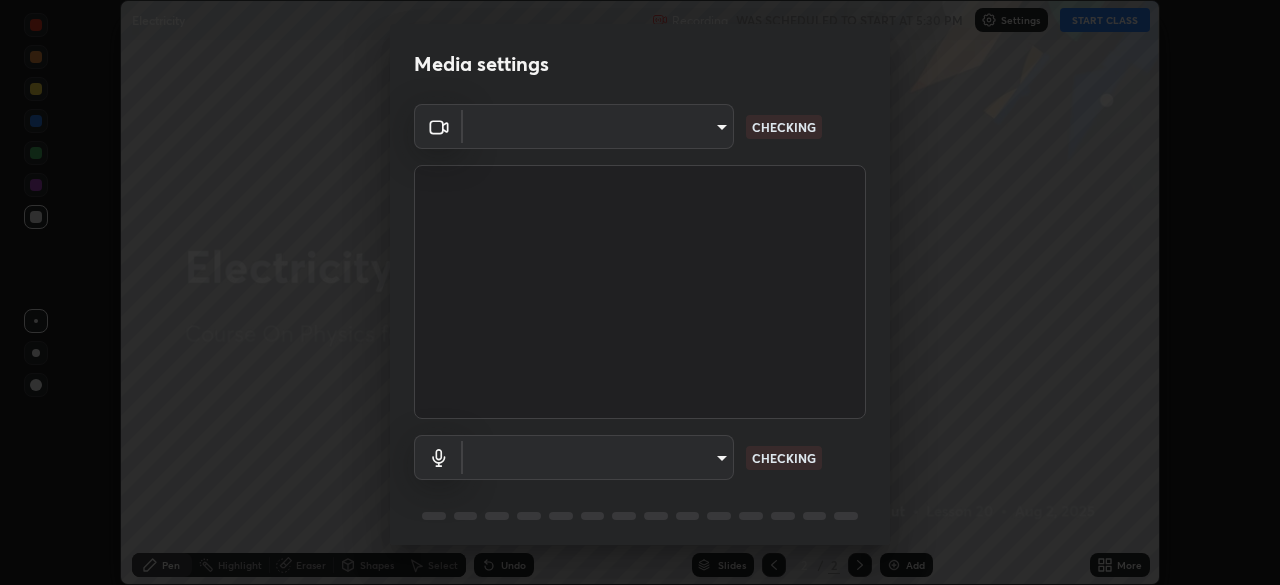 type on "[HASH]" 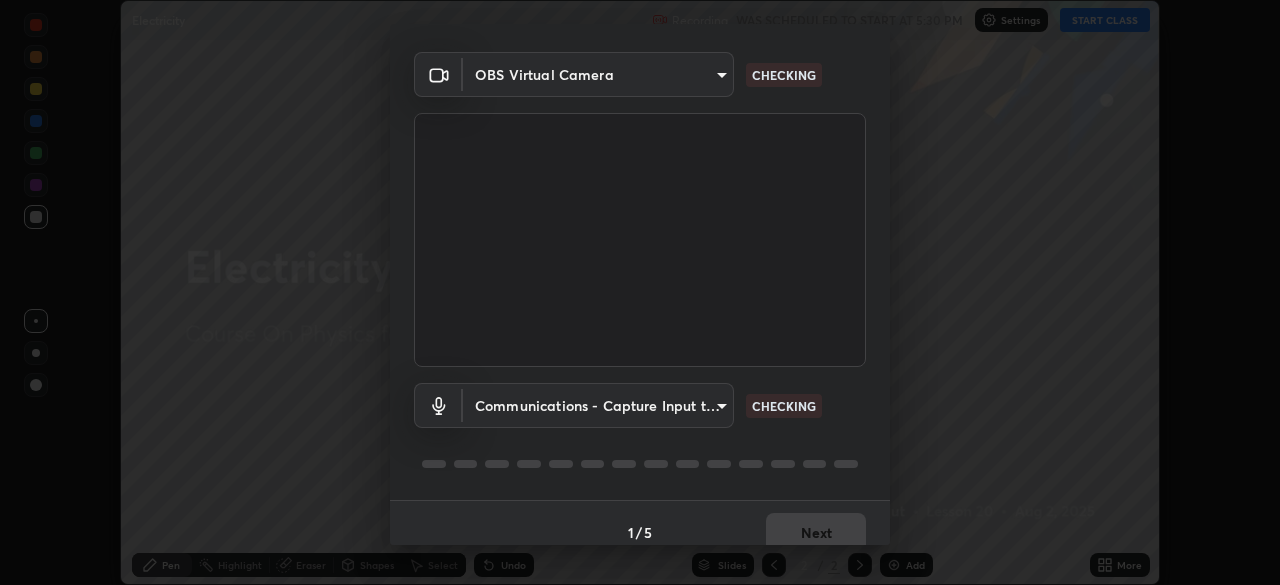 scroll, scrollTop: 71, scrollLeft: 0, axis: vertical 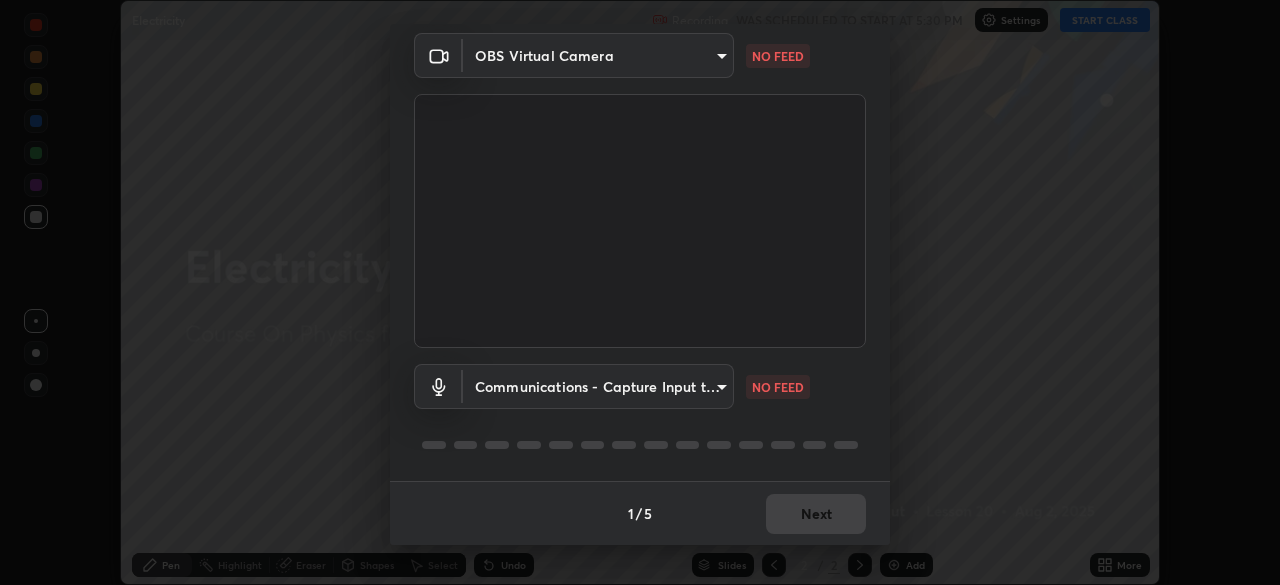 click on "Erase all Electricity Recording WAS SCHEDULED TO START AT  5:30 PM Settings START CLASS Setting up your live class Electricity • L20 of Course On Physics for foundation Class X 3 2026 [FIRST] [LAST] Pen Highlight Eraser Shapes Select Undo Slides 2 / 2 Add More No doubts shared Encourage your learners to ask a doubt for better clarity Report an issue Reason for reporting Buffering Chat not working Audio - Video sync issue Educator video quality low ​ Attach an image Report Media settings OBS Virtual Camera [HASH] NO FEED Communications - Capture Input terminal (Digital Array MIC) communications NO FEED 1 / 5 Next" at bounding box center [640, 292] 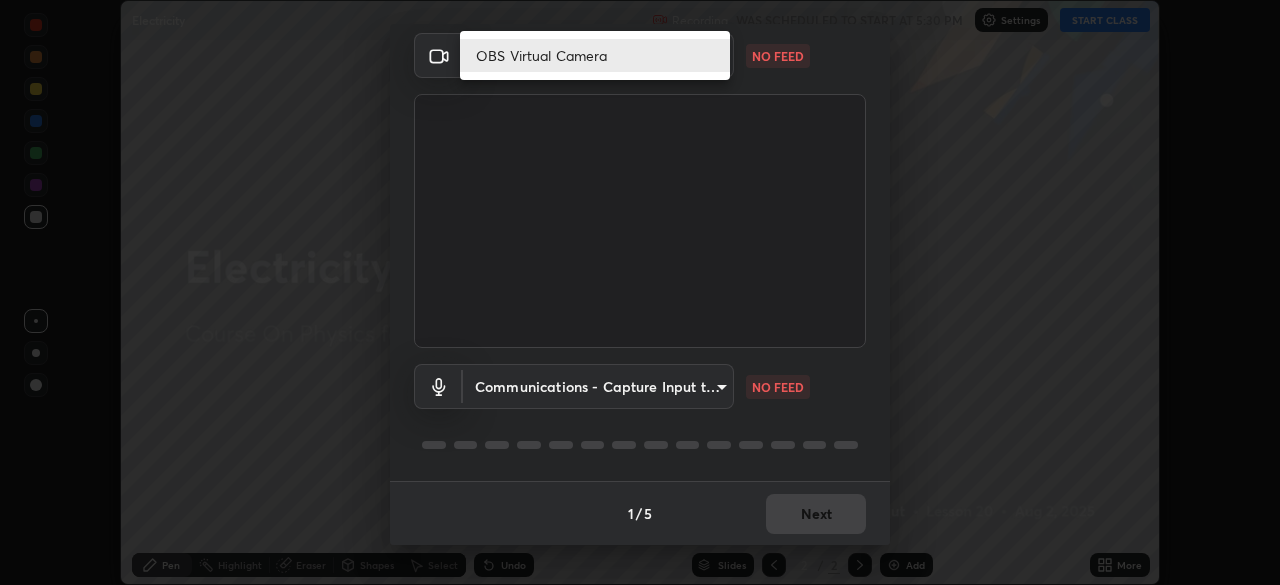 click on "OBS Virtual Camera" at bounding box center [595, 55] 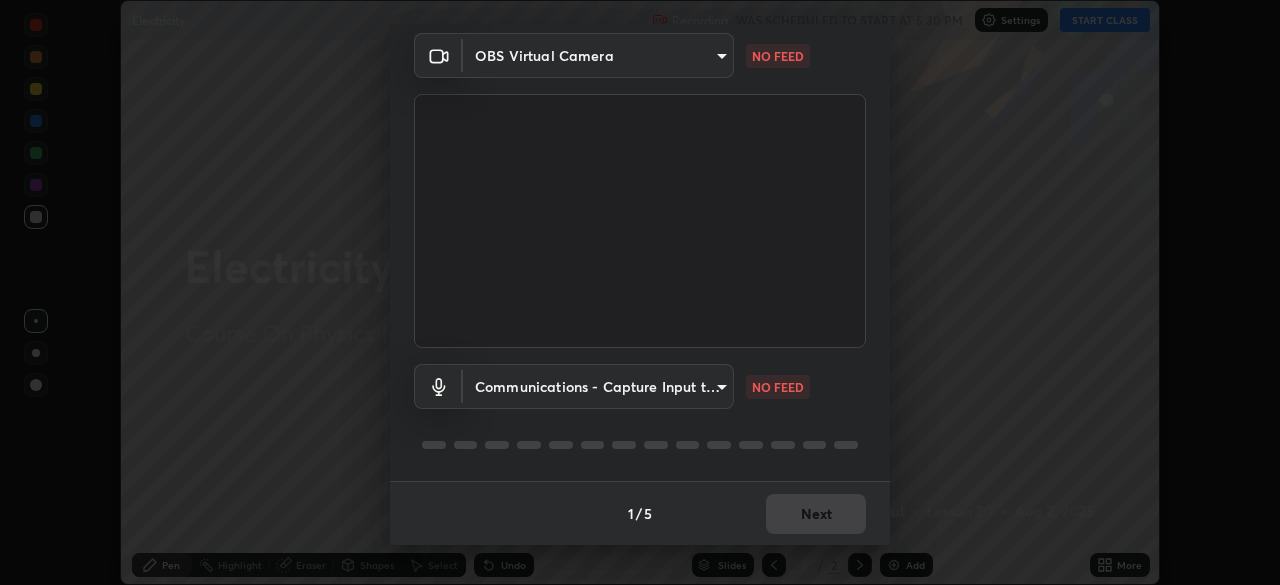 click on "Erase all Electricity Recording WAS SCHEDULED TO START AT  5:30 PM Settings START CLASS Setting up your live class Electricity • L20 of Course On Physics for foundation Class X 3 2026 [FIRST] [LAST] Pen Highlight Eraser Shapes Select Undo Slides 2 / 2 Add More No doubts shared Encourage your learners to ask a doubt for better clarity Report an issue Reason for reporting Buffering Chat not working Audio - Video sync issue Educator video quality low ​ Attach an image Report Media settings OBS Virtual Camera [HASH] NO FEED Communications - Capture Input terminal (Digital Array MIC) communications NO FEED 1 / 5 Next" at bounding box center (640, 292) 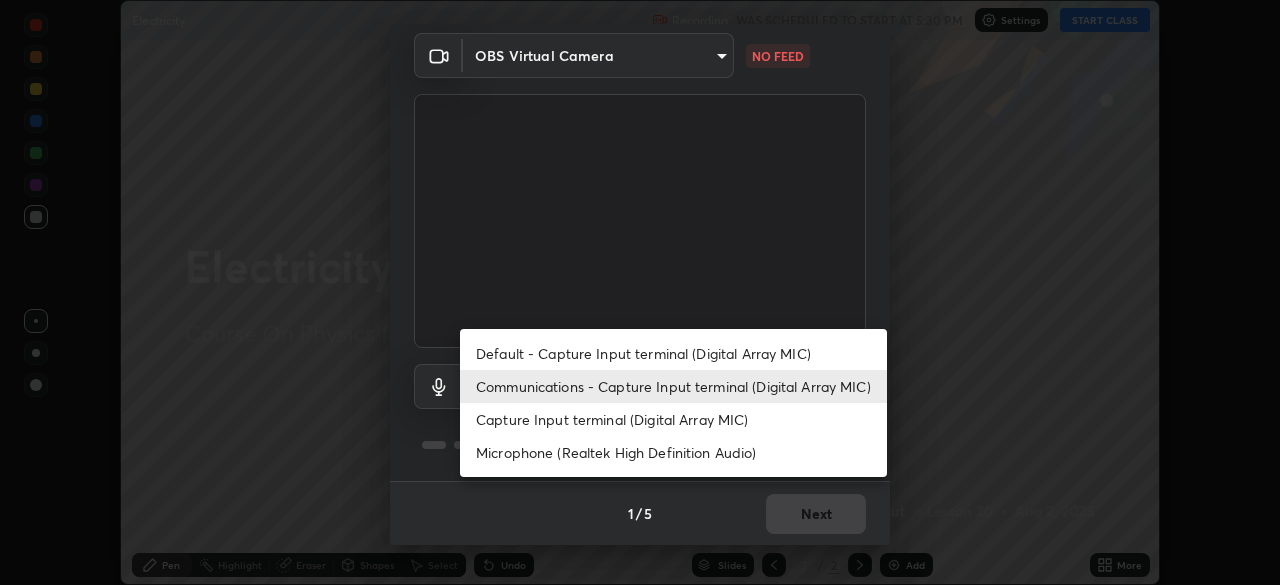 click on "Communications - Capture Input terminal (Digital Array MIC)" at bounding box center [673, 386] 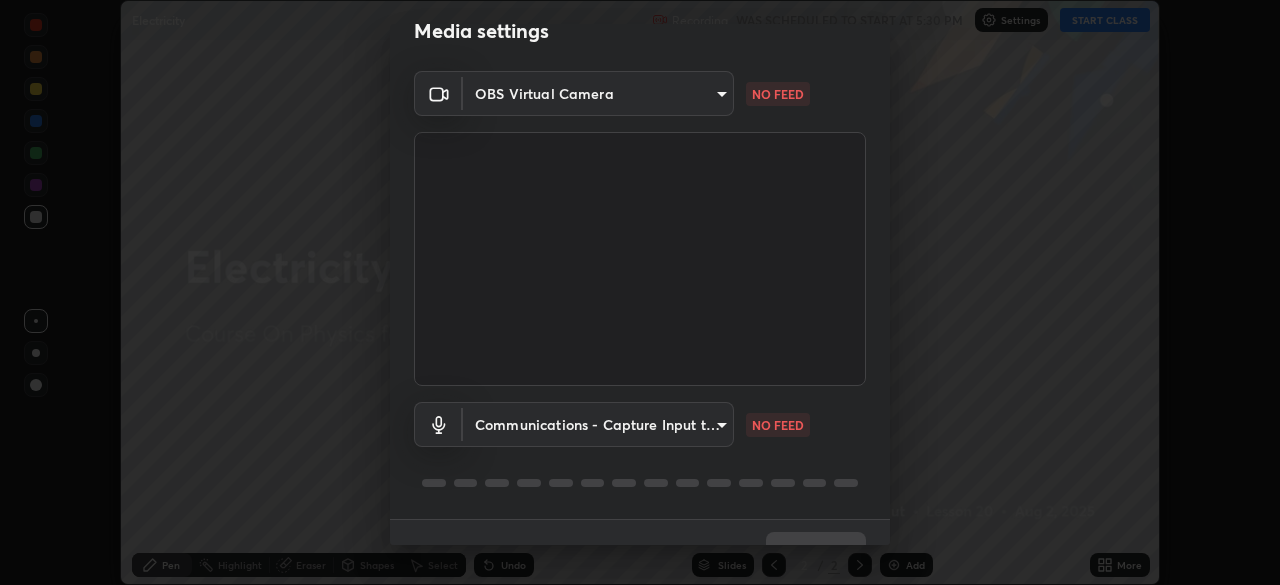 scroll, scrollTop: 71, scrollLeft: 0, axis: vertical 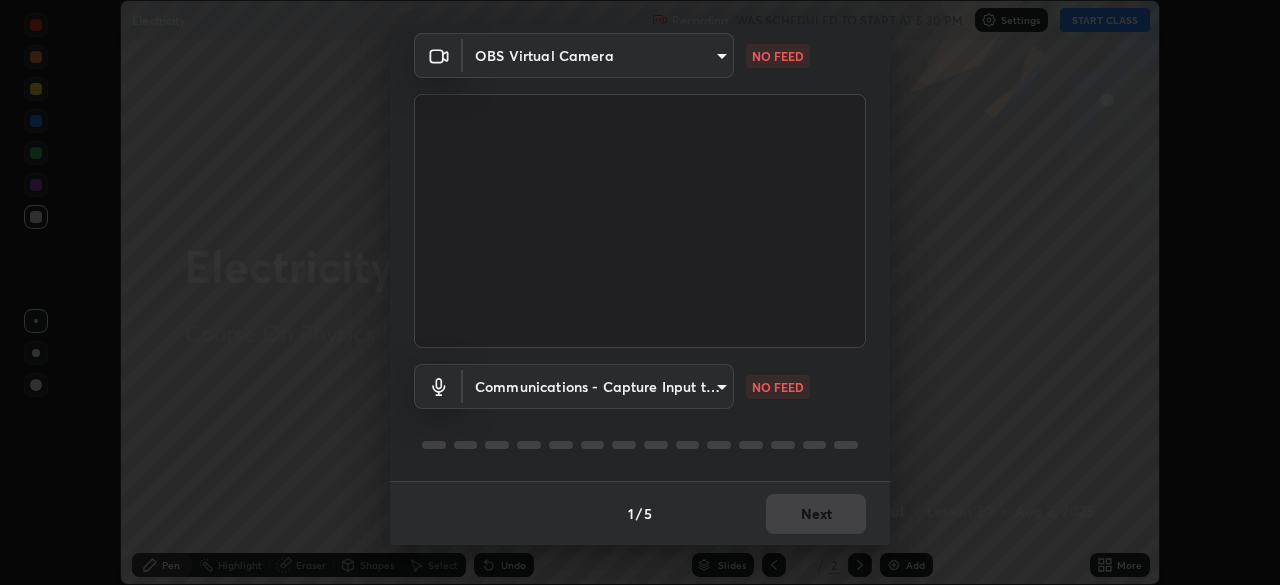 click on "Erase all Electricity Recording WAS SCHEDULED TO START AT  5:30 PM Settings START CLASS Setting up your live class Electricity • L20 of Course On Physics for foundation Class X 3 2026 [FIRST] [LAST] Pen Highlight Eraser Shapes Select Undo Slides 2 / 2 Add More No doubts shared Encourage your learners to ask a doubt for better clarity Report an issue Reason for reporting Buffering Chat not working Audio - Video sync issue Educator video quality low ​ Attach an image Report Media settings OBS Virtual Camera [HASH] NO FEED Communications - Capture Input terminal (Digital Array MIC) communications NO FEED 1 / 5 Next" at bounding box center (640, 292) 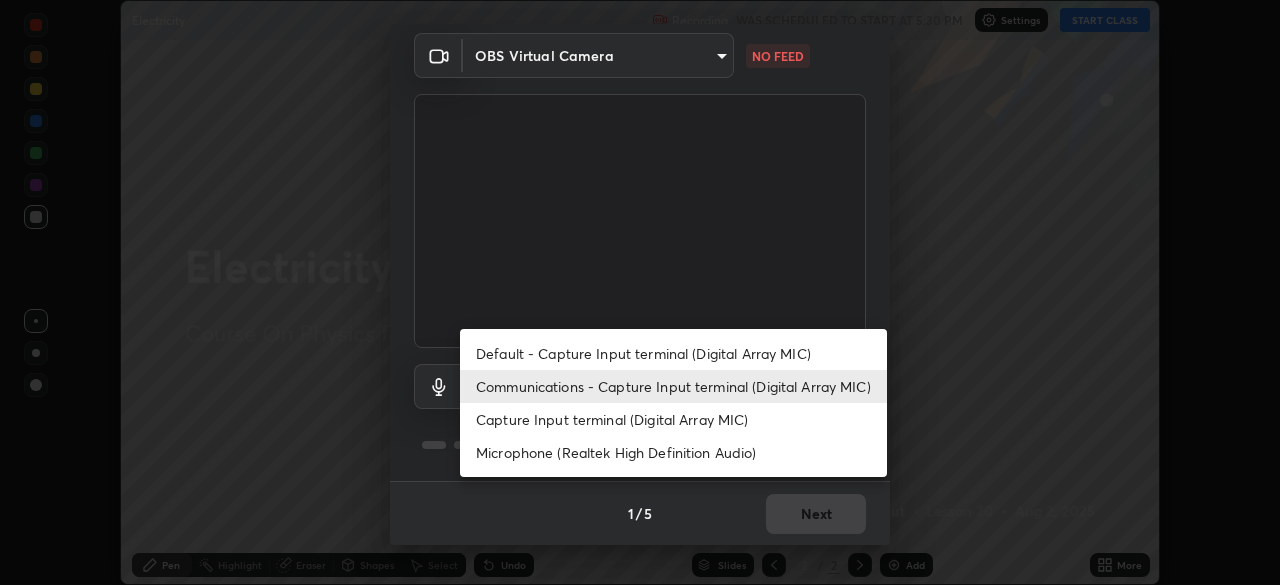 click on "Default - Capture Input terminal (Digital Array MIC)" at bounding box center [673, 353] 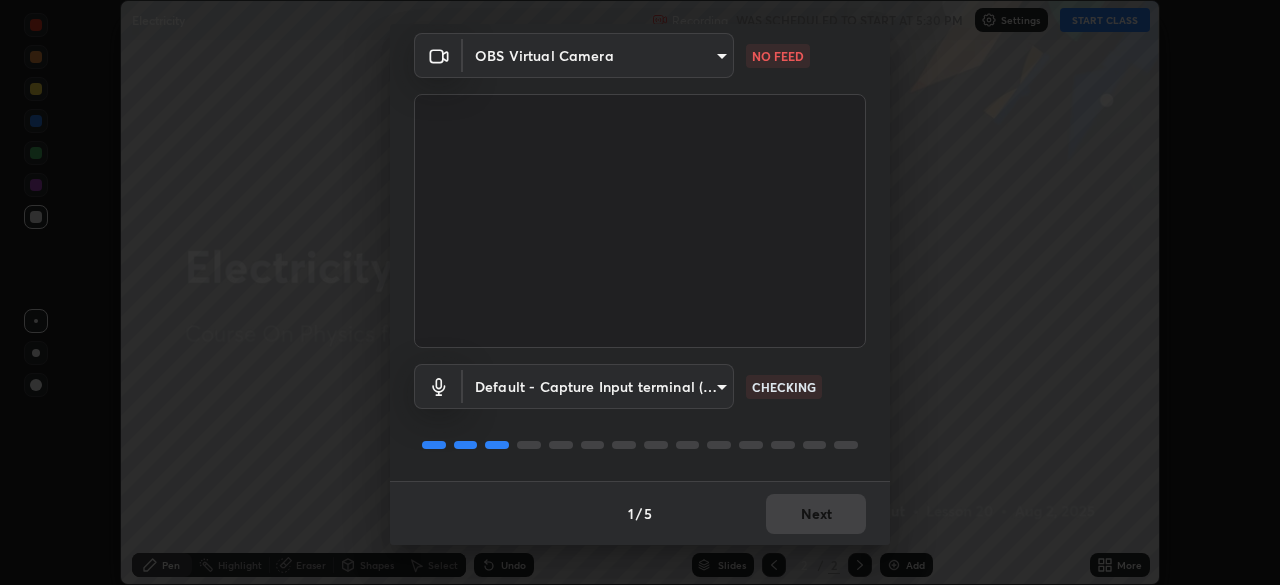 click on "Erase all Electricity Recording WAS SCHEDULED TO START AT  5:30 PM Settings START CLASS Setting up your live class Electricity • L20 of Course On Physics for foundation Class X 3 2026 [FIRST] [LAST] Pen Highlight Eraser Shapes Select Undo Slides 2 / 2 Add More No doubts shared Encourage your learners to ask a doubt for better clarity Report an issue Reason for reporting Buffering Chat not working Audio - Video sync issue Educator video quality low ​ Attach an image Report Media settings OBS Virtual Camera [HASH] NO FEED Default - Capture Input terminal (Digital Array MIC) default CHECKING 1 / 5 Next" at bounding box center (640, 292) 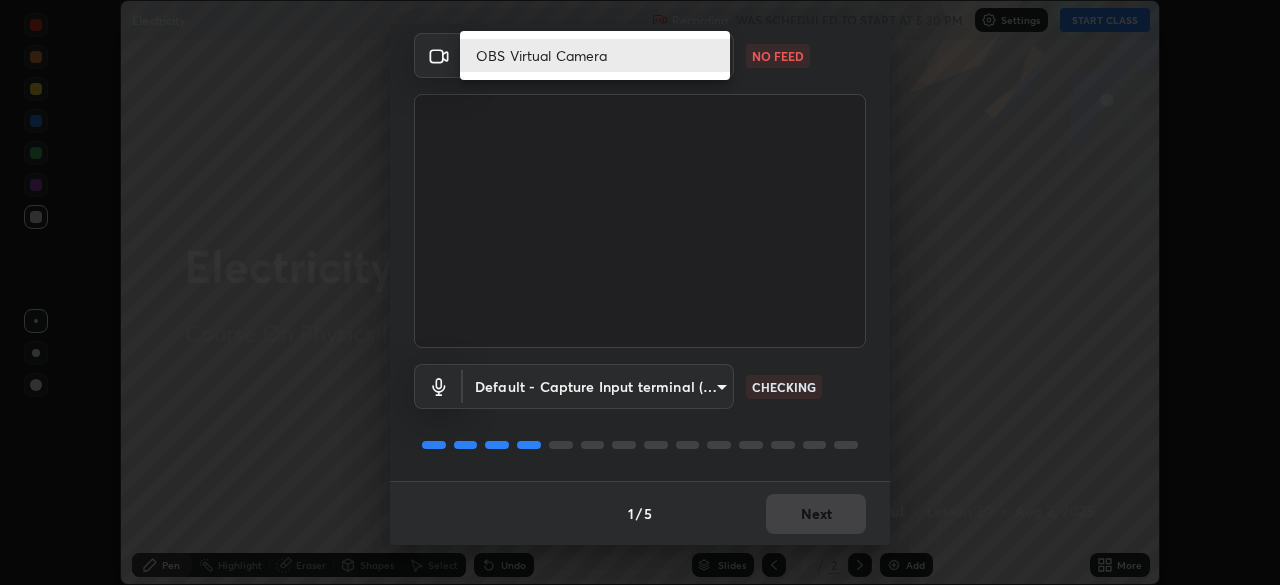 click on "OBS Virtual Camera" at bounding box center (595, 55) 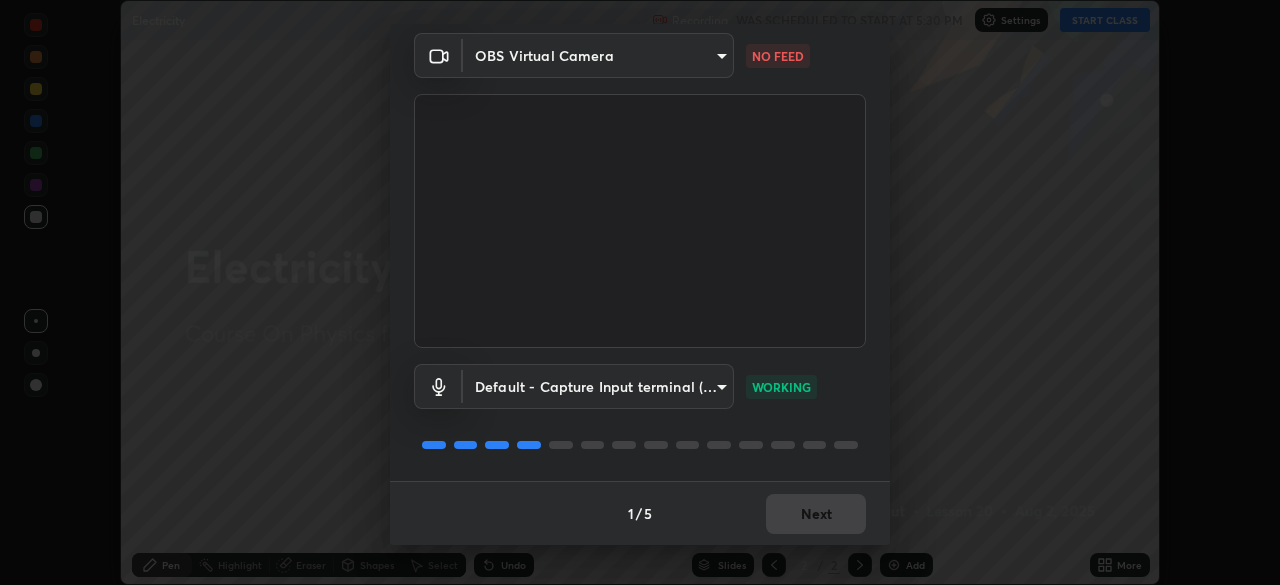 click on "Erase all Electricity Recording WAS SCHEDULED TO START AT  5:30 PM Settings START CLASS Setting up your live class Electricity • L20 of Course On Physics for foundation Class X 3 2026 Ashwini Raut Pen Highlight Eraser Shapes Select Undo Slides 2 / 2 Add More No doubts shared Encourage your learners to ask a doubt for better clarity Report an issue Reason for reporting Buffering Chat not working Audio - Video sync issue Educator video quality low ​ Attach an image Report Media settings OBS Virtual Camera 5050cddac95c67769b367d69e6c908435fee2ef398a233ed88f2bdbb55b0a279 NO FEED Default - Capture Input terminal (Digital Array MIC) default WORKING 1 / 5 Next" at bounding box center [640, 292] 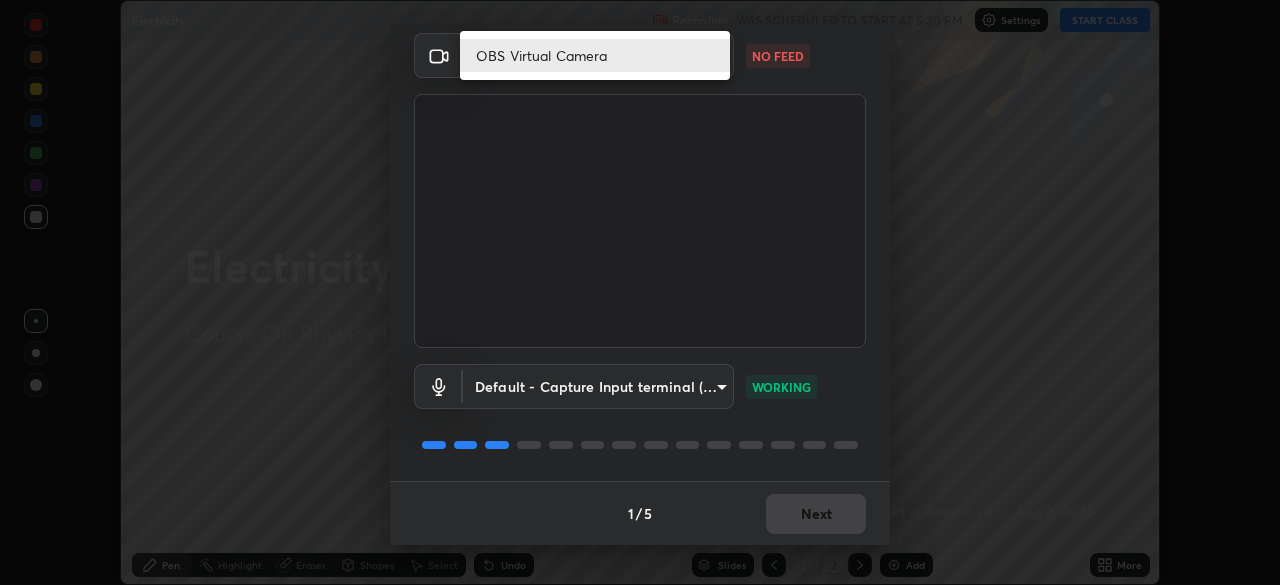 click on "OBS Virtual Camera" at bounding box center [595, 55] 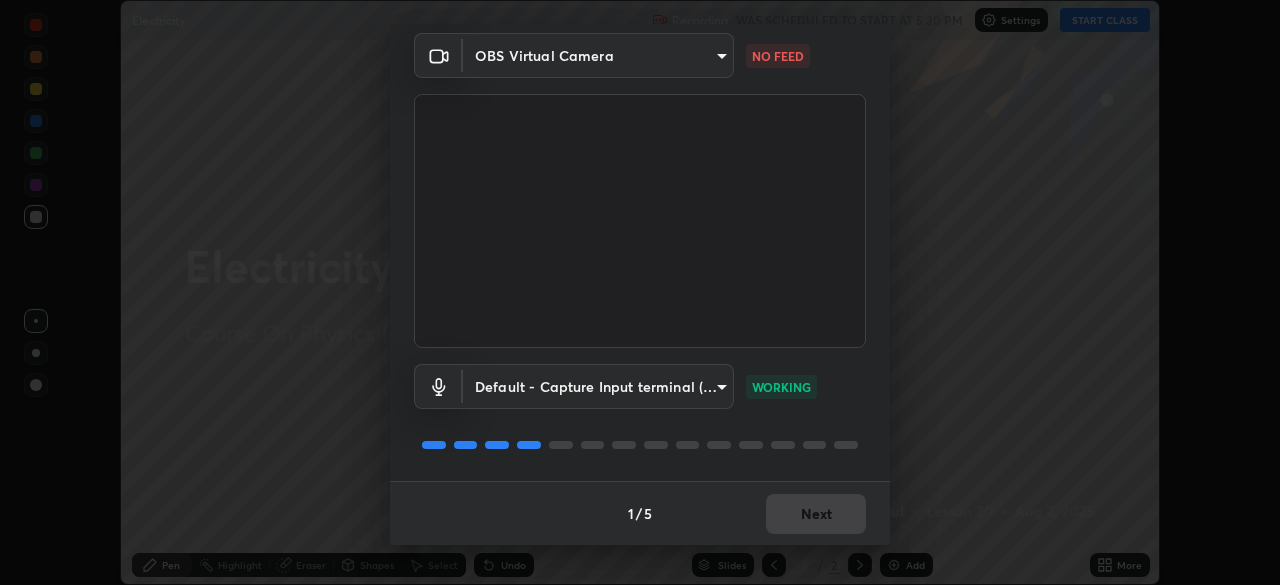 click on "Erase all Electricity Recording WAS SCHEDULED TO START AT  5:30 PM Settings START CLASS Setting up your live class Electricity • L20 of Course On Physics for foundation Class X 3 2026 Ashwini Raut Pen Highlight Eraser Shapes Select Undo Slides 2 / 2 Add More No doubts shared Encourage your learners to ask a doubt for better clarity Report an issue Reason for reporting Buffering Chat not working Audio - Video sync issue Educator video quality low ​ Attach an image Report Media settings OBS Virtual Camera 5050cddac95c67769b367d69e6c908435fee2ef398a233ed88f2bdbb55b0a279 NO FEED Default - Capture Input terminal (Digital Array MIC) default WORKING 1 / 5 Next" at bounding box center (640, 292) 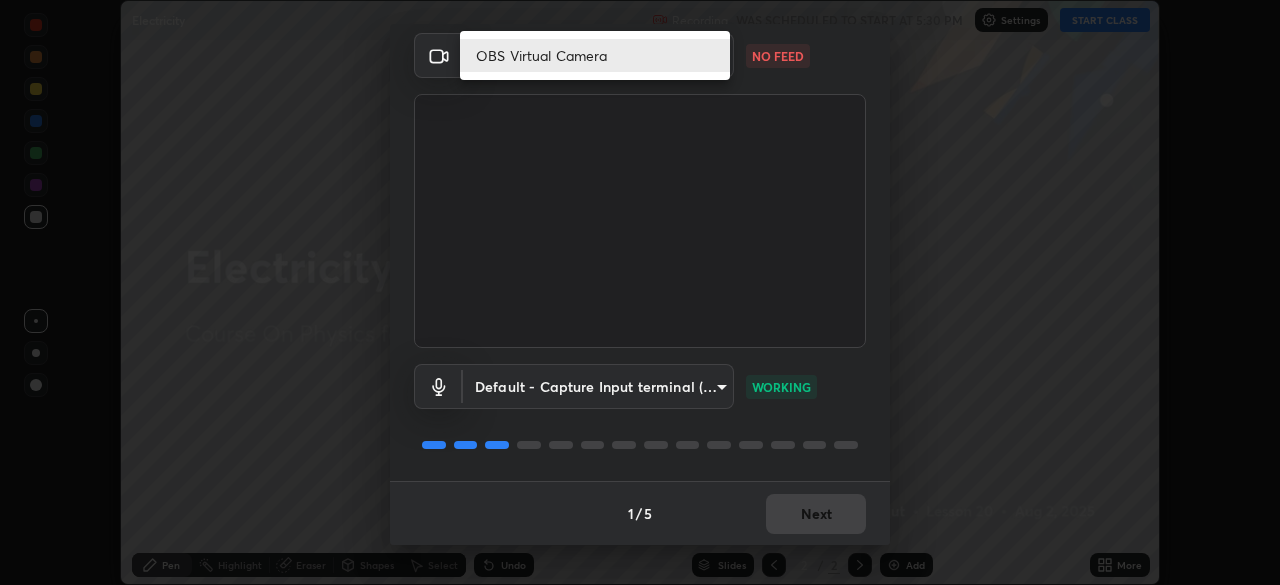 click on "OBS Virtual Camera" at bounding box center (595, 55) 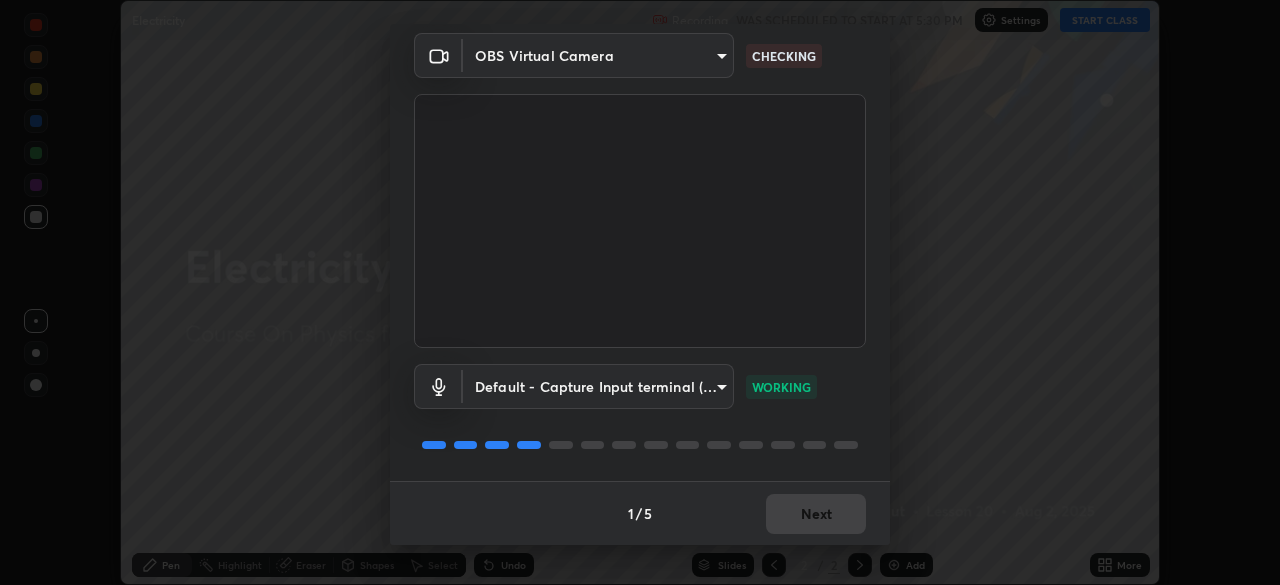 click on "Erase all Electricity Recording WAS SCHEDULED TO START AT  5:30 PM Settings START CLASS Setting up your live class Electricity • L20 of Course On Physics for foundation Class X 3 2026 Ashwini Raut Pen Highlight Eraser Shapes Select Undo Slides 2 / 2 Add More No doubts shared Encourage your learners to ask a doubt for better clarity Report an issue Reason for reporting Buffering Chat not working Audio - Video sync issue Educator video quality low ​ Attach an image Report Media settings OBS Virtual Camera 5050cddac95c67769b367d69e6c908435fee2ef398a233ed88f2bdbb55b0a279 CHECKING Default - Capture Input terminal (Digital Array MIC) default WORKING 1 / 5 Next" at bounding box center [640, 292] 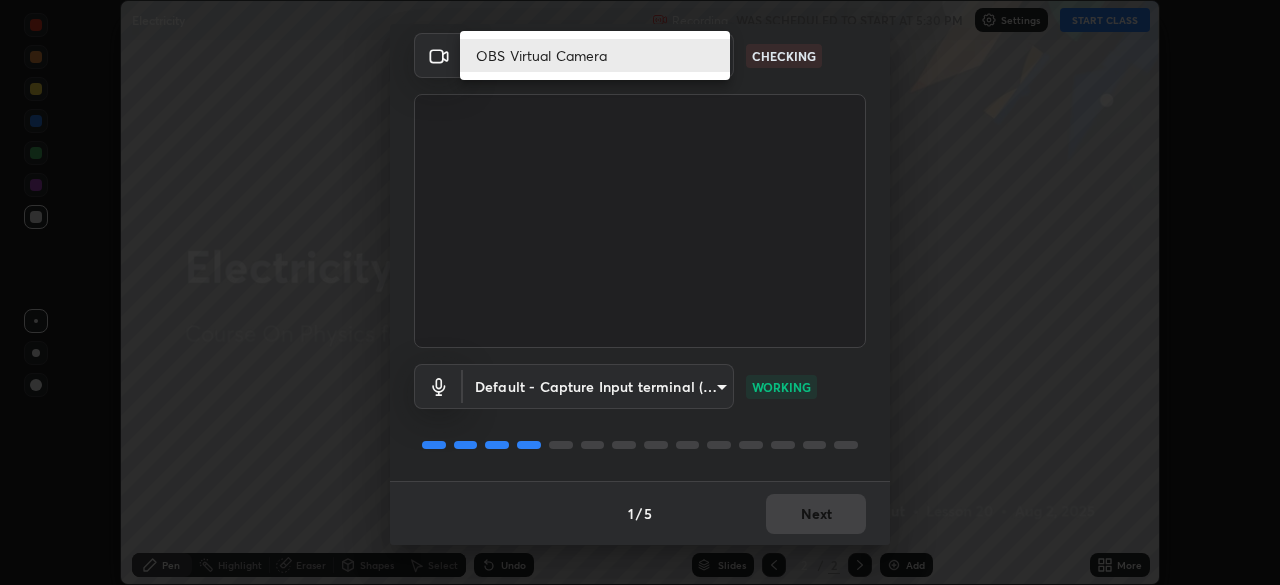 click on "OBS Virtual Camera" at bounding box center [595, 55] 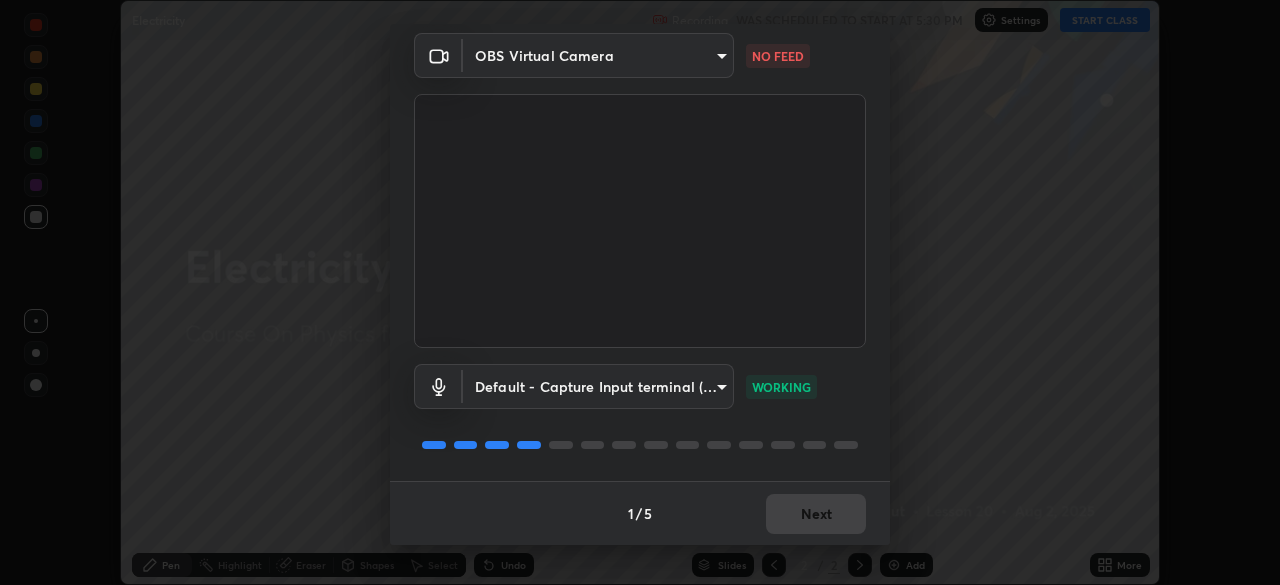 click on "Erase all Electricity Recording WAS SCHEDULED TO START AT  5:30 PM Settings START CLASS Setting up your live class Electricity • L20 of Course On Physics for foundation Class X 3 2026 Ashwini Raut Pen Highlight Eraser Shapes Select Undo Slides 2 / 2 Add More No doubts shared Encourage your learners to ask a doubt for better clarity Report an issue Reason for reporting Buffering Chat not working Audio - Video sync issue Educator video quality low ​ Attach an image Report Media settings OBS Virtual Camera 5050cddac95c67769b367d69e6c908435fee2ef398a233ed88f2bdbb55b0a279 NO FEED Default - Capture Input terminal (Digital Array MIC) default WORKING 1 / 5 Next" at bounding box center (640, 292) 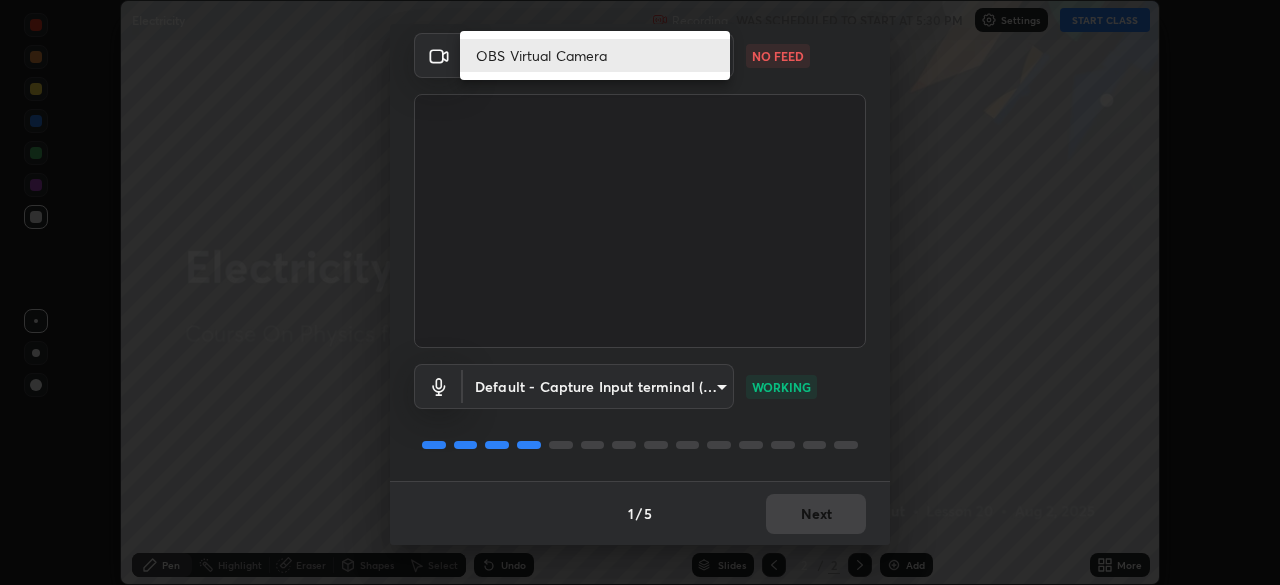 click on "OBS Virtual Camera" at bounding box center (595, 55) 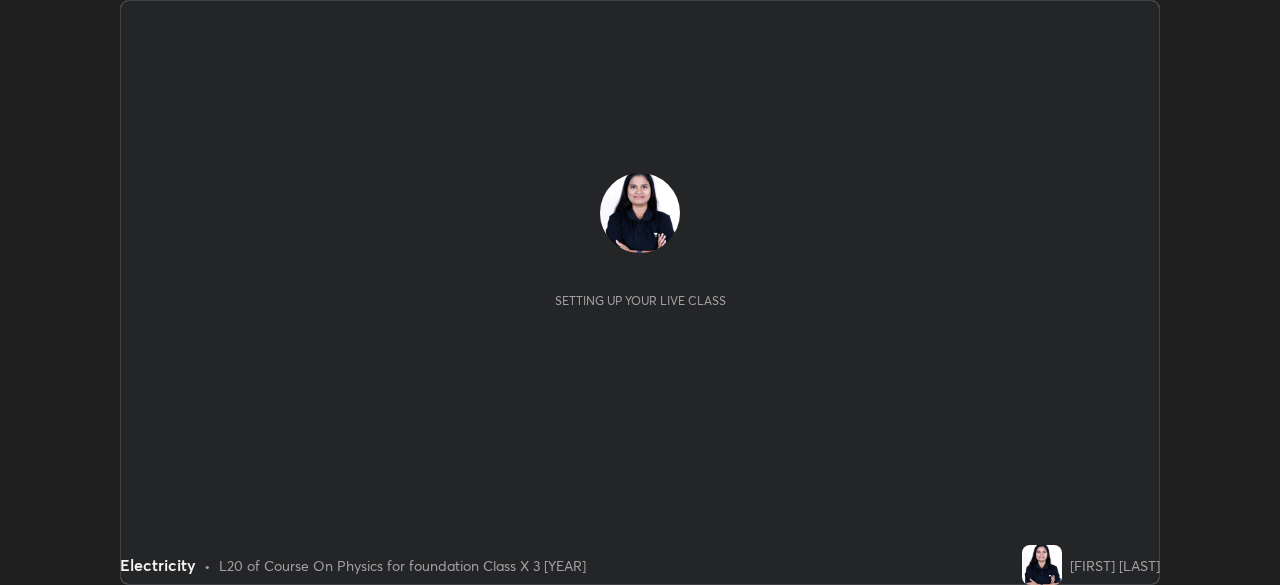 scroll, scrollTop: 0, scrollLeft: 0, axis: both 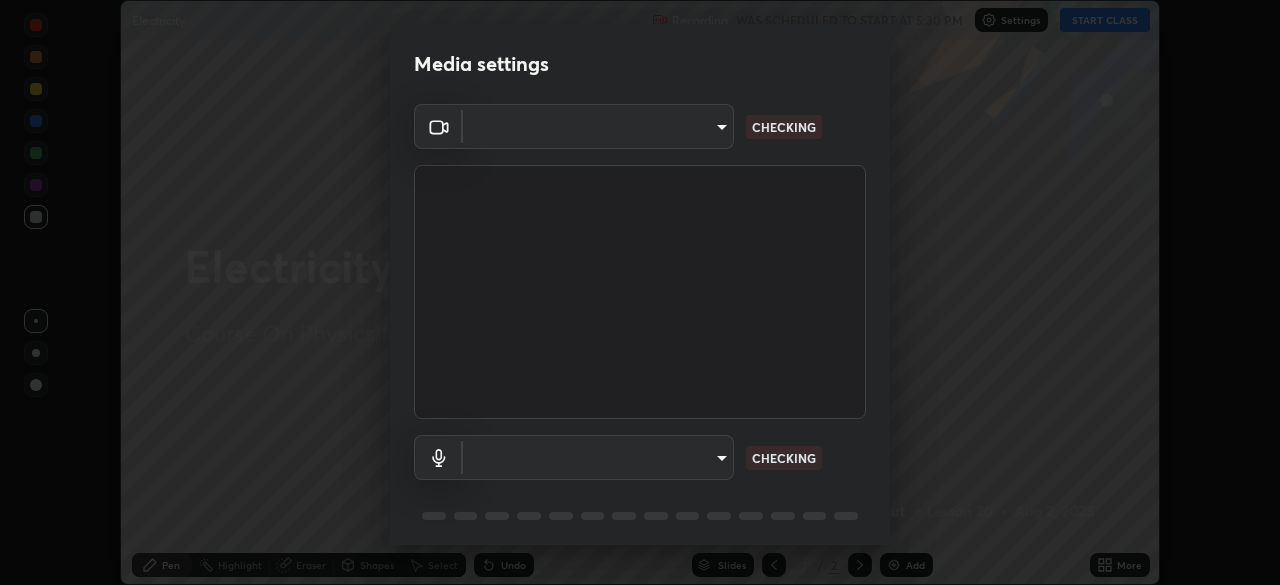 type on "[HASH]" 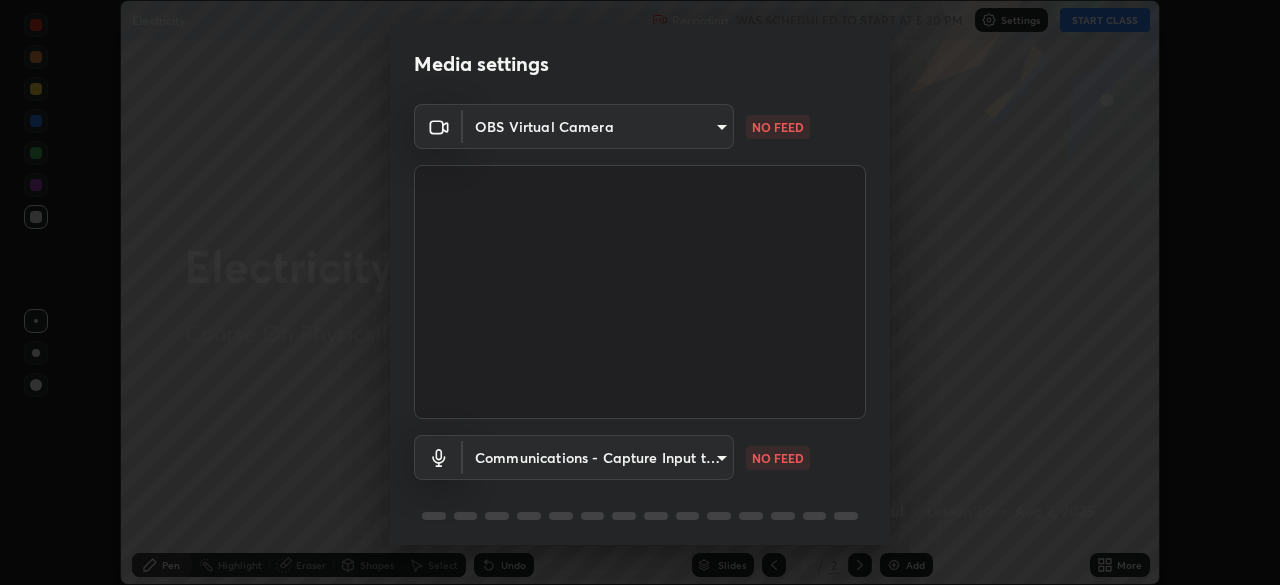 scroll, scrollTop: 0, scrollLeft: 0, axis: both 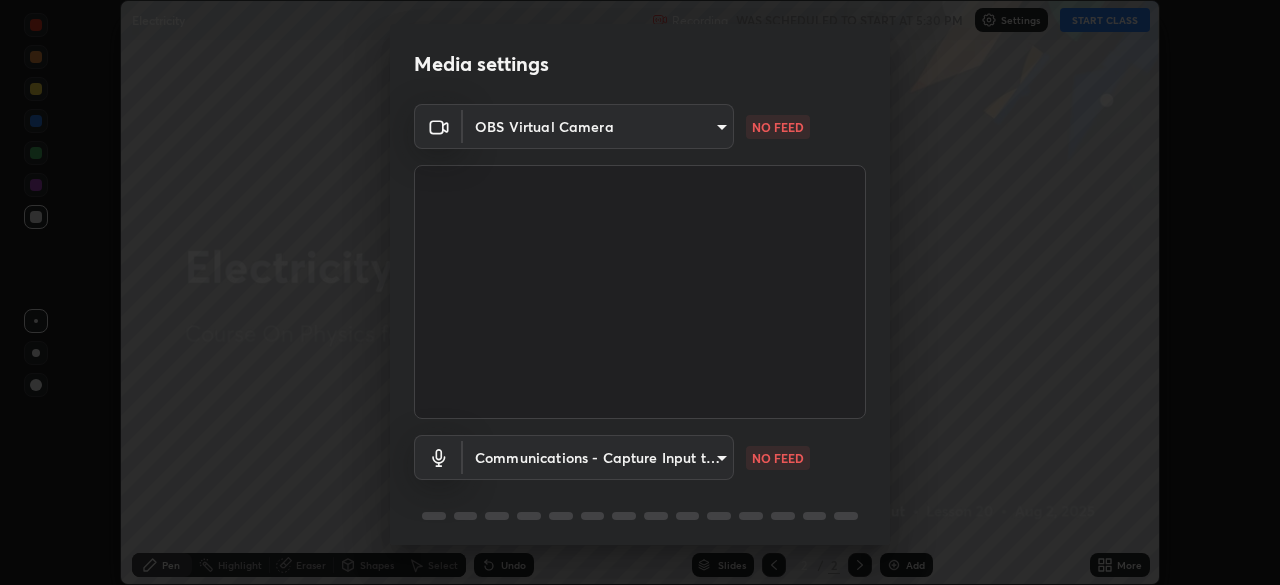 click on "Erase all Electricity Recording WAS SCHEDULED TO START AT  5:30 PM Settings START CLASS Setting up your live class Electricity • L20 of Course On Physics for foundation Class X 3 2026 [FIRST] [LAST] Pen Highlight Eraser Shapes Select Undo Slides 2 / 2 Add More No doubts shared Encourage your learners to ask a doubt for better clarity Report an issue Reason for reporting Buffering Chat not working Audio - Video sync issue Educator video quality low ​ Attach an image Report Media settings OBS Virtual Camera [HASH] NO FEED Communications - Capture Input terminal (Digital Array MIC) communications NO FEED 1 / 5 Next" at bounding box center (640, 292) 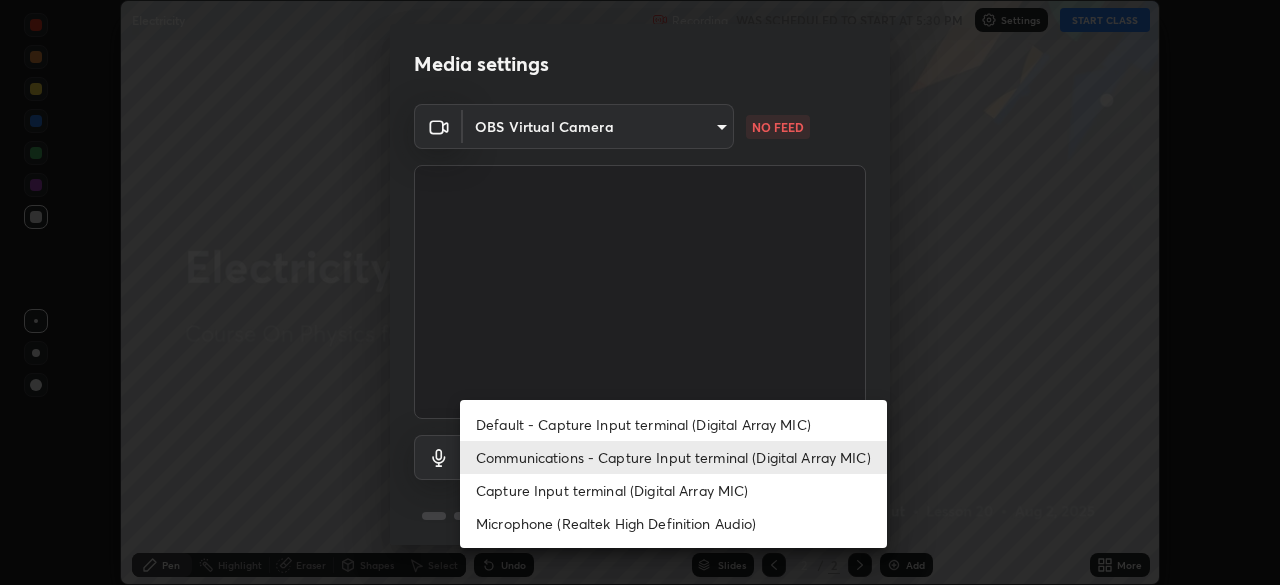 click on "Default - Capture Input terminal (Digital Array MIC)" at bounding box center [673, 424] 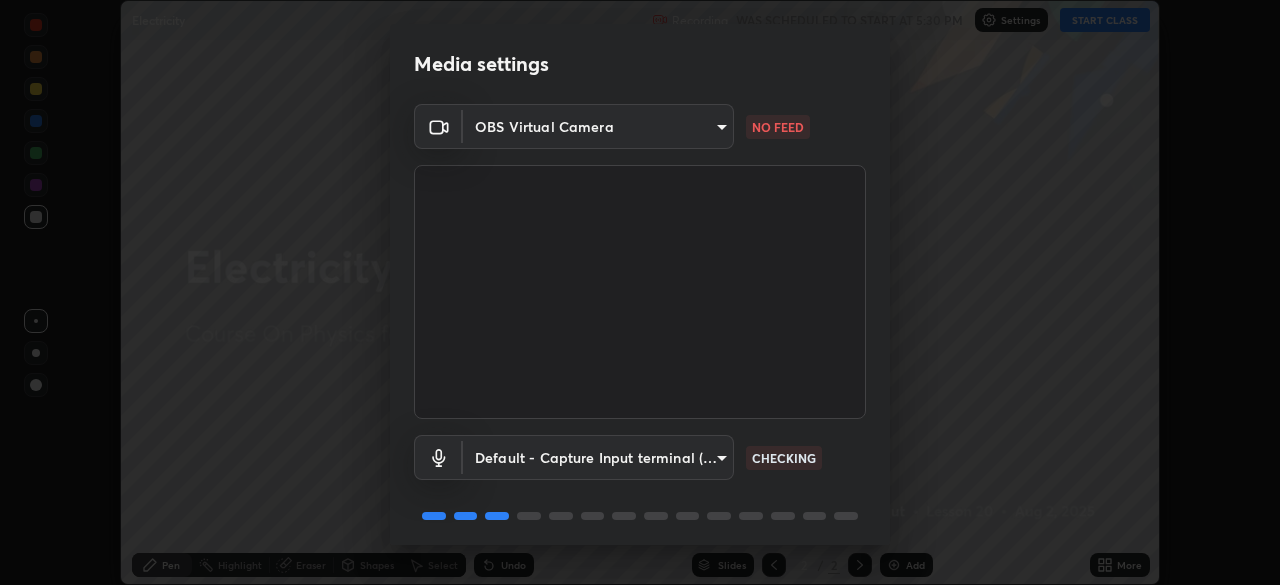 click on "Erase all Electricity Recording WAS SCHEDULED TO START AT  5:30 PM Settings START CLASS Setting up your live class Electricity • L20 of Course On Physics for foundation Class X 3 2026 [FIRST] [LAST] Pen Highlight Eraser Shapes Select Undo Slides 2 / 2 Add More No doubts shared Encourage your learners to ask a doubt for better clarity Report an issue Reason for reporting Buffering Chat not working Audio - Video sync issue Educator video quality low ​ Attach an image Report Media settings OBS Virtual Camera [HASH] NO FEED Default - Capture Input terminal (Digital Array MIC) default CHECKING 1 / 5 Next" at bounding box center (640, 292) 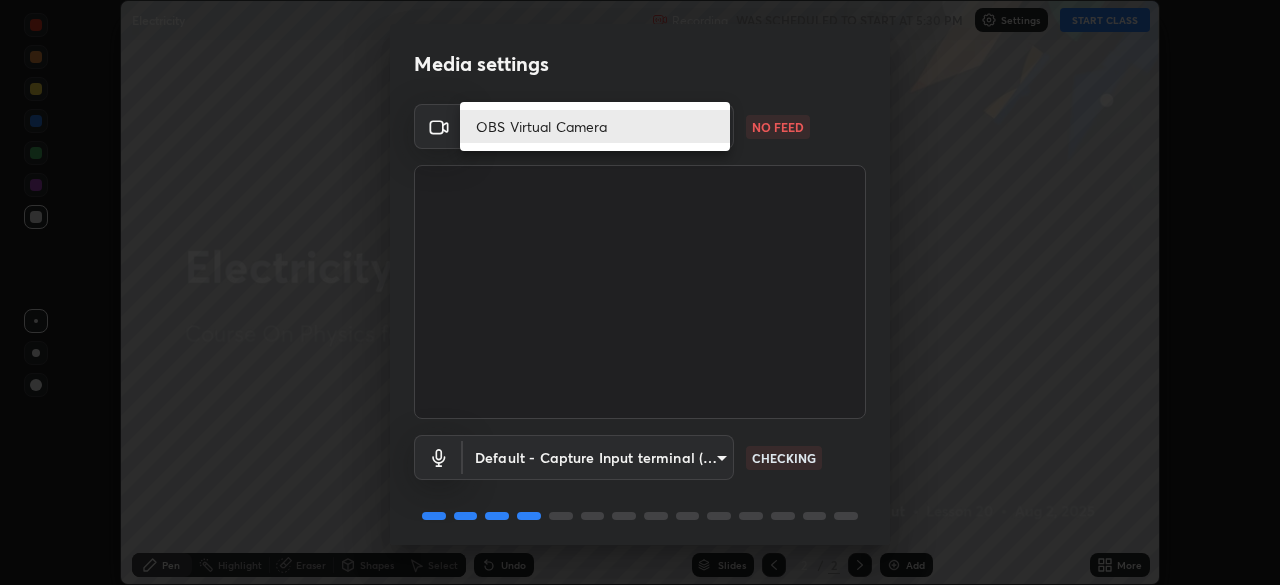 click on "OBS Virtual Camera" at bounding box center [595, 126] 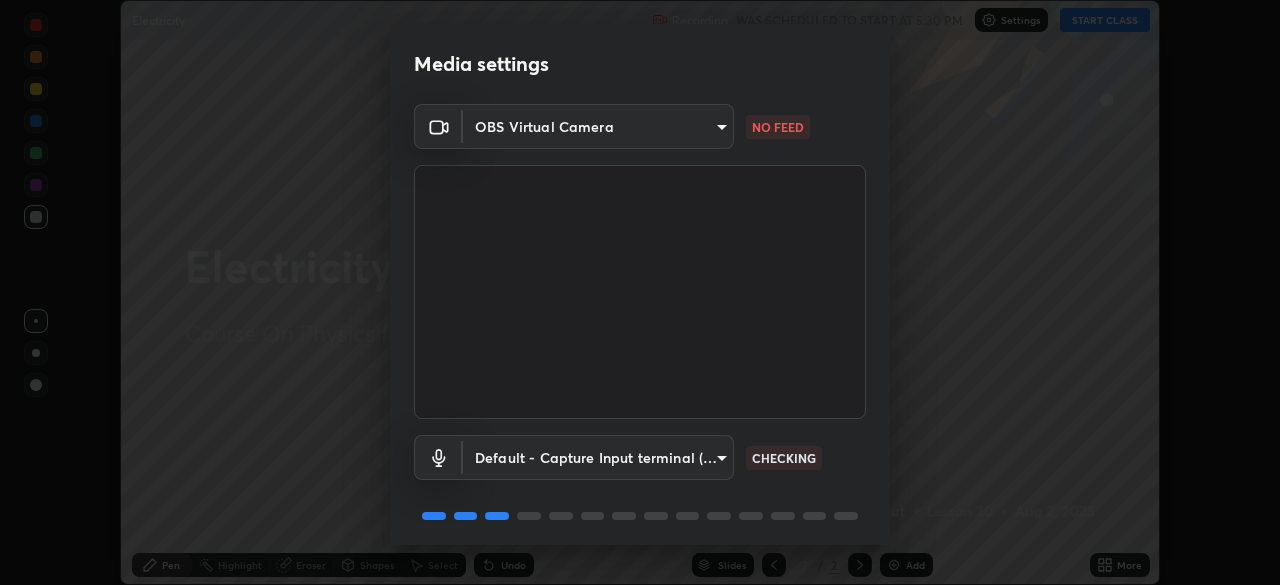 click on "Erase all Electricity Recording WAS SCHEDULED TO START AT  5:30 PM Settings START CLASS Setting up your live class Electricity • L20 of Course On Physics for foundation Class X 3 2026 [FIRST] [LAST] Pen Highlight Eraser Shapes Select Undo Slides 2 / 2 Add More No doubts shared Encourage your learners to ask a doubt for better clarity Report an issue Reason for reporting Buffering Chat not working Audio - Video sync issue Educator video quality low ​ Attach an image Report Media settings OBS Virtual Camera [HASH] NO FEED Default - Capture Input terminal (Digital Array MIC) default CHECKING 1 / 5 Next" at bounding box center [640, 292] 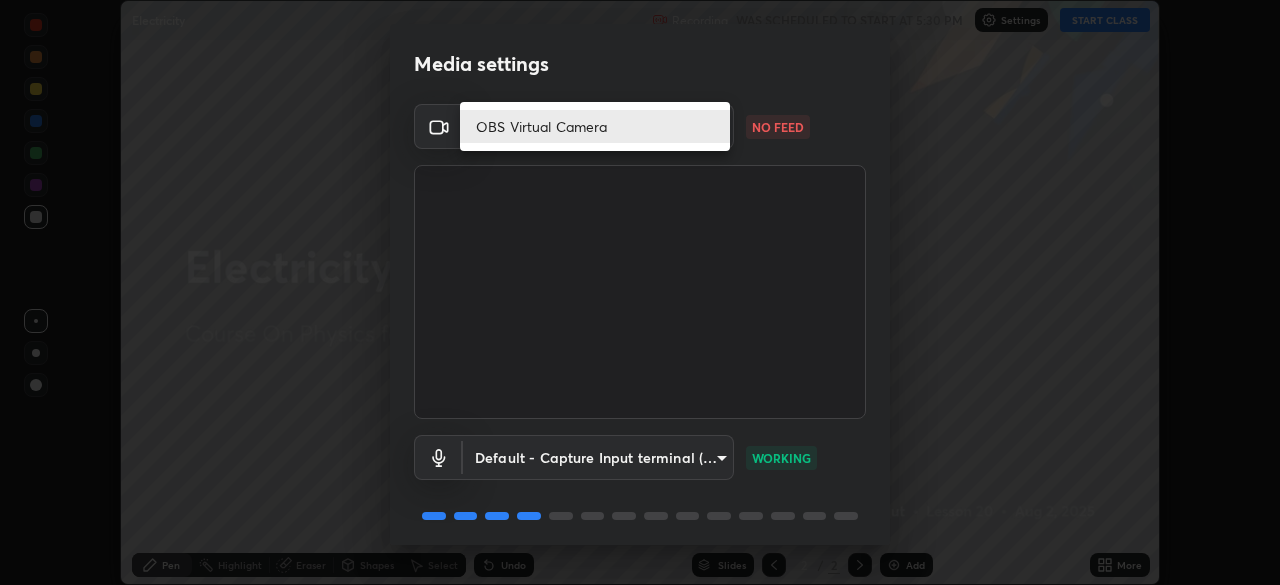 click on "OBS Virtual Camera" at bounding box center (595, 126) 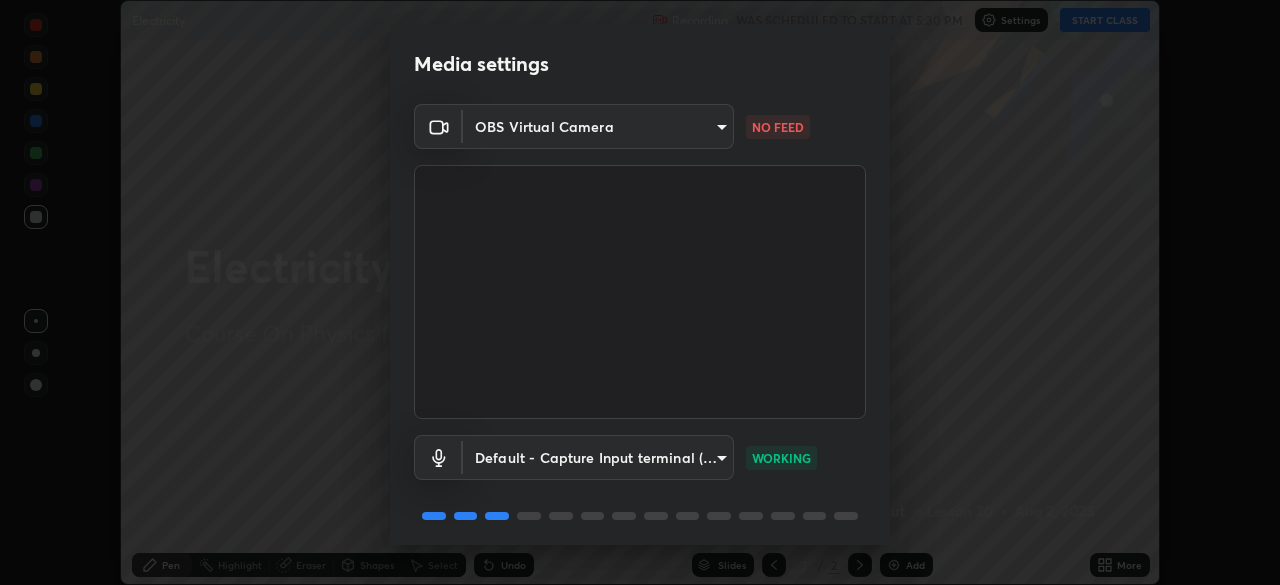 click on "Erase all Electricity Recording WAS SCHEDULED TO START AT  5:30 PM Settings START CLASS Setting up your live class Electricity • L20 of Course On Physics for foundation Class X 3 2026 [FIRST] [LAST] Pen Highlight Eraser Shapes Select Undo Slides 2 / 2 Add More No doubts shared Encourage your learners to ask a doubt for better clarity Report an issue Reason for reporting Buffering Chat not working Audio - Video sync issue Educator video quality low ​ Attach an image Report Media settings OBS Virtual Camera [HASH] NO FEED Default - Capture Input terminal (Digital Array MIC) default WORKING 1 / 5 Next" at bounding box center (640, 292) 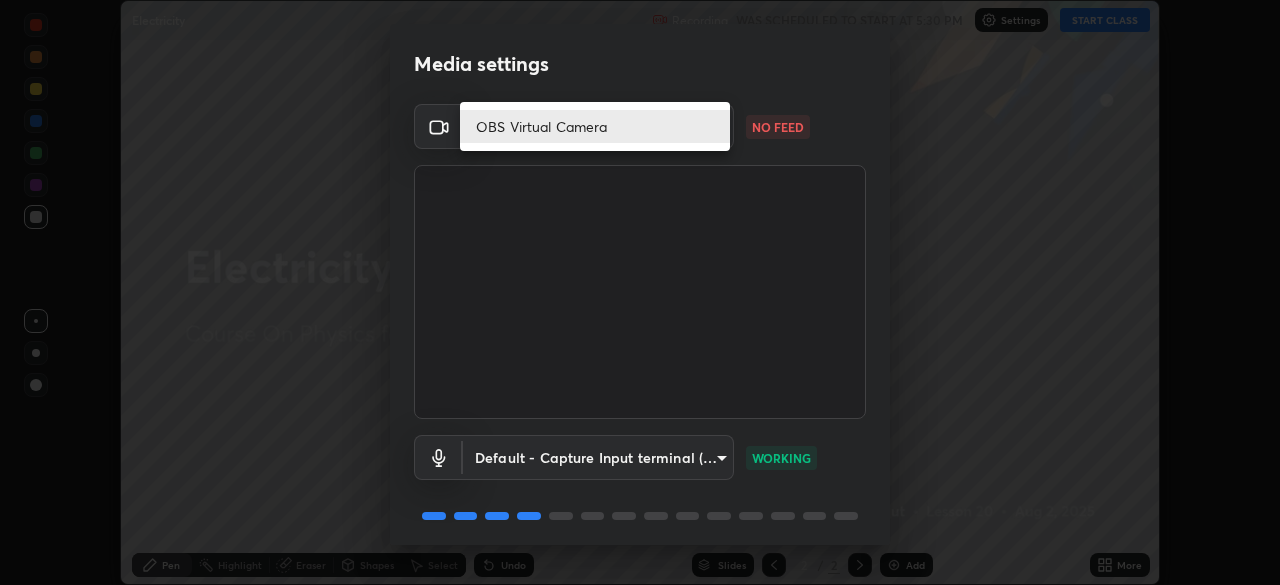 click on "OBS Virtual Camera" at bounding box center [595, 126] 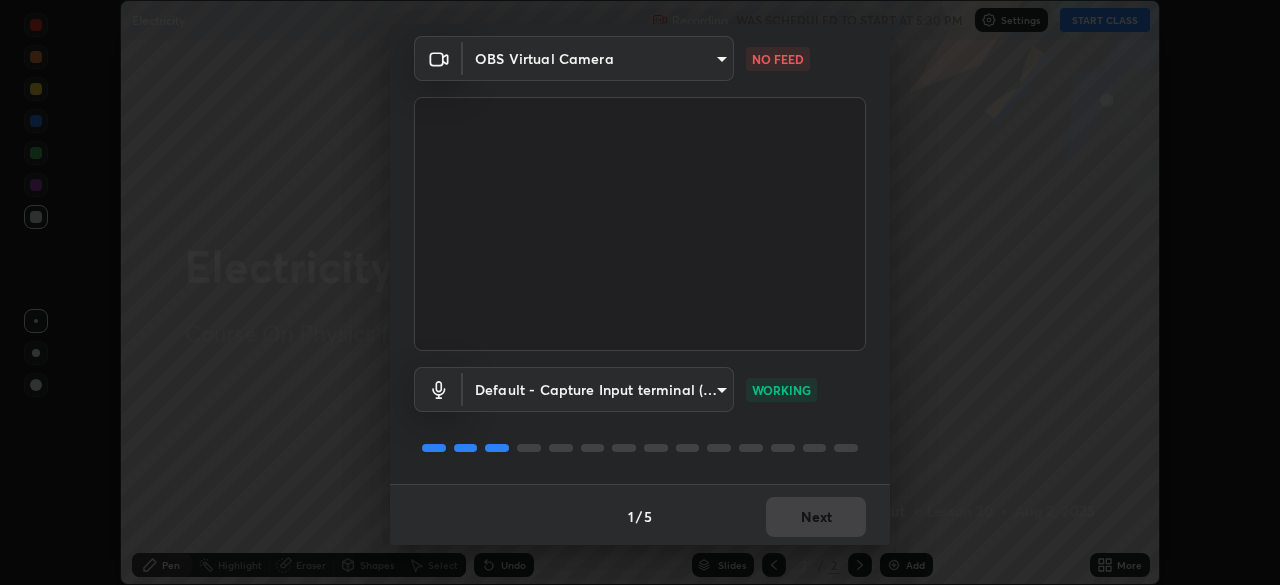 scroll, scrollTop: 0, scrollLeft: 0, axis: both 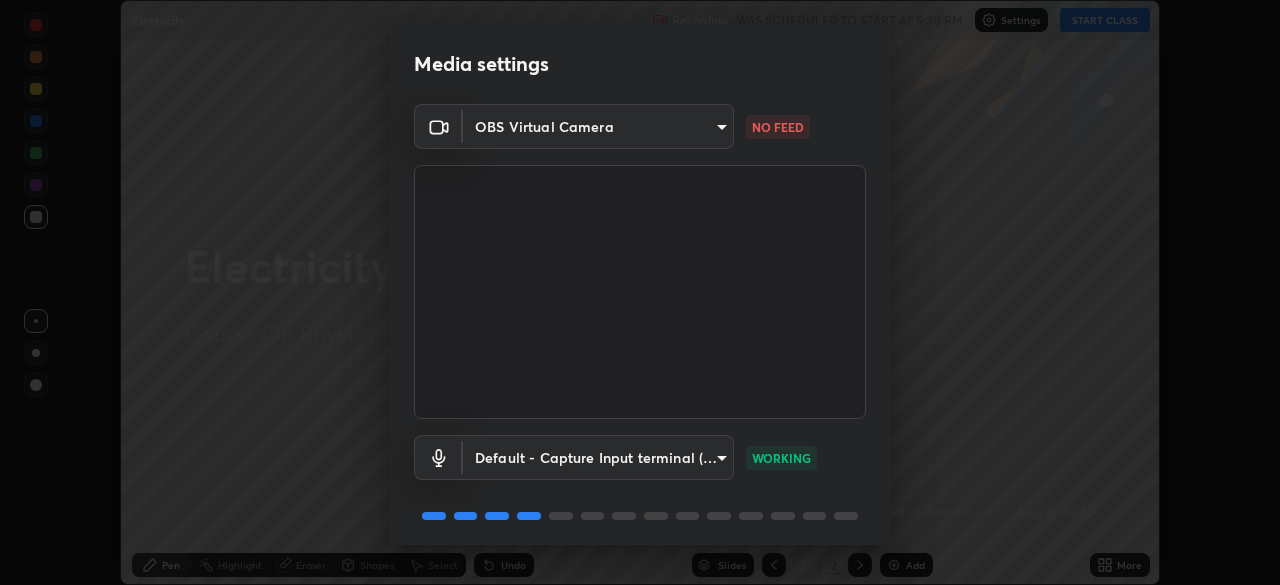 click on "Erase all Electricity Recording WAS SCHEDULED TO START AT  5:30 PM Settings START CLASS Setting up your live class Electricity • L20 of Course On Physics for foundation Class X 3 2026 [FIRST] [LAST] Pen Highlight Eraser Shapes Select Undo Slides 2 / 2 Add More No doubts shared Encourage your learners to ask a doubt for better clarity Report an issue Reason for reporting Buffering Chat not working Audio - Video sync issue Educator video quality low ​ Attach an image Report Media settings OBS Virtual Camera [HASH] NO FEED Default - Capture Input terminal (Digital Array MIC) default WORKING 1 / 5 Next" at bounding box center [640, 292] 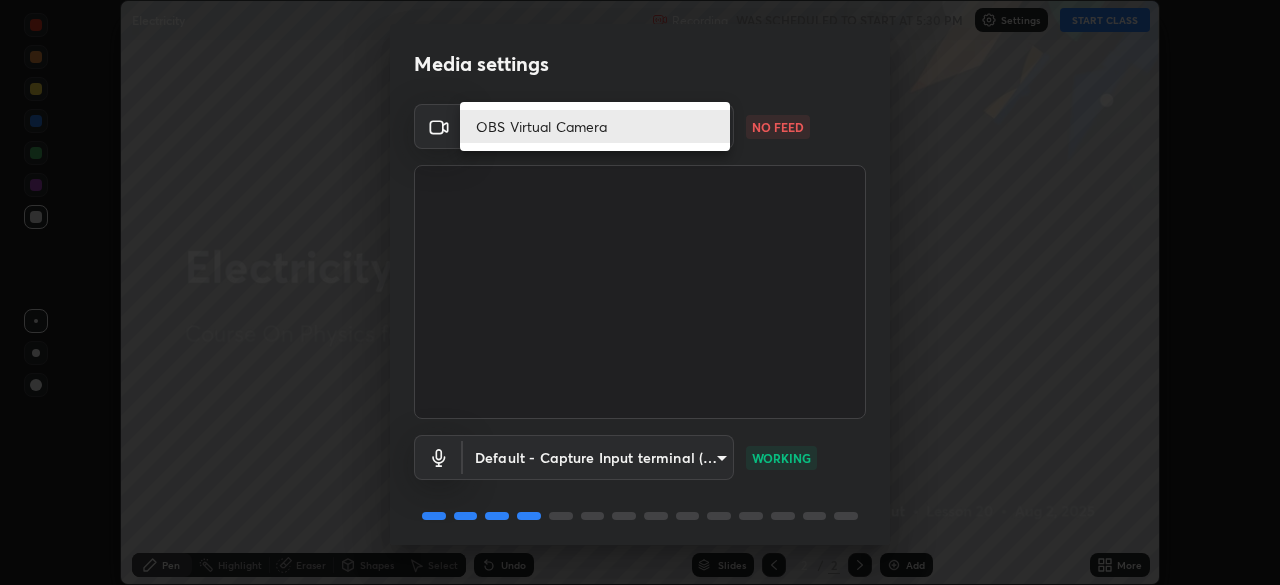 click on "OBS Virtual Camera" at bounding box center [595, 126] 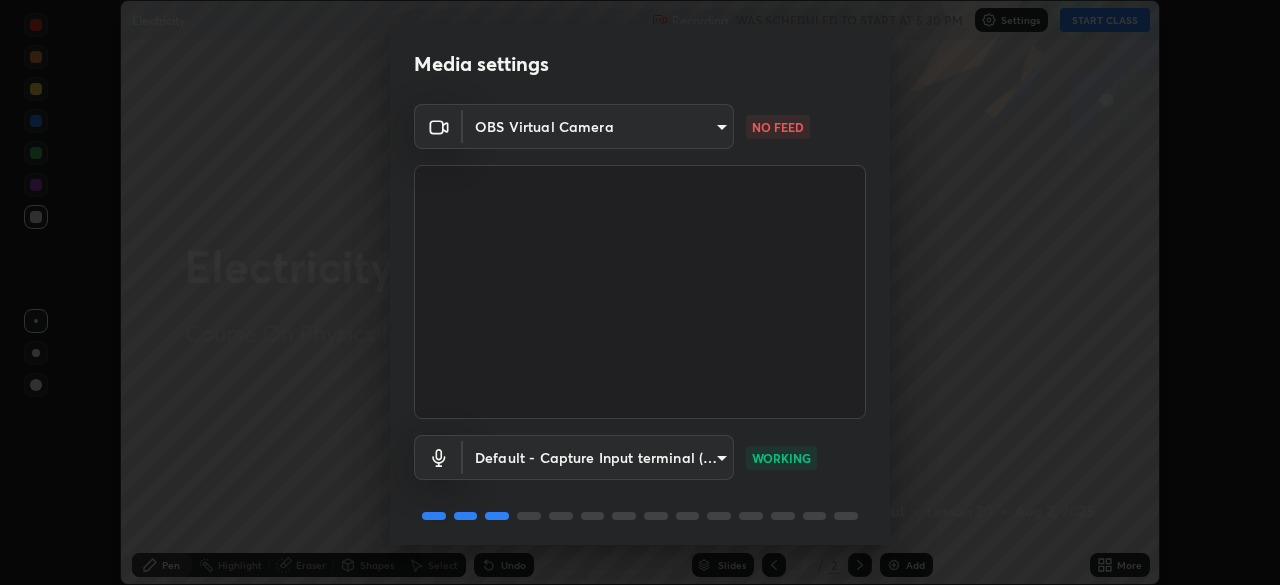 click on "Erase all Electricity Recording WAS SCHEDULED TO START AT  5:30 PM Settings START CLASS Setting up your live class Electricity • L20 of Course On Physics for foundation Class X 3 2026 Ashwini Raut Pen Highlight Eraser Shapes Select Undo Slides 2 / 2 Add More No doubts shared Encourage your learners to ask a doubt for better clarity Report an issue Reason for reporting Buffering Chat not working Audio - Video sync issue Educator video quality low ​ Attach an image Report Media settings OBS Virtual Camera 5050cddac95c67769b367d69e6c908435fee2ef398a233ed88f2bdbb55b0a279 NO FEED Default - Capture Input terminal (Digital Array MIC) default WORKING 1 / 5 Next" at bounding box center (640, 292) 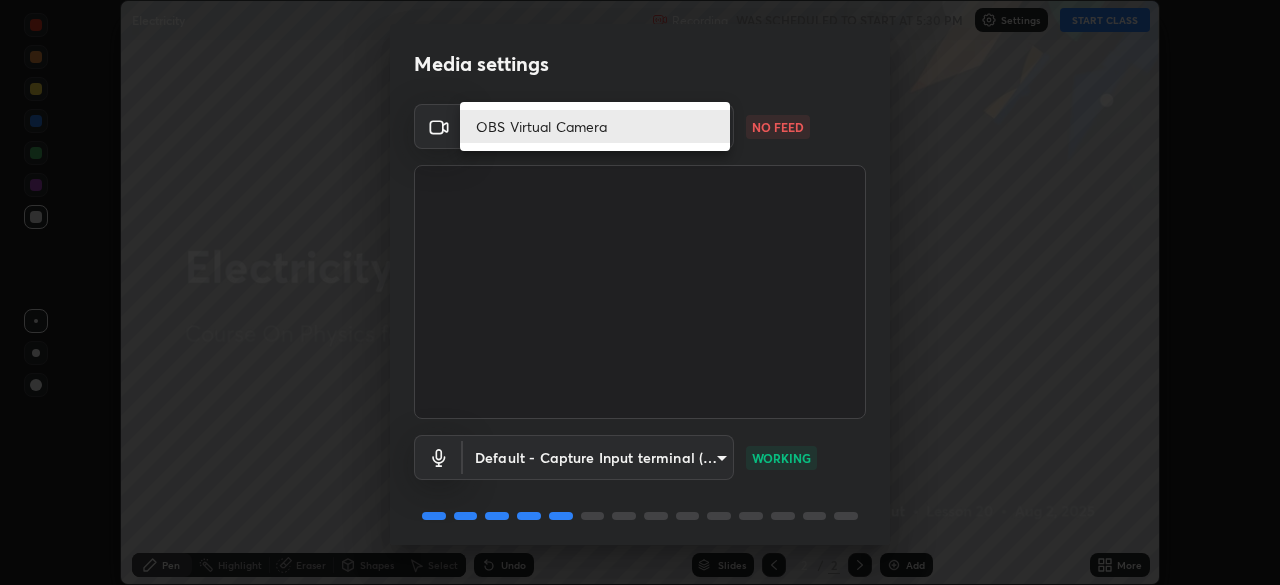 click on "OBS Virtual Camera" at bounding box center (595, 126) 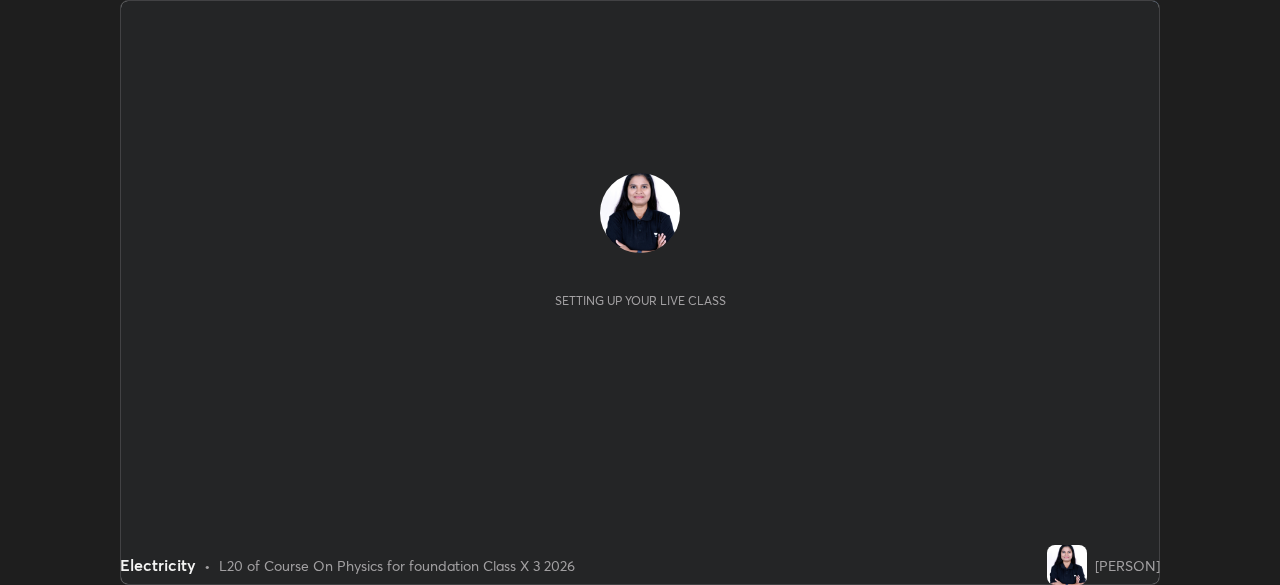 scroll, scrollTop: 0, scrollLeft: 0, axis: both 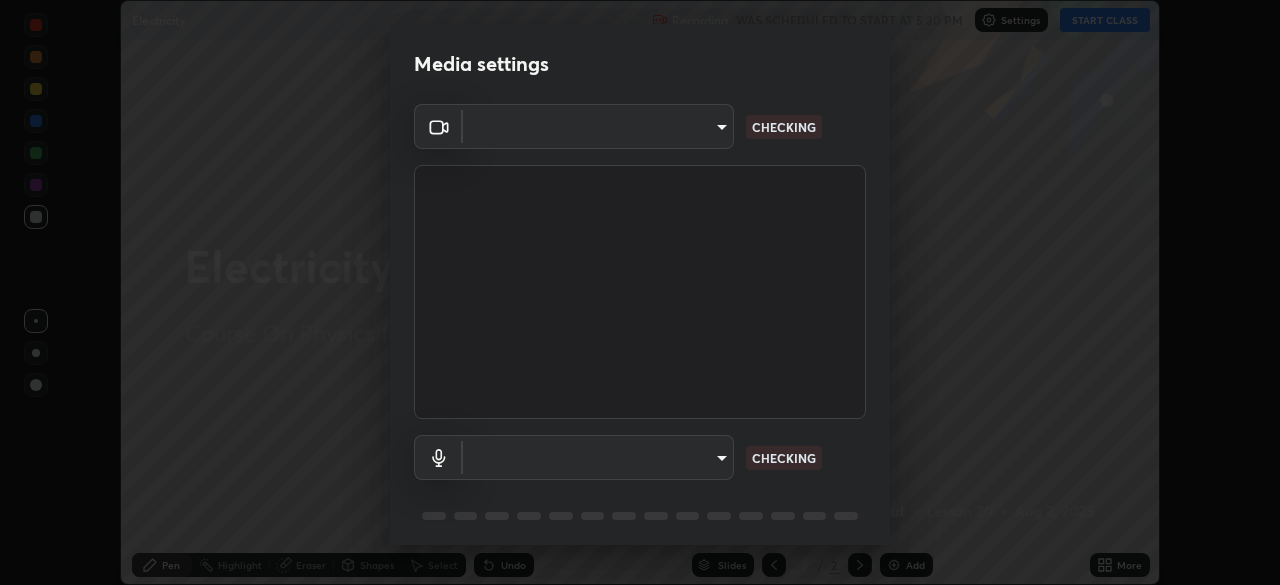 type on "[HASH]" 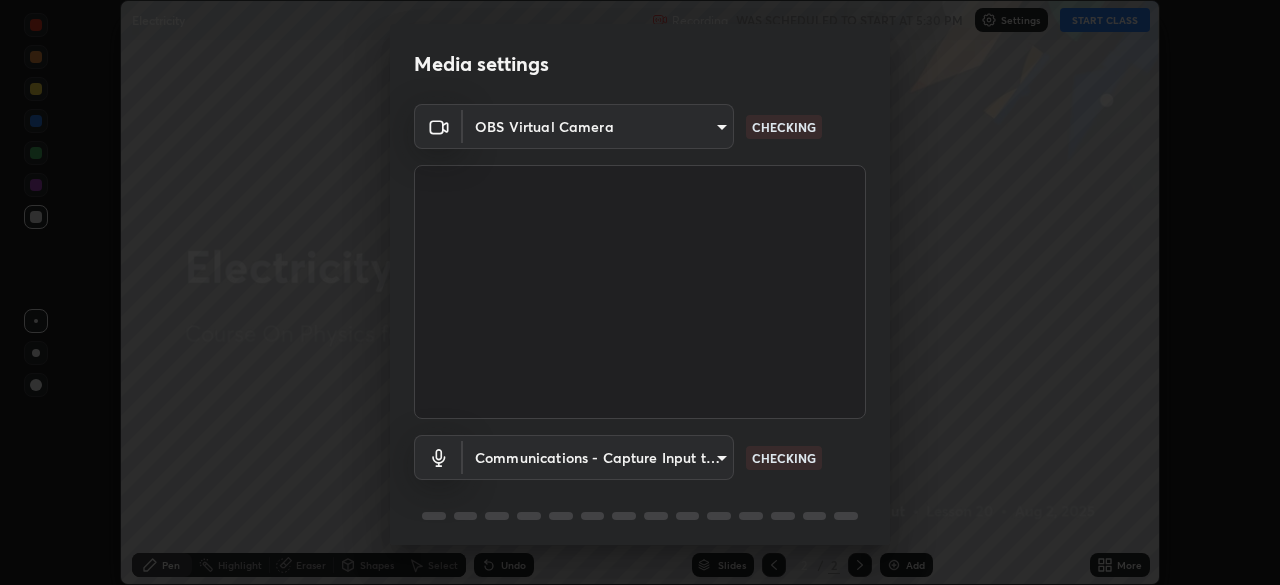 click on "Erase all Electricity Recording WAS SCHEDULED TO START AT 5:30 PM Settings START CLASS Setting up your live class Electricity • L20 of Course On Physics for foundation Class X 3 2026 [PERSON] Pen Highlight Eraser Shapes Select Undo Slides 2 / 2 Add More No doubts shared Encourage your learners to ask a doubt for better clarity Report an issue Reason for reporting Buffering Chat not working Audio - Video sync issue Educator video quality low Attach an image Report Media settings OBS Virtual Camera 5050cddac95c67769b367d69e6c908435fee2ef398a233ed88f2bdbb55b0a279 CHECKING Communications - Capture Input terminal (Digital Array MIC) communications CHECKING 1 / 5 Next" at bounding box center [640, 292] 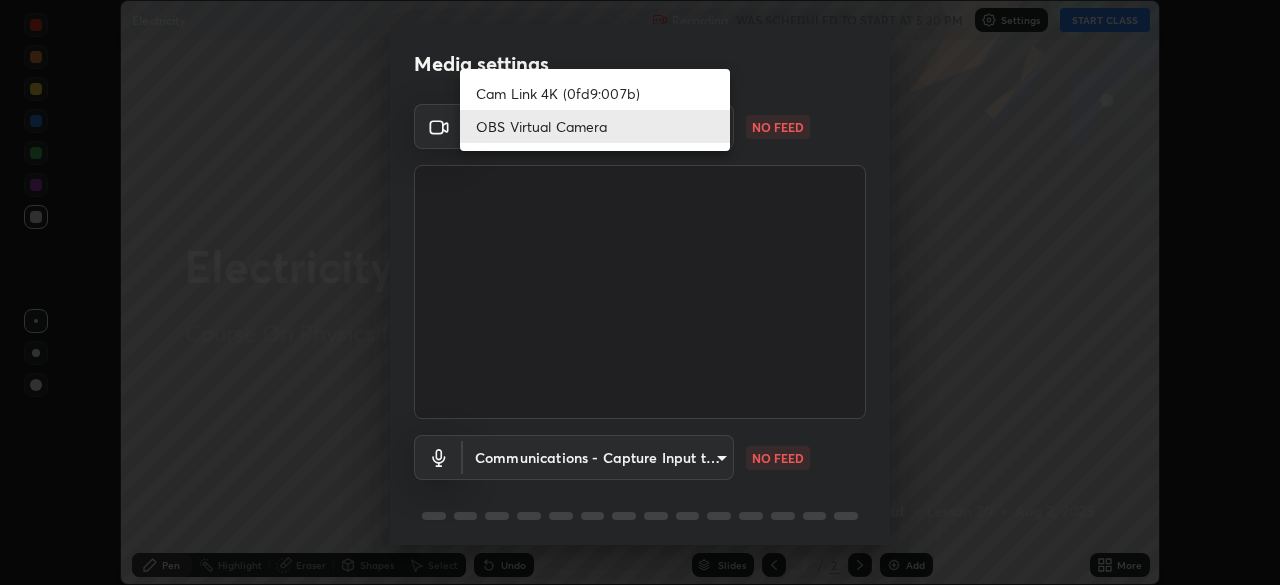 click on "Cam Link 4K (0fd9:007b)" at bounding box center [595, 93] 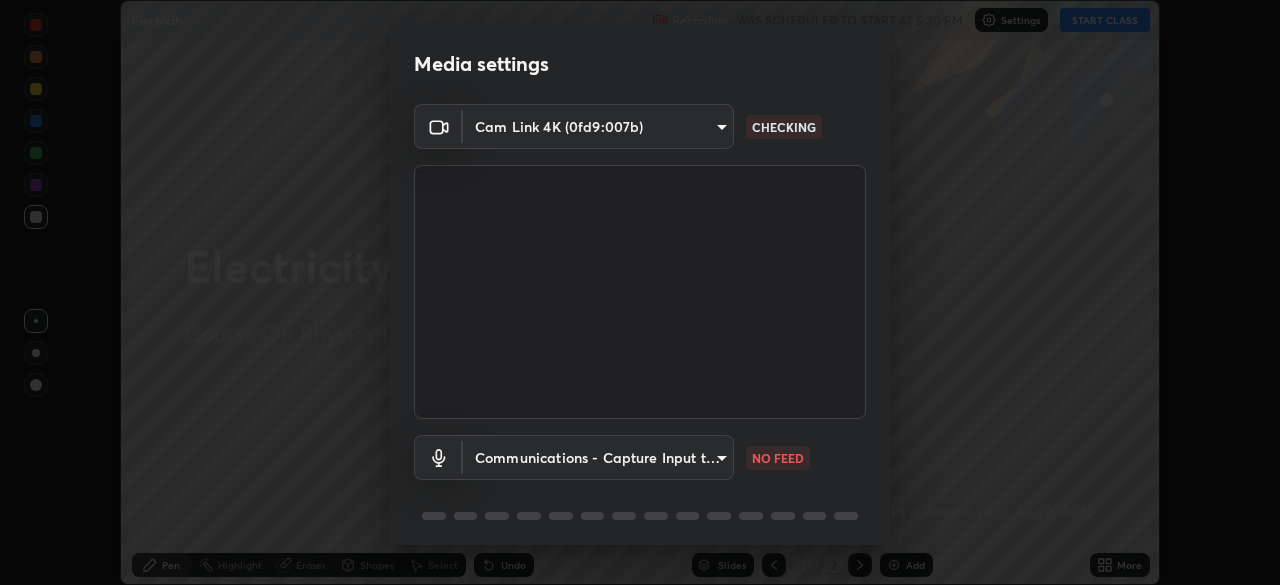 click on "Erase all Electricity Recording WAS SCHEDULED TO START AT 5:30 PM Settings START CLASS Setting up your live class Electricity • L20 of Course On Physics for foundation Class X 3 2026 [PERSON] Pen Highlight Eraser Shapes Select Undo Slides 2 / 2 Add More No doubts shared Encourage your learners to ask a doubt for better clarity Report an issue Reason for reporting Buffering Chat not working Audio - Video sync issue Educator video quality low Attach an image Report Media settings Cam Link 4K (0fd9:007b) [HASH] CHECKING Communications - Capture Input terminal (Digital Array MIC) communications NO FEED 1 / 5 Next" at bounding box center (640, 292) 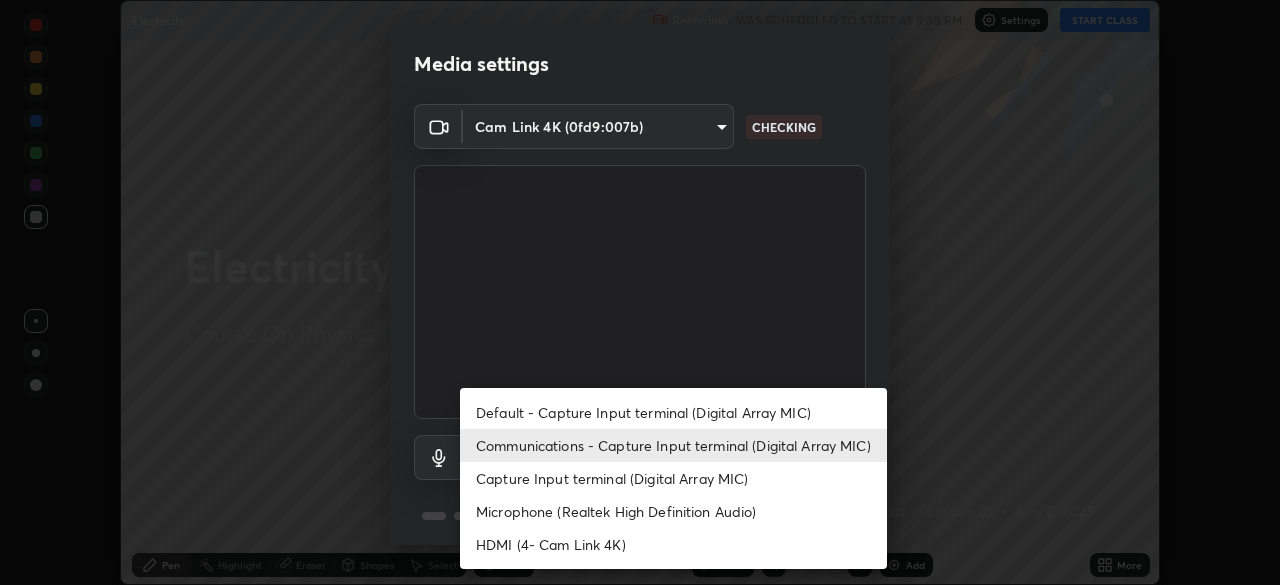 click on "Default - Capture Input terminal (Digital Array MIC)" at bounding box center (673, 412) 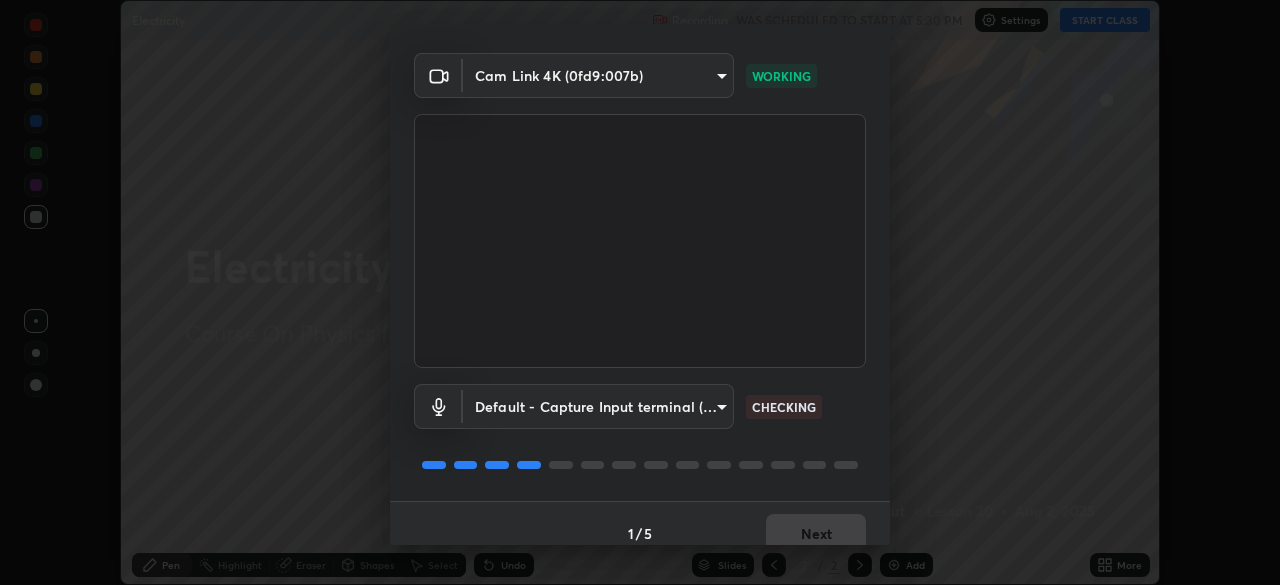 scroll, scrollTop: 71, scrollLeft: 0, axis: vertical 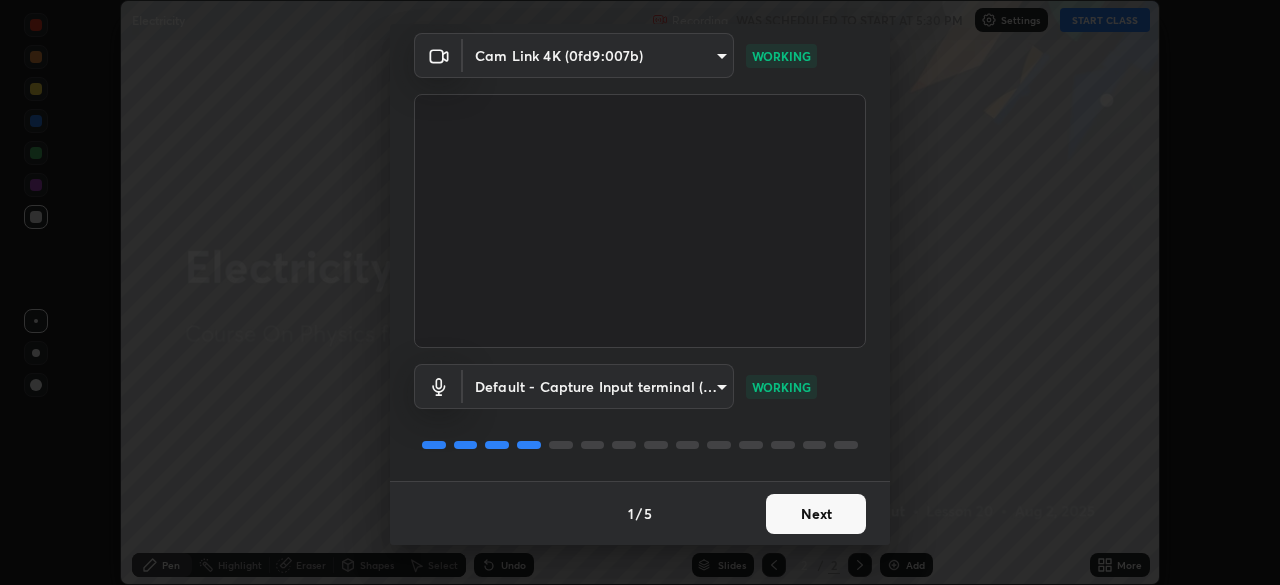 click on "Next" at bounding box center (816, 514) 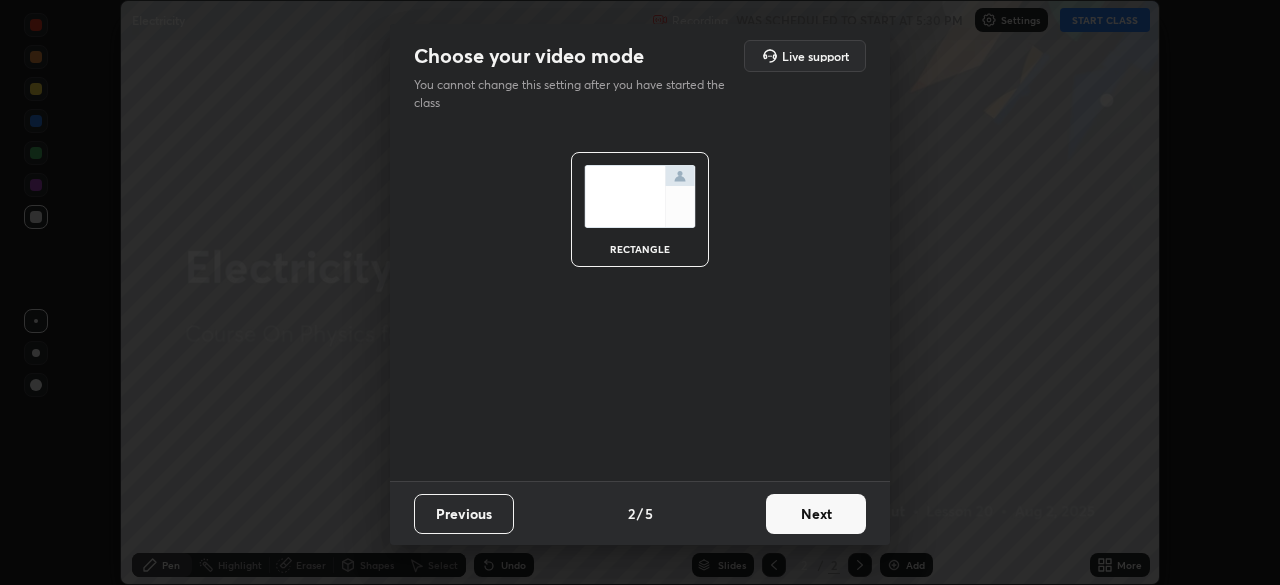 click on "Next" at bounding box center [816, 514] 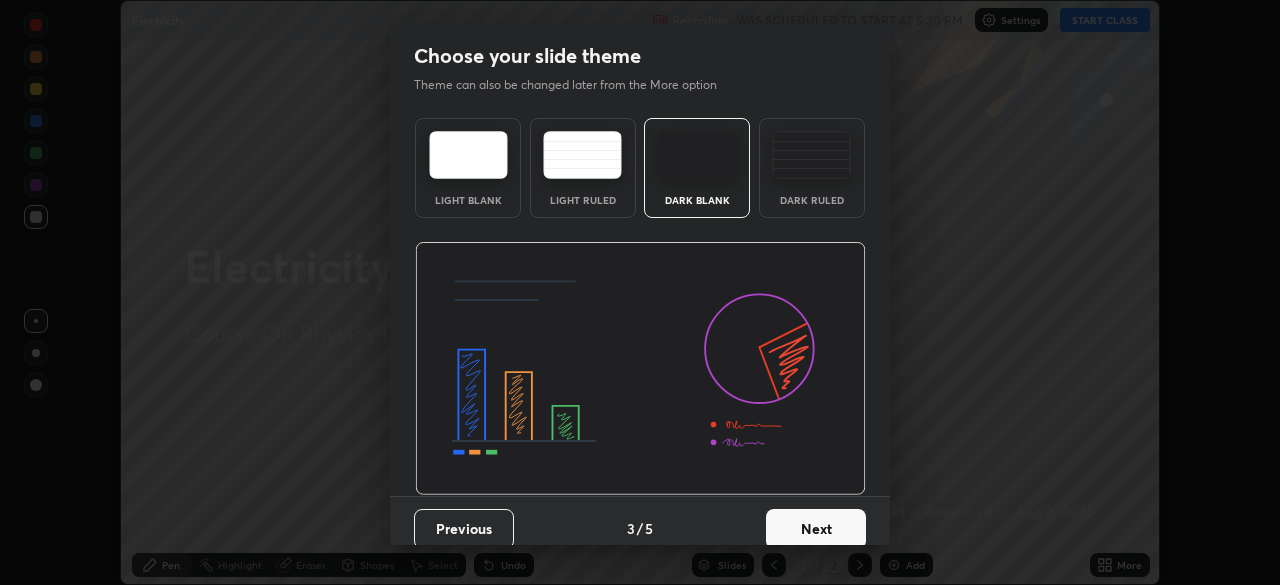 click on "Next" at bounding box center [816, 529] 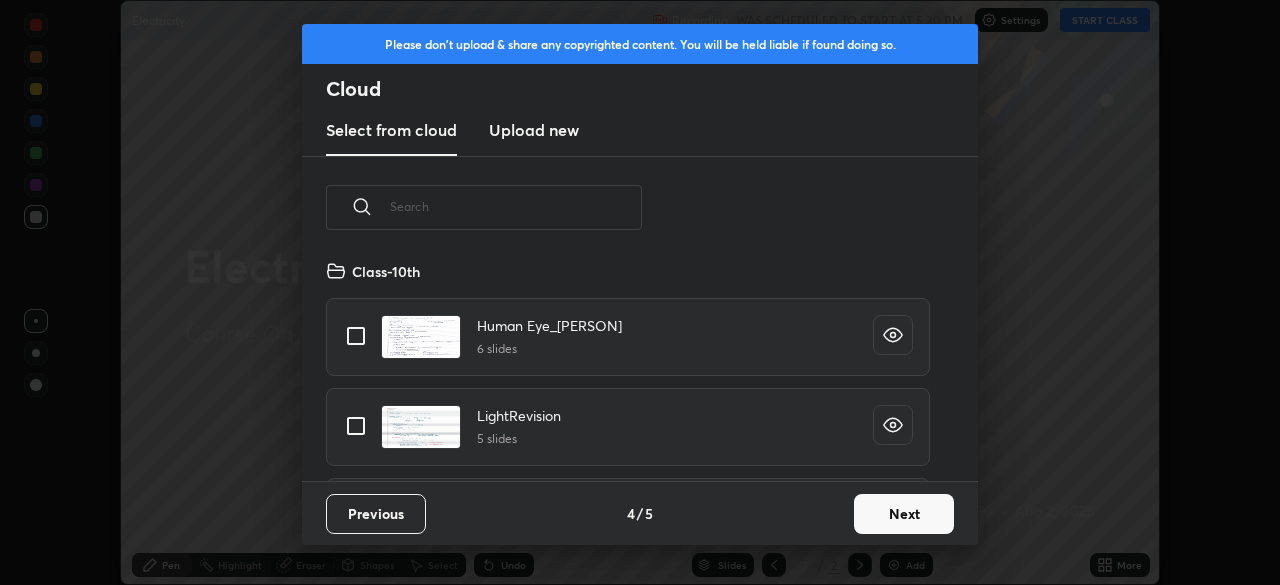 click on "Next" at bounding box center (904, 514) 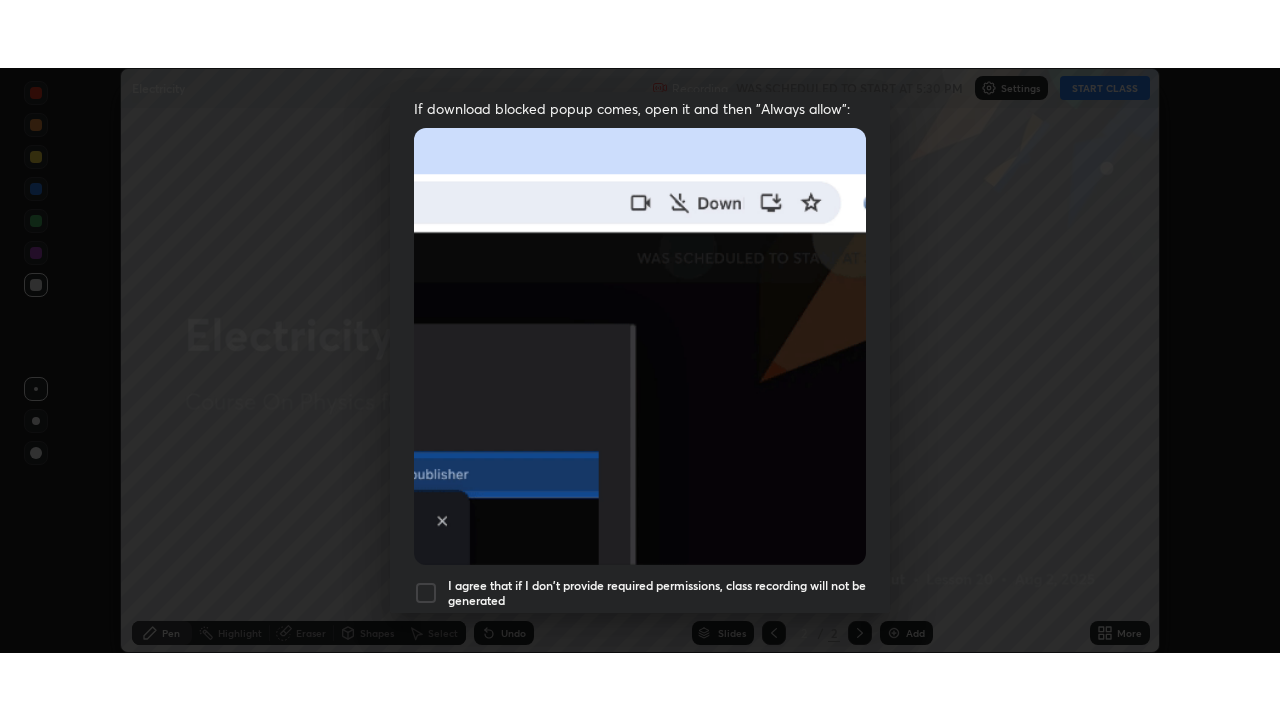 scroll, scrollTop: 479, scrollLeft: 0, axis: vertical 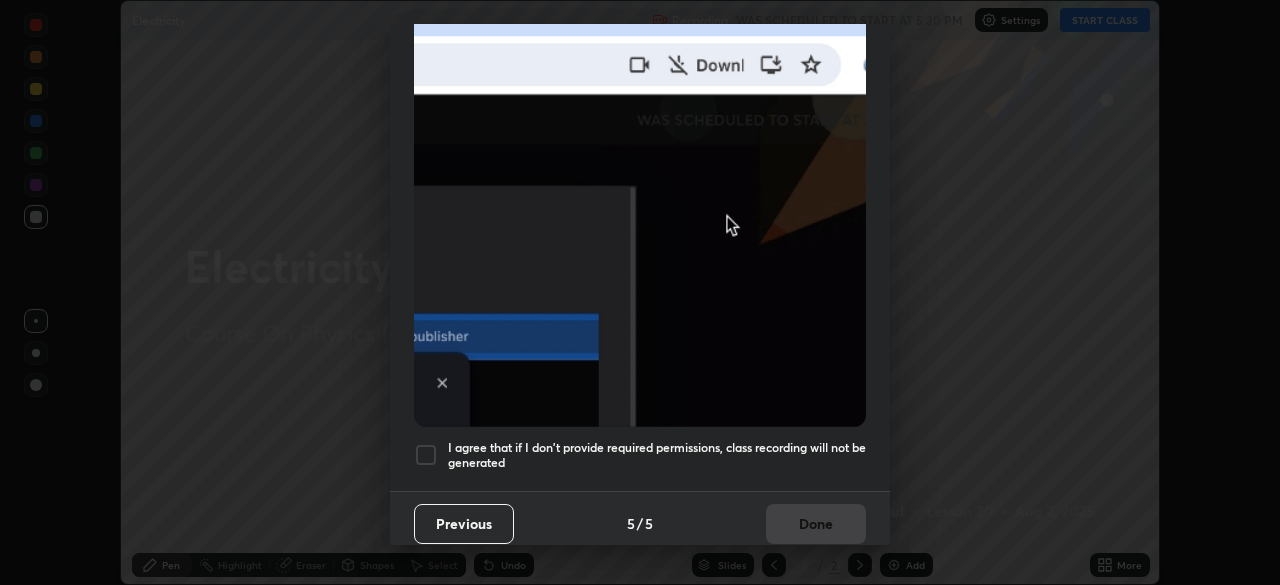 click on "I agree that if I don't provide required permissions, class recording will not be generated" at bounding box center (657, 455) 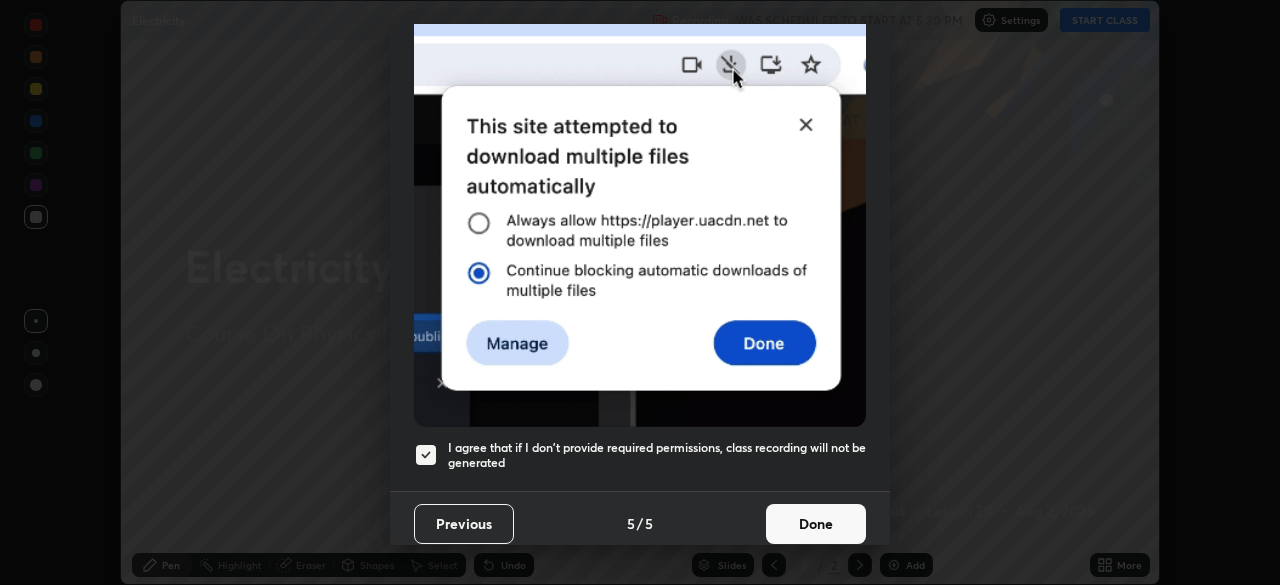 click on "Done" at bounding box center [816, 524] 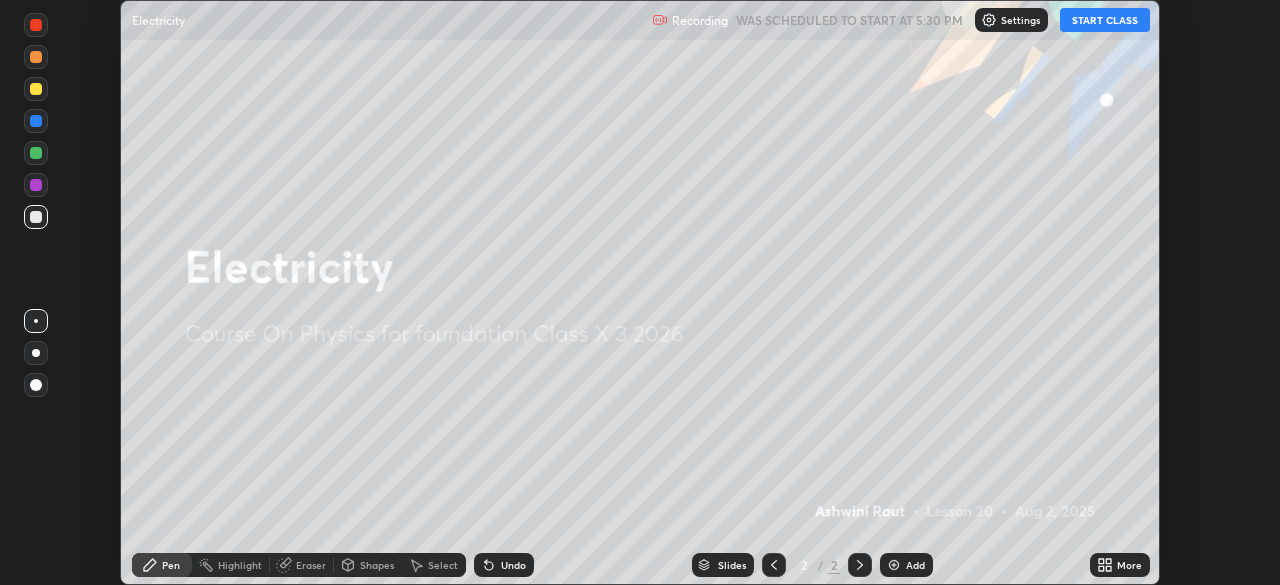 click on "START CLASS" at bounding box center [1105, 20] 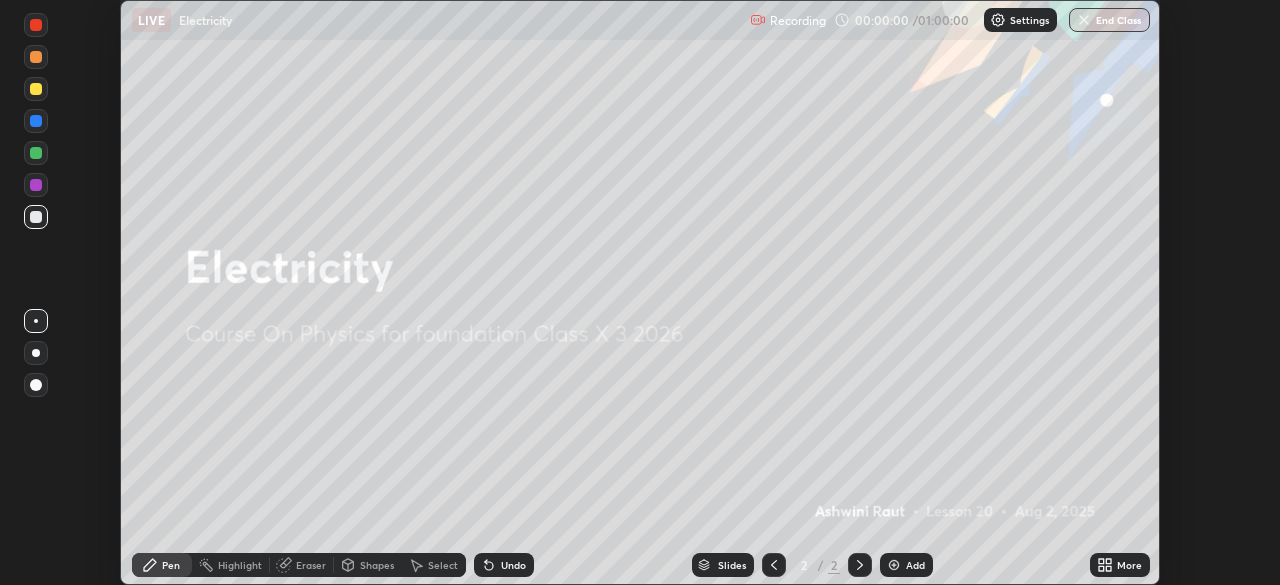 click 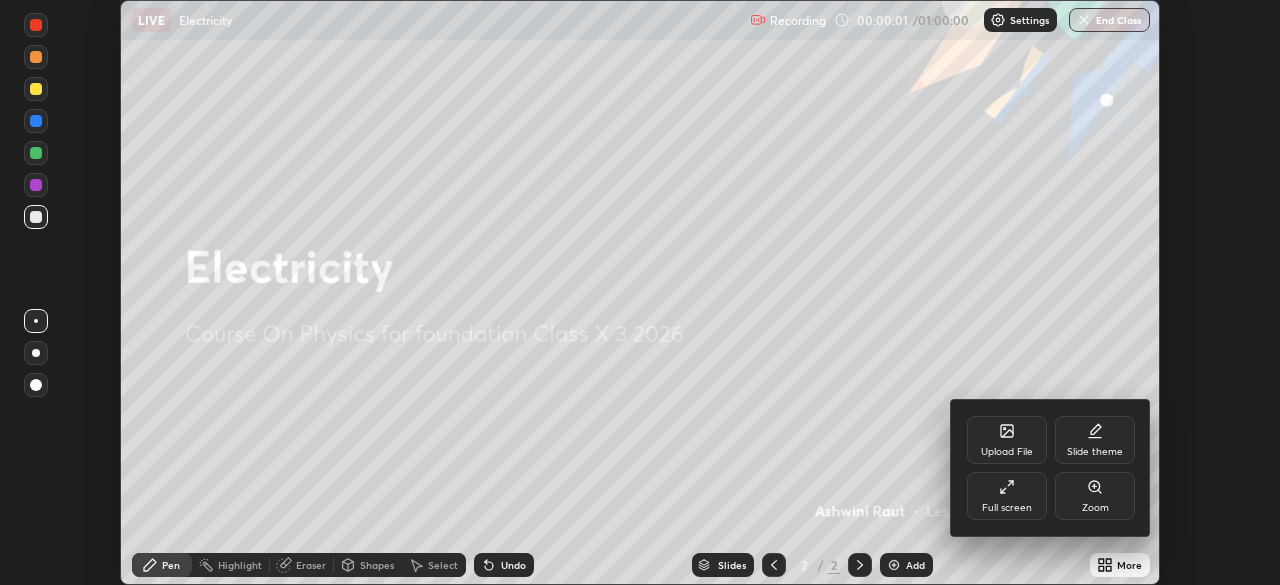 click 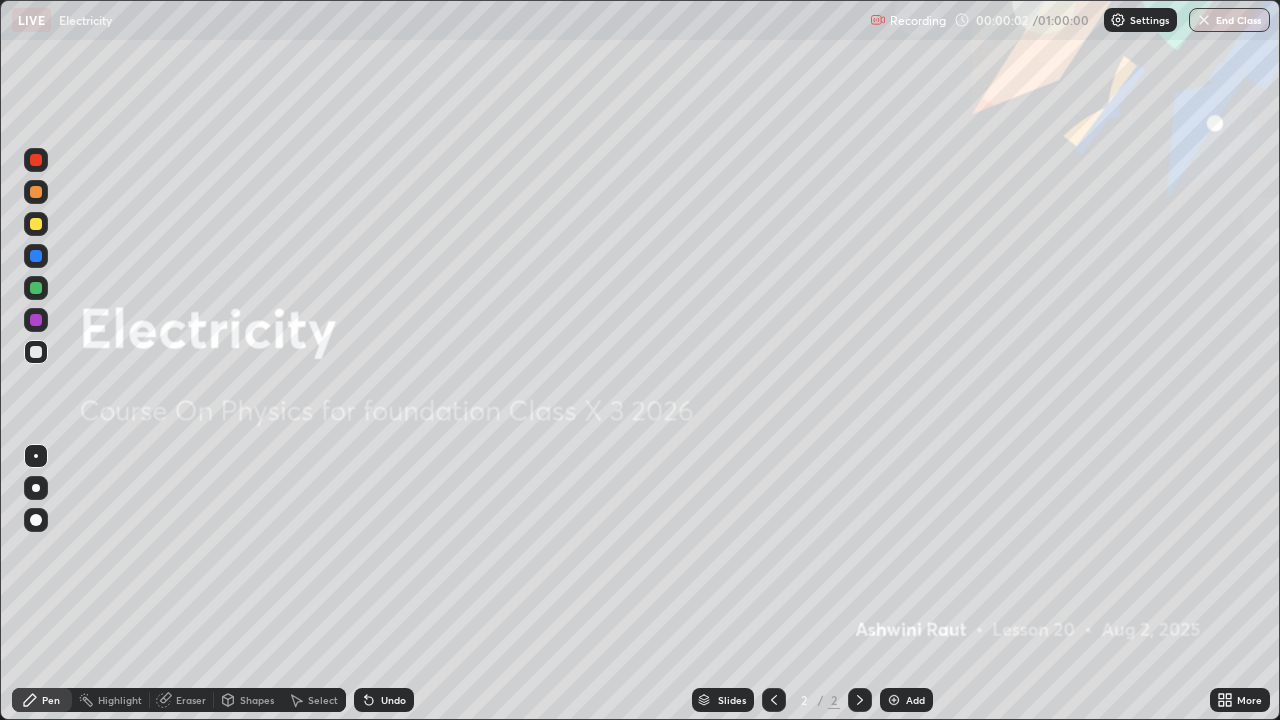 scroll, scrollTop: 99280, scrollLeft: 98720, axis: both 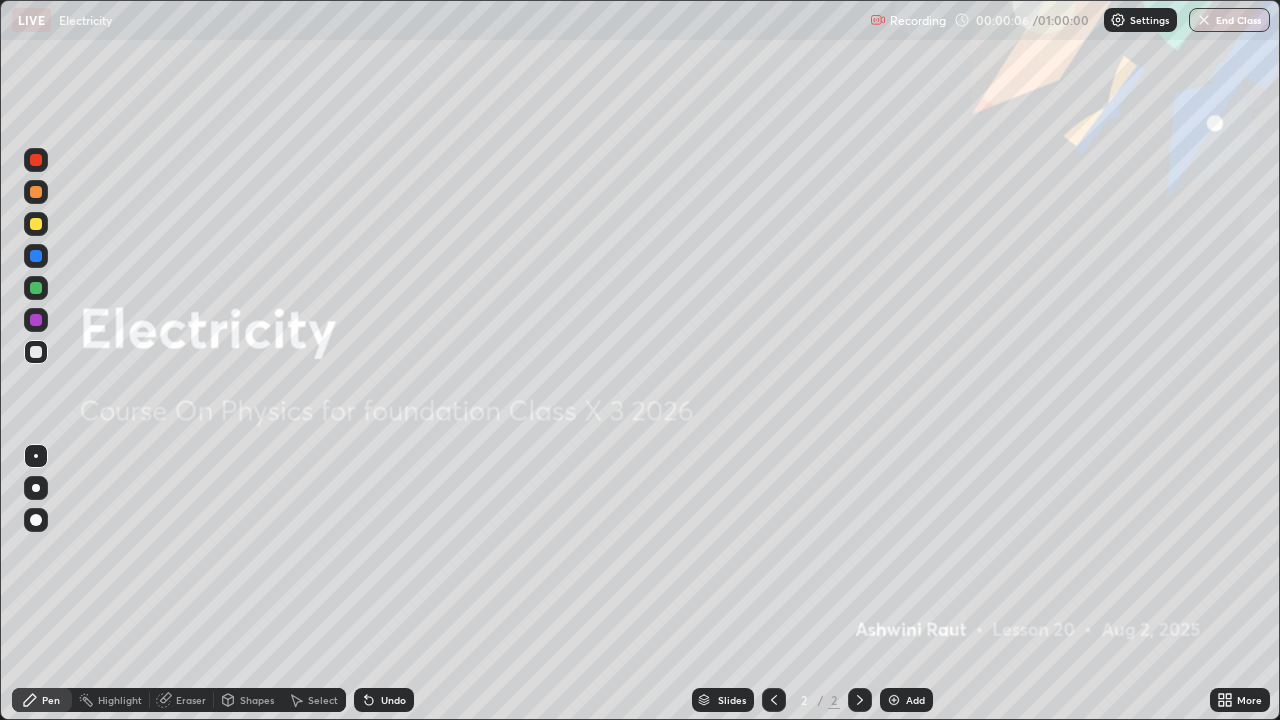 click at bounding box center (894, 700) 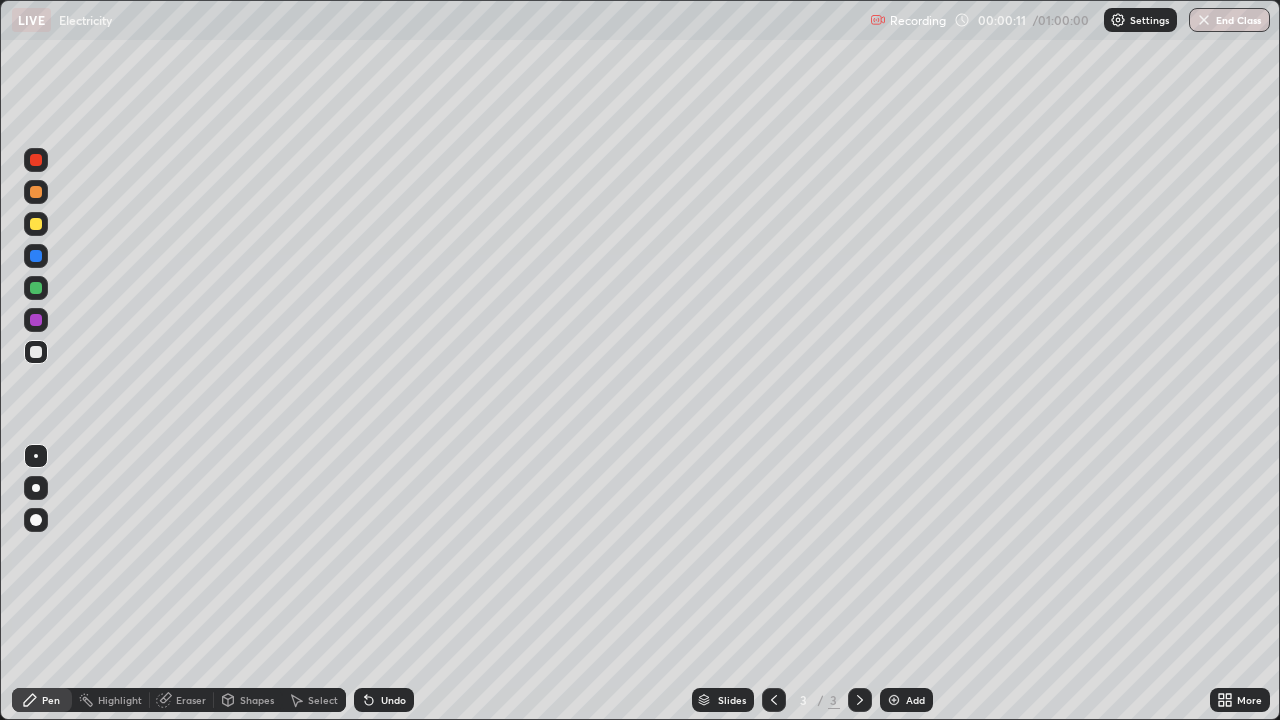 click on "Shapes" at bounding box center [257, 700] 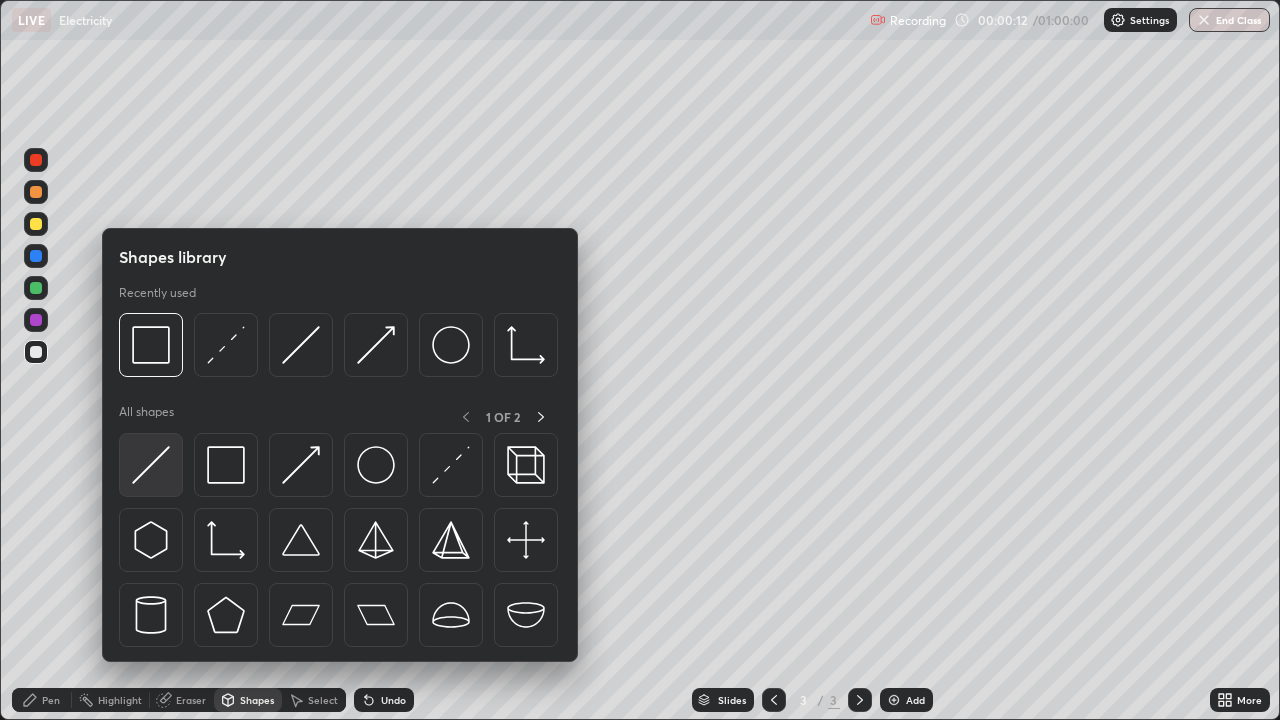click at bounding box center [151, 465] 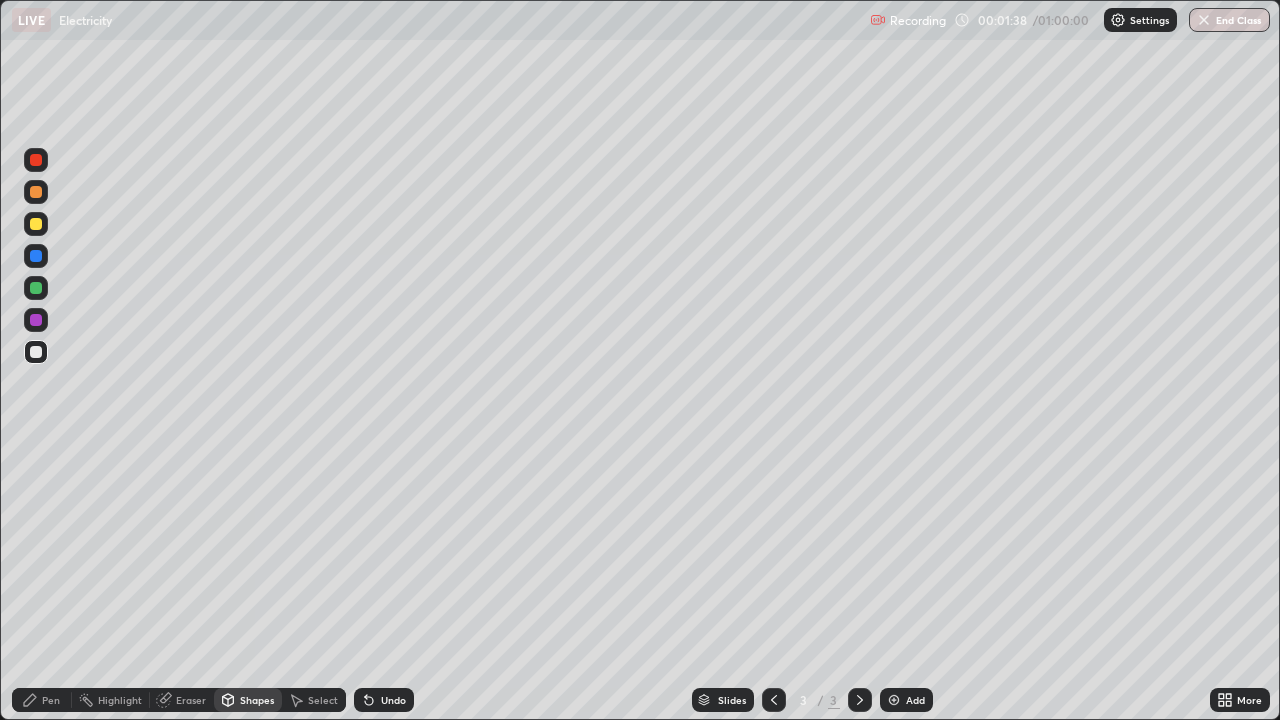 click on "Eraser" at bounding box center (182, 700) 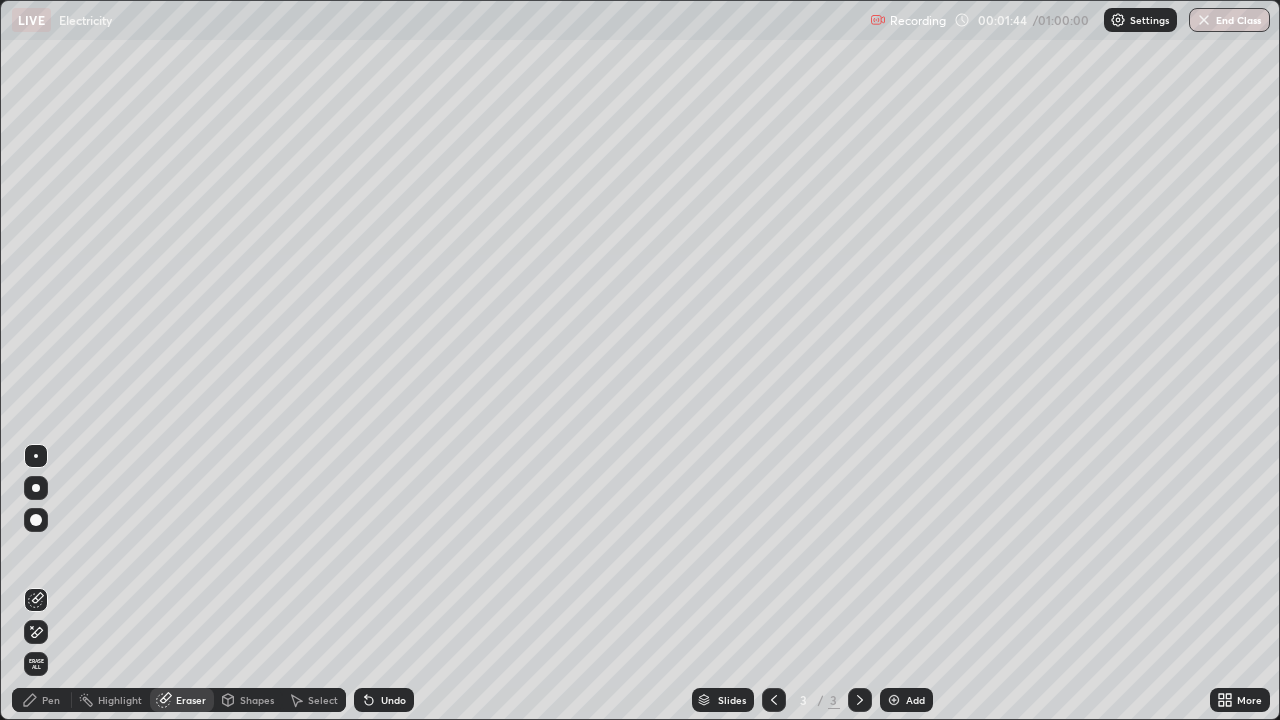click on "Pen" at bounding box center (51, 700) 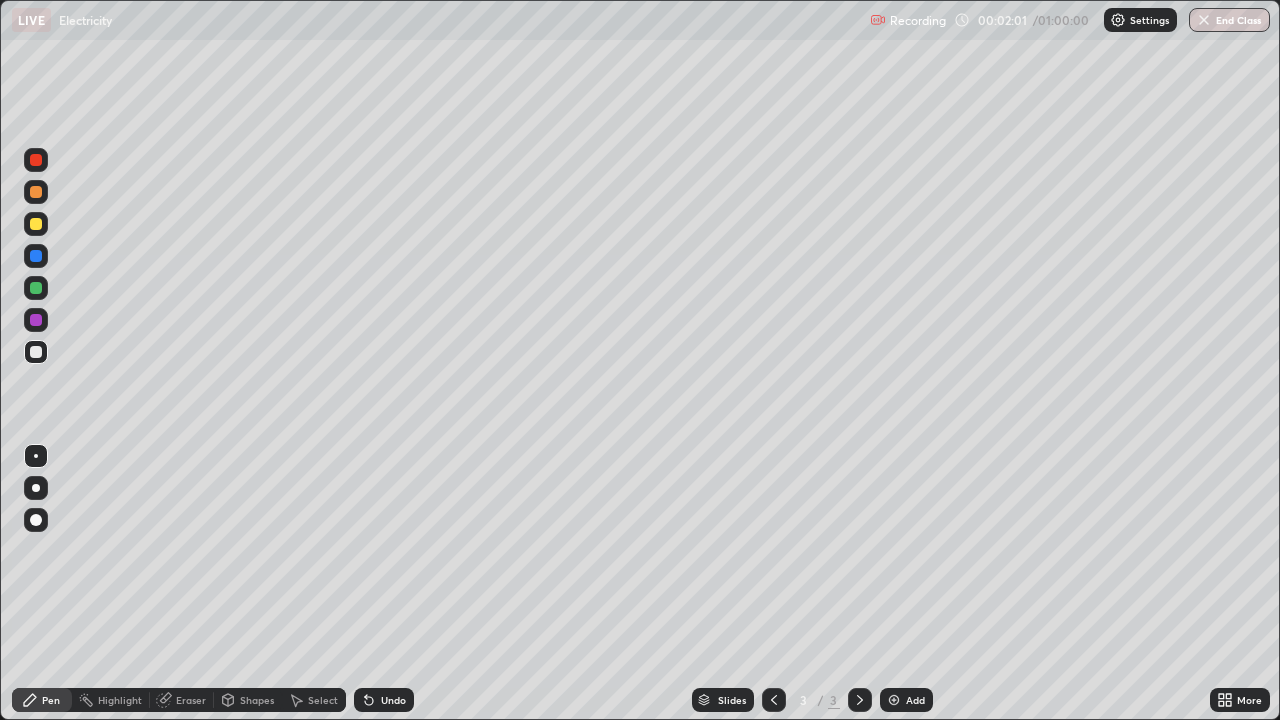 click on "Eraser" at bounding box center (191, 700) 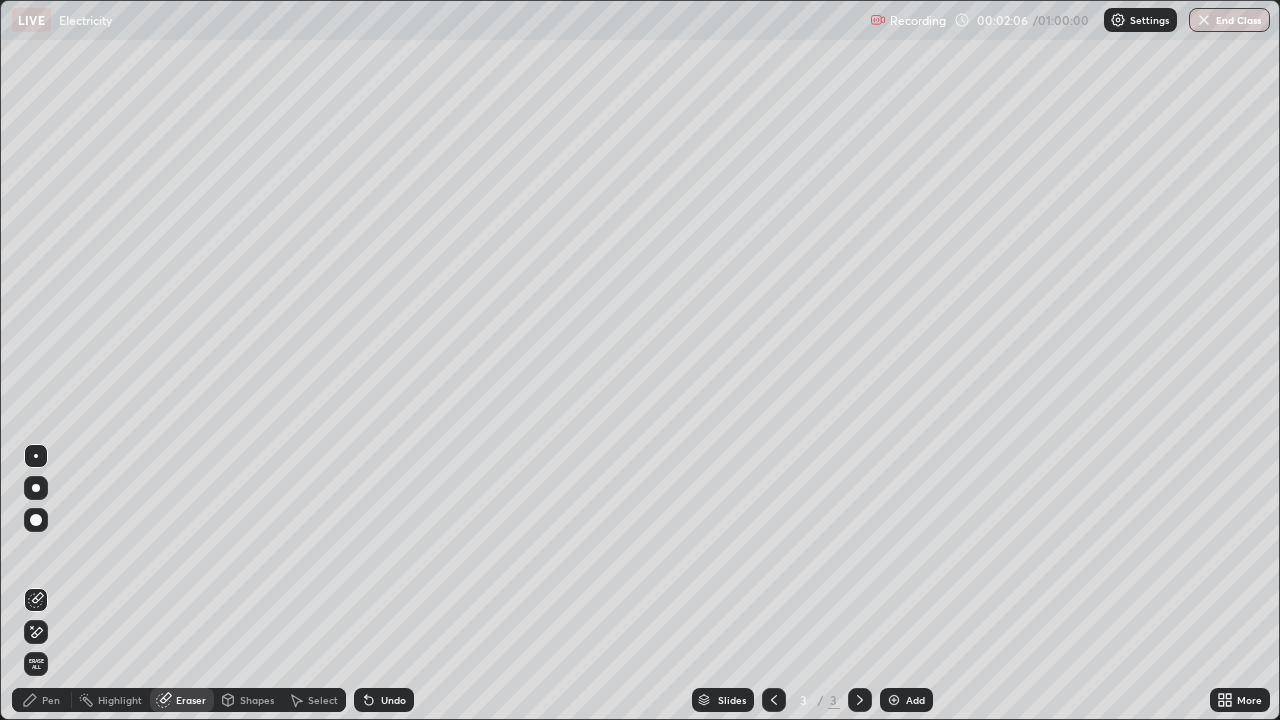 click on "Pen" at bounding box center (51, 700) 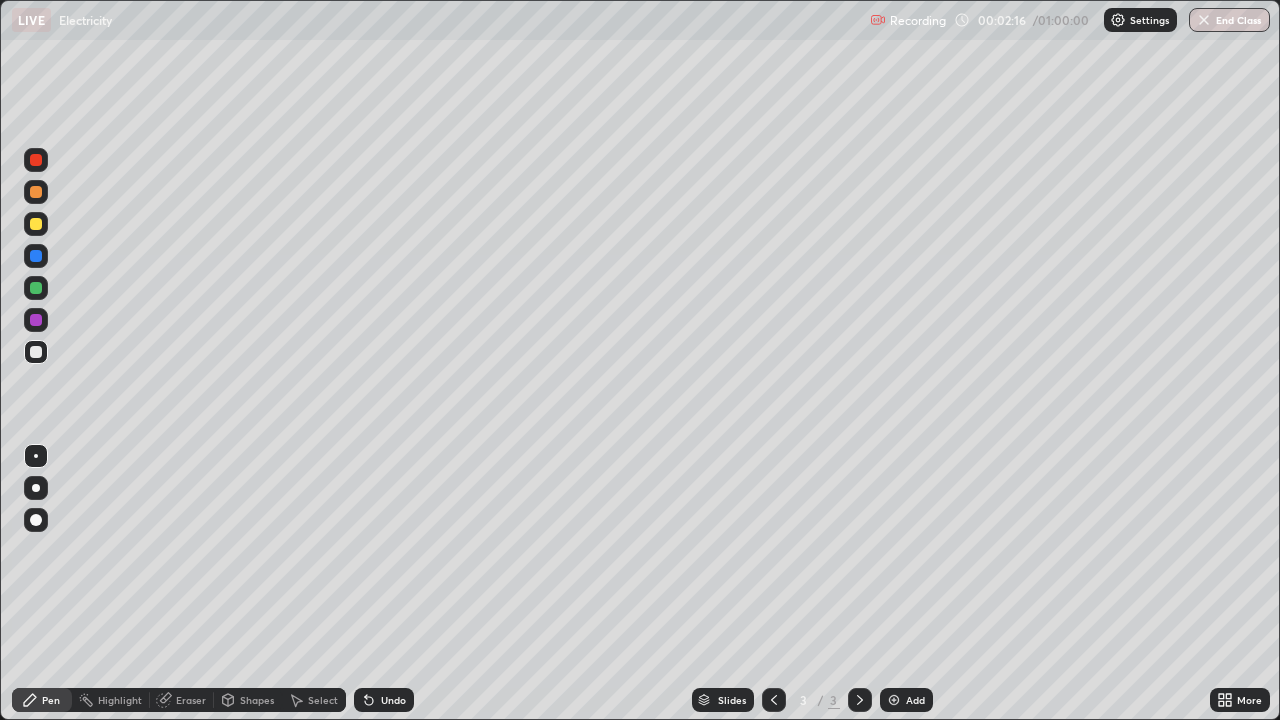 click on "Shapes" at bounding box center (257, 700) 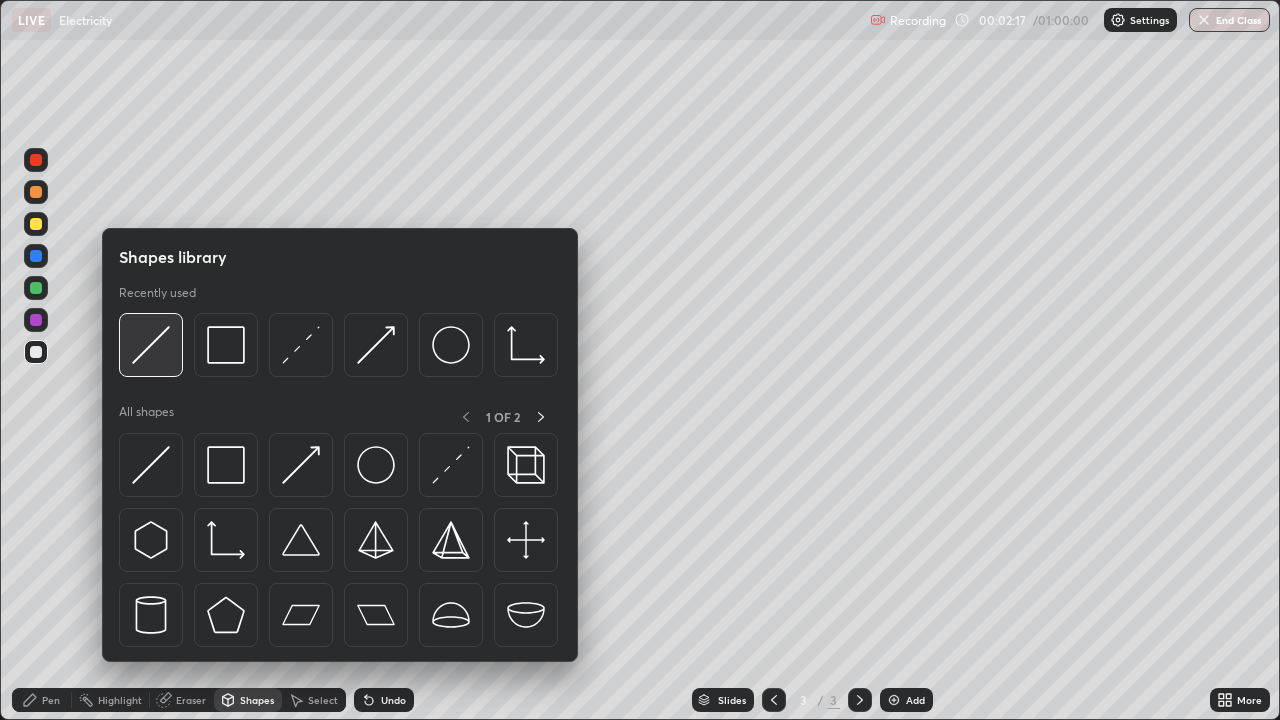 click at bounding box center (151, 345) 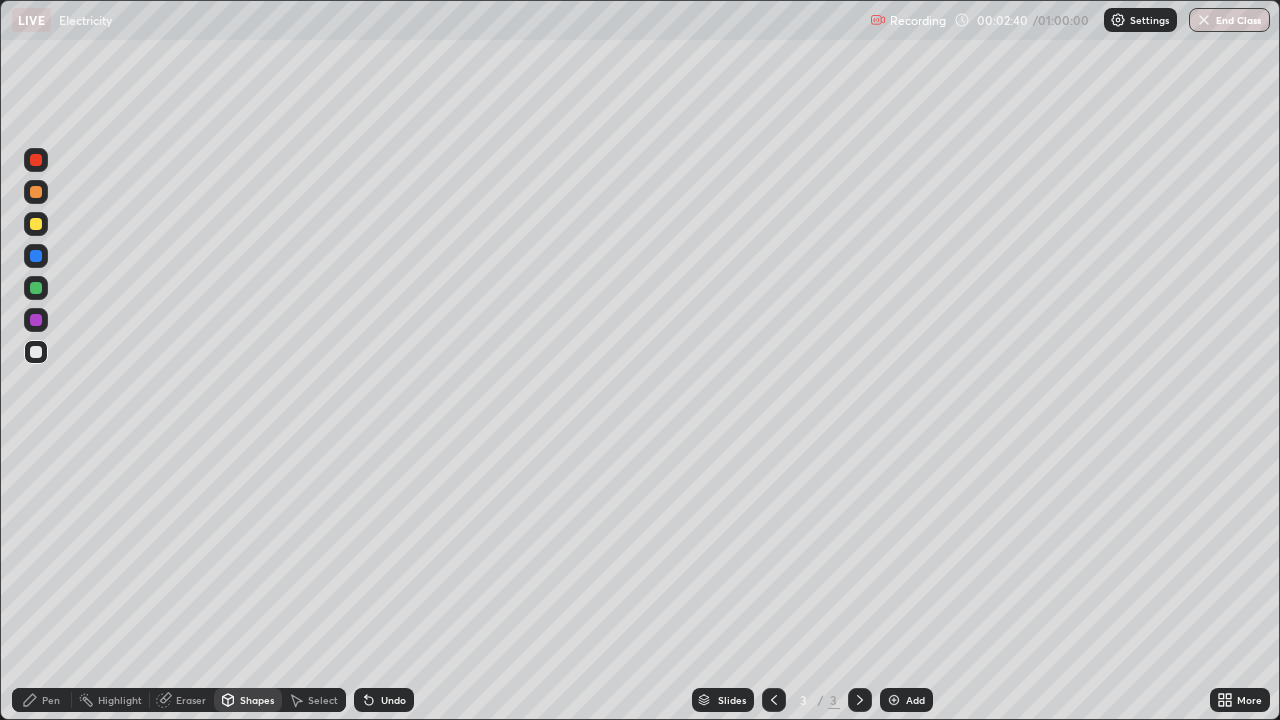 click on "Eraser" at bounding box center (182, 700) 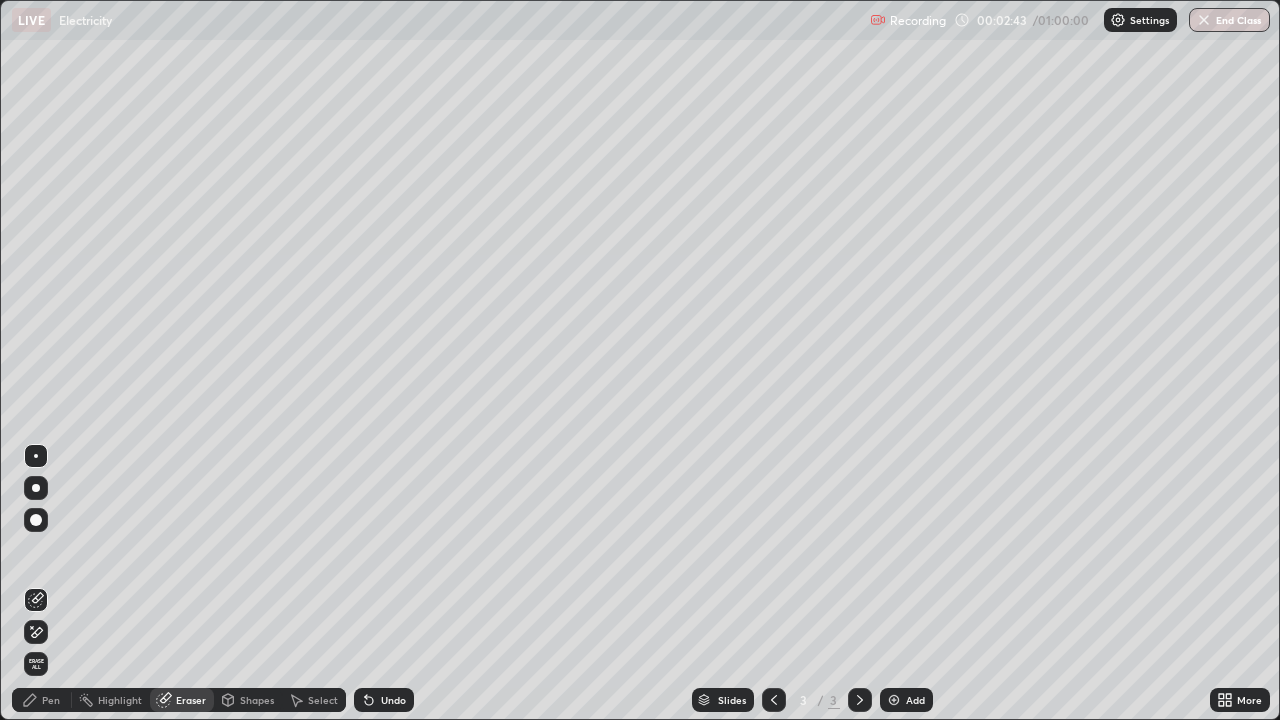click on "Pen" at bounding box center [51, 700] 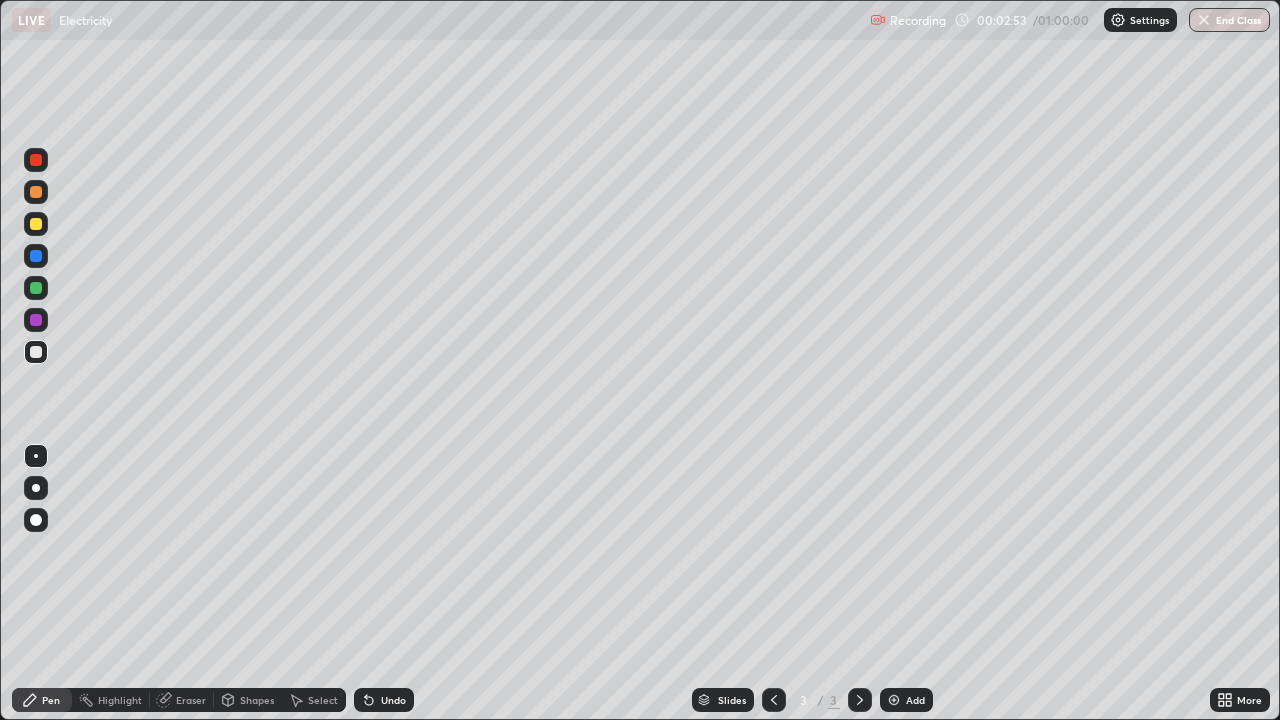 click on "Undo" at bounding box center (393, 700) 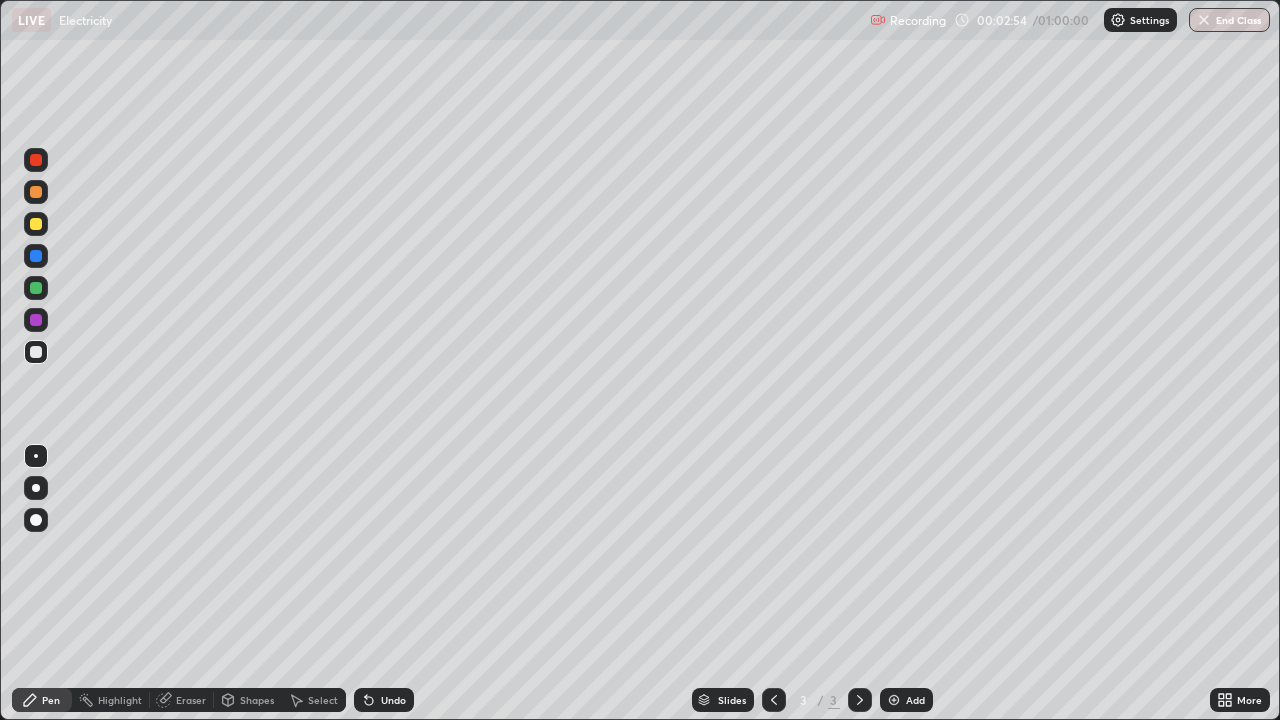 click on "Undo" at bounding box center [393, 700] 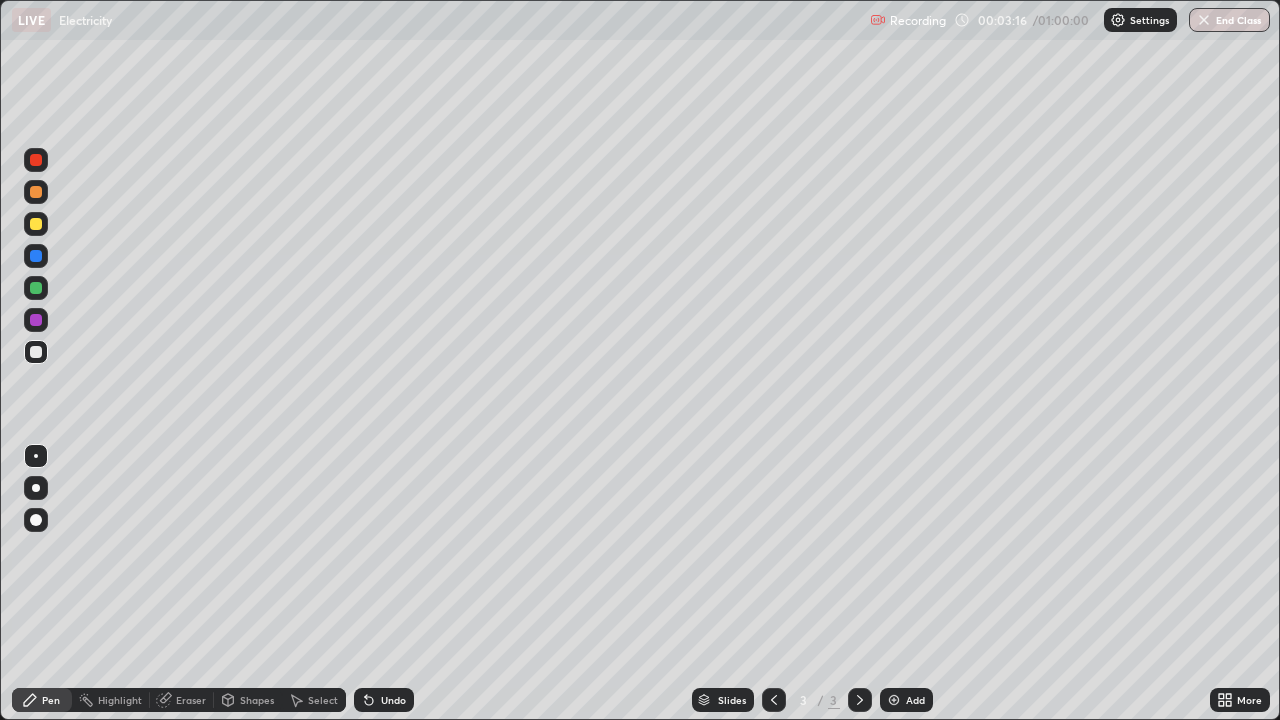 click on "Select" at bounding box center [323, 700] 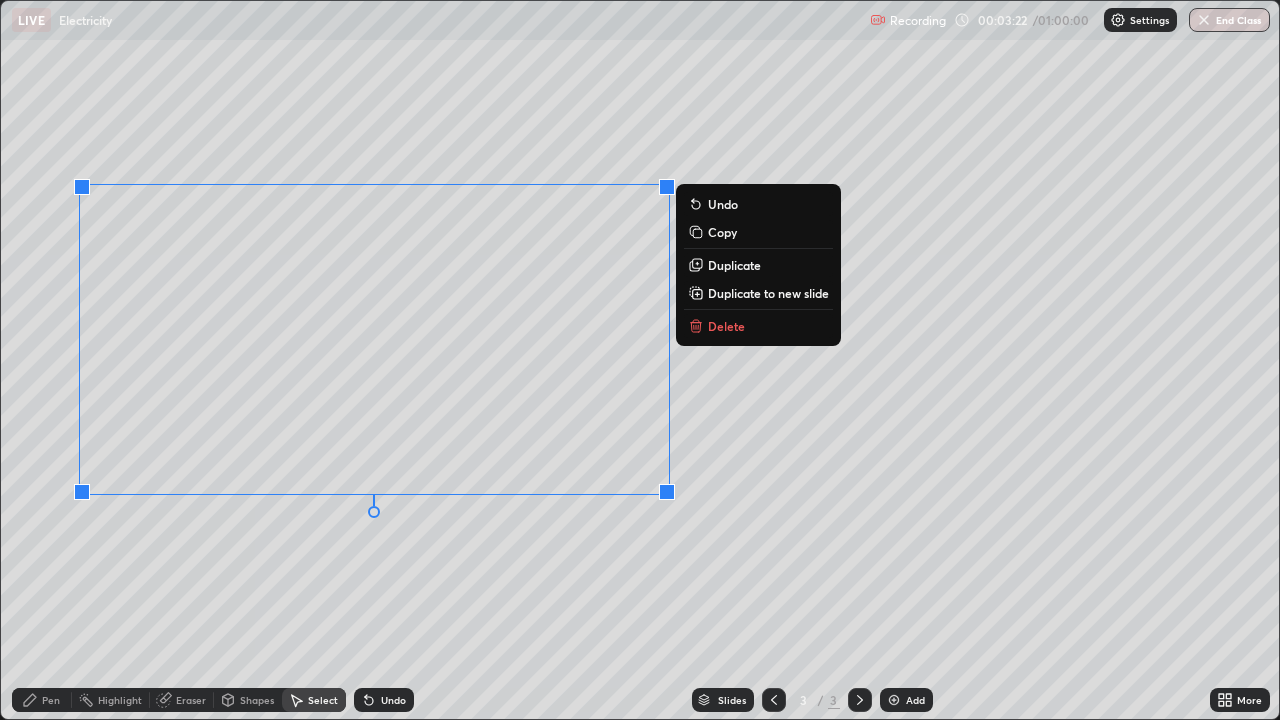 click on "0 ° Undo Copy Duplicate Duplicate to new slide Delete" at bounding box center [640, 360] 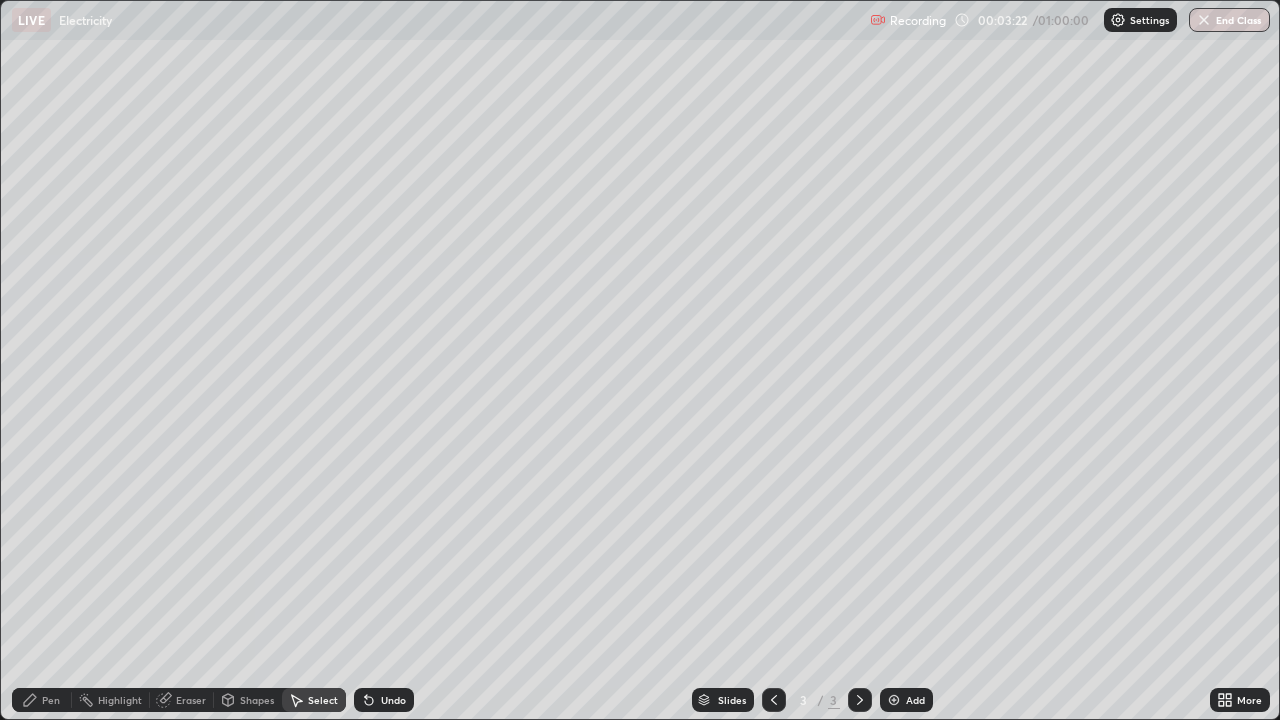 click on "Pen" at bounding box center [51, 700] 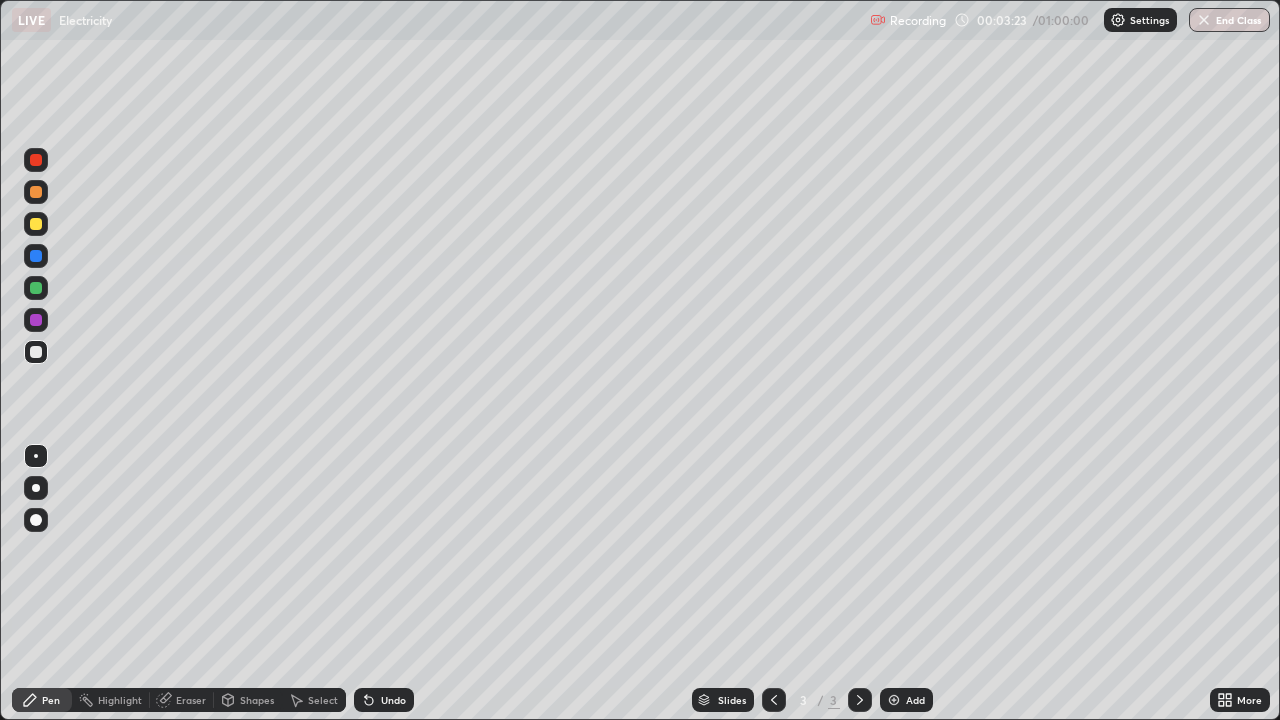 click at bounding box center [36, 192] 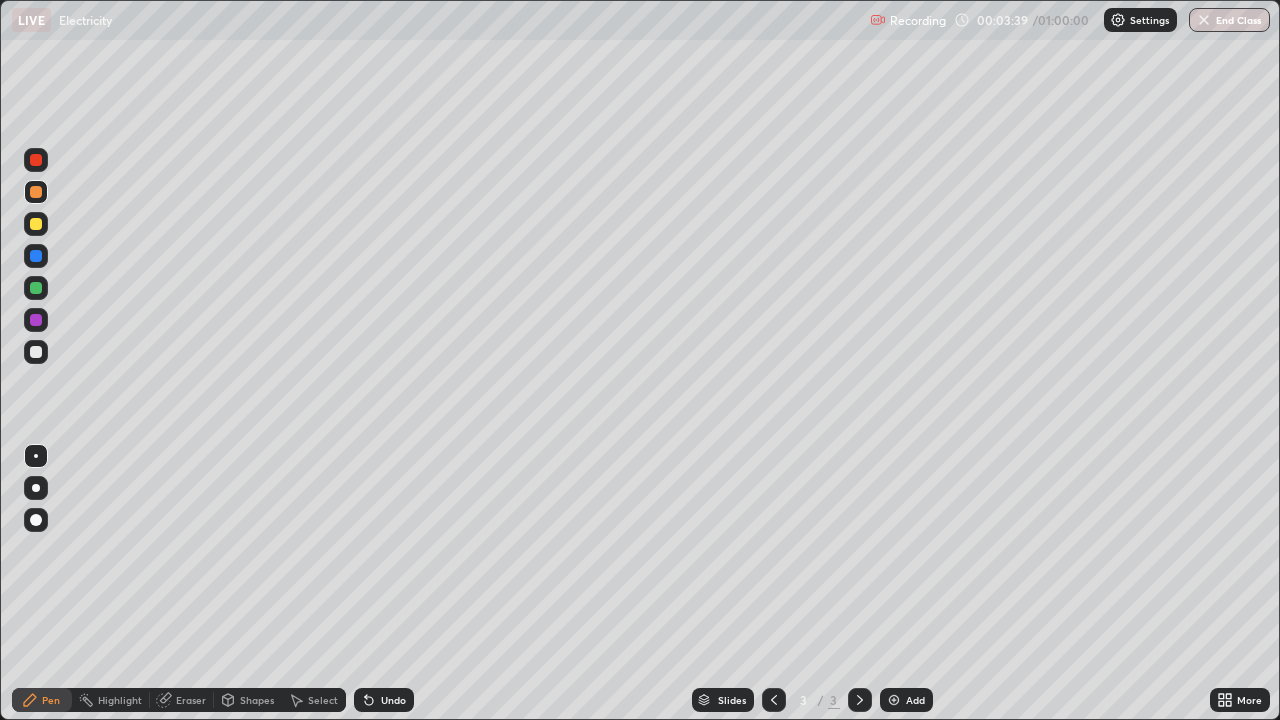 click on "Select" at bounding box center (314, 700) 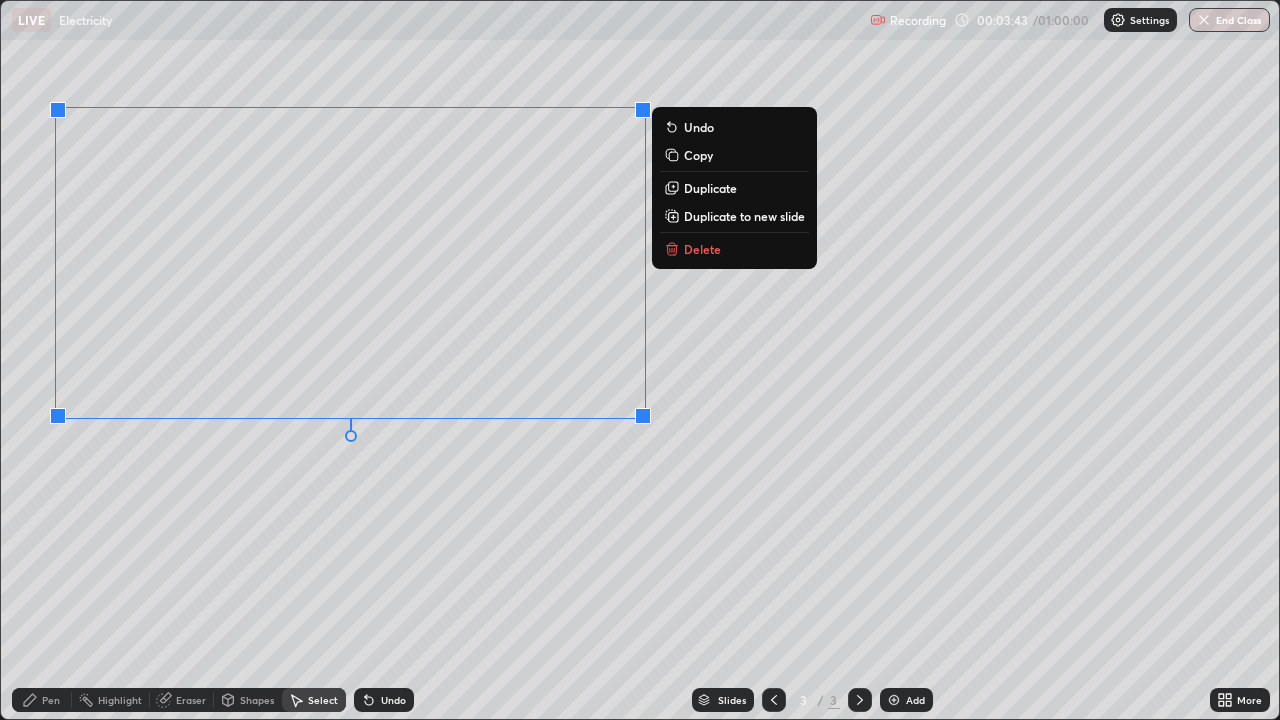 click on "0 ° Undo Copy Duplicate Duplicate to new slide Delete" at bounding box center [640, 360] 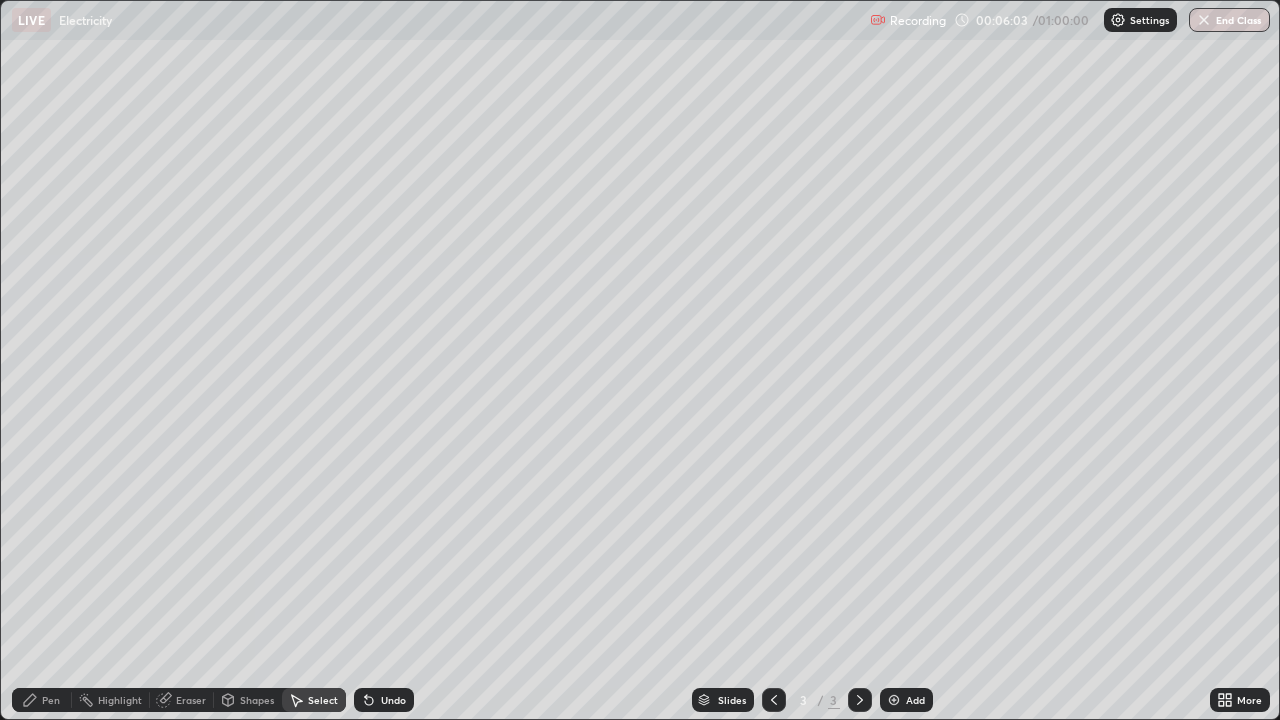 click on "Pen" at bounding box center [42, 700] 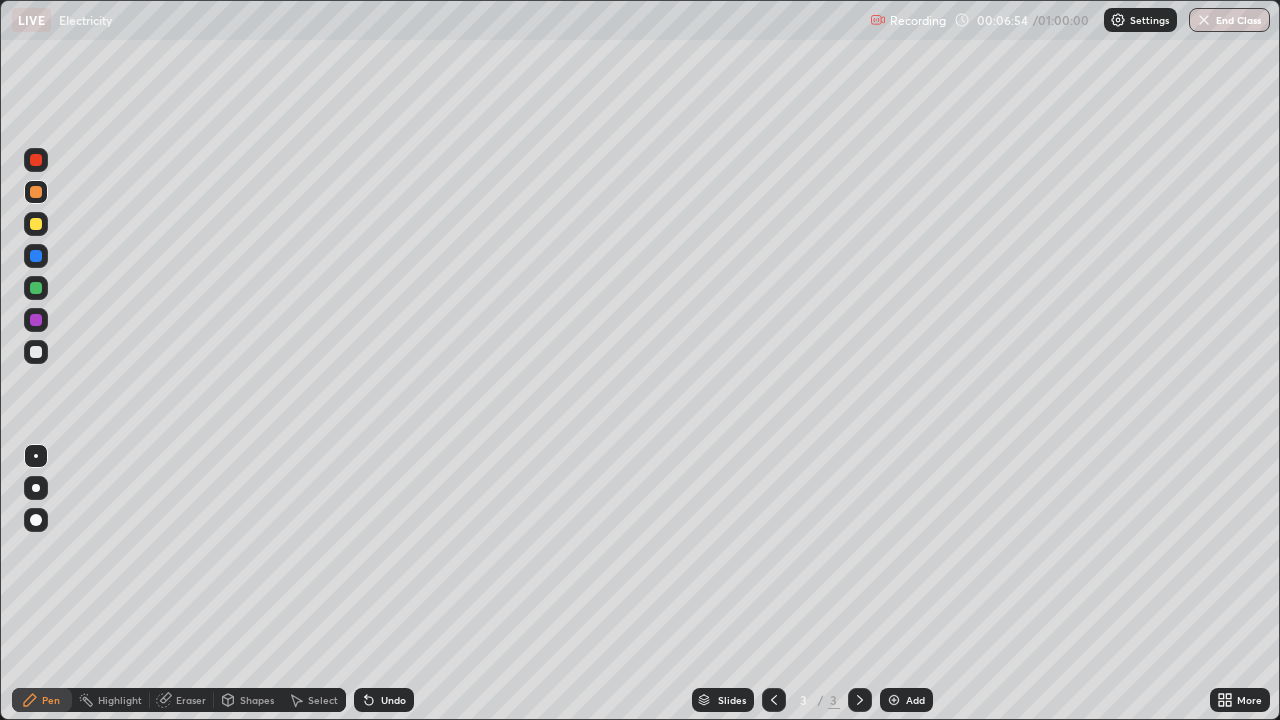 click on "Shapes" at bounding box center (257, 700) 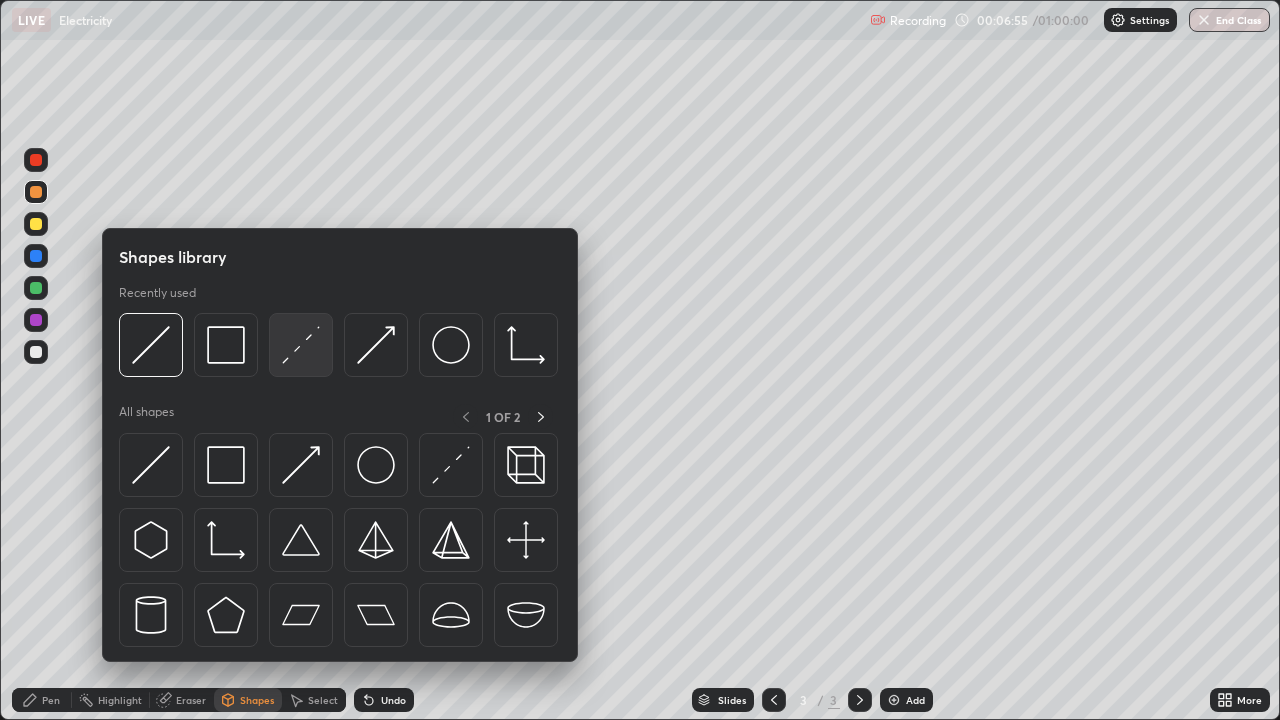 click at bounding box center [301, 345] 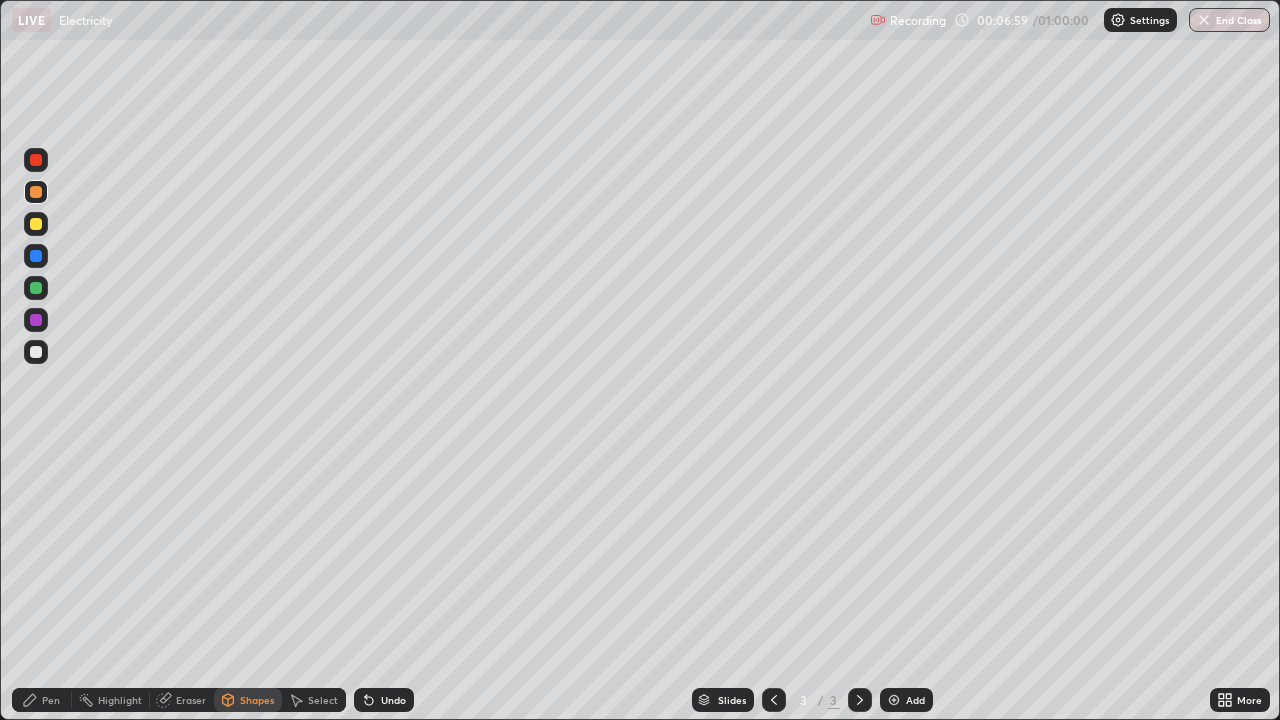 click on "Pen" at bounding box center (42, 700) 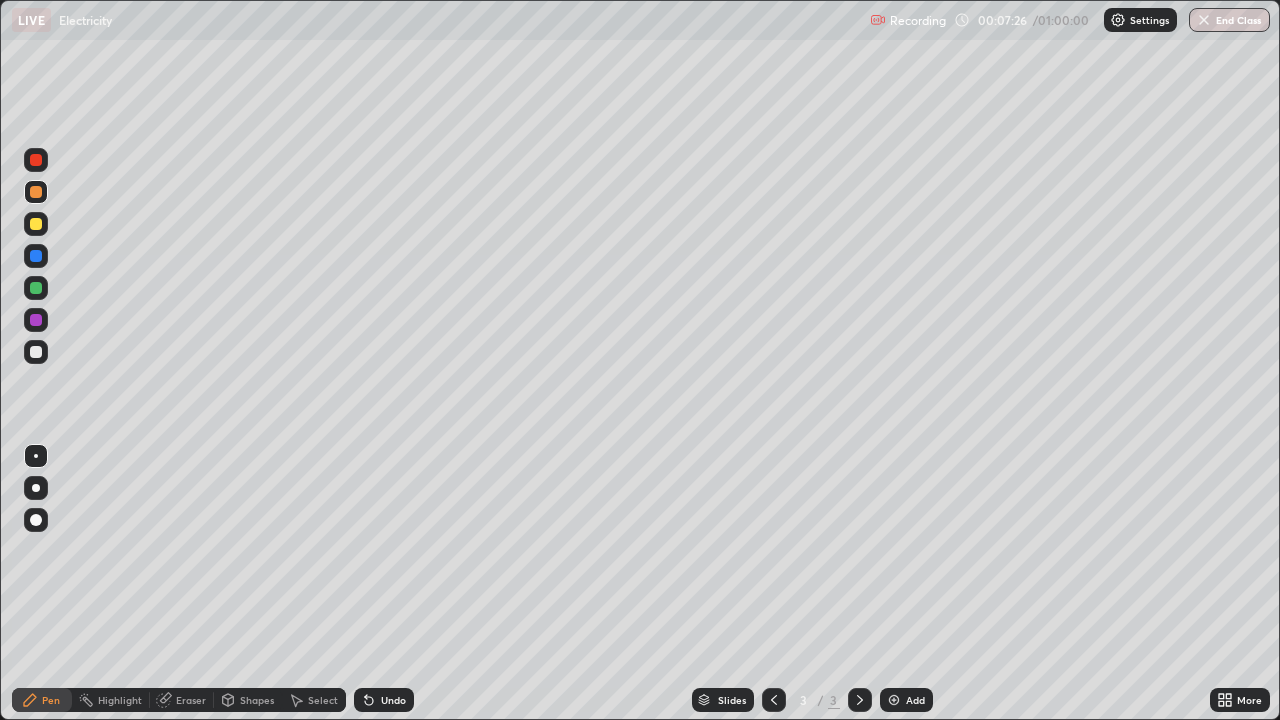 click on "Shapes" at bounding box center [257, 700] 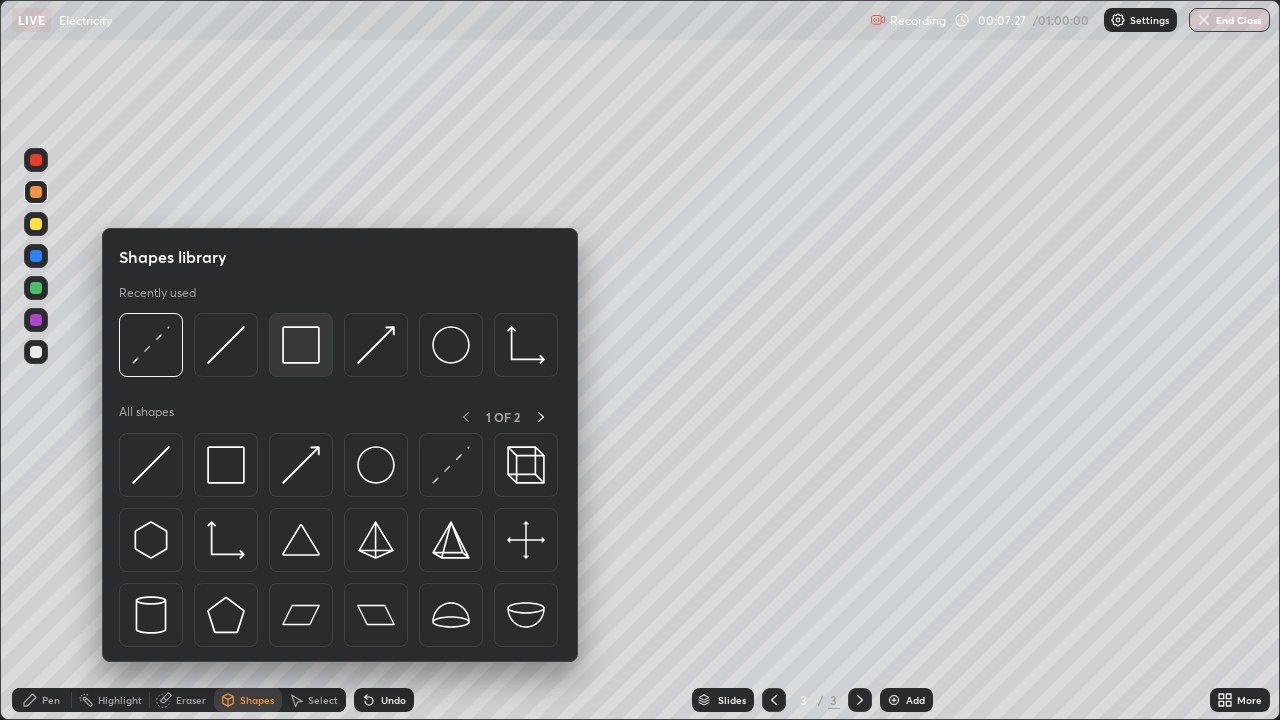 click at bounding box center (301, 345) 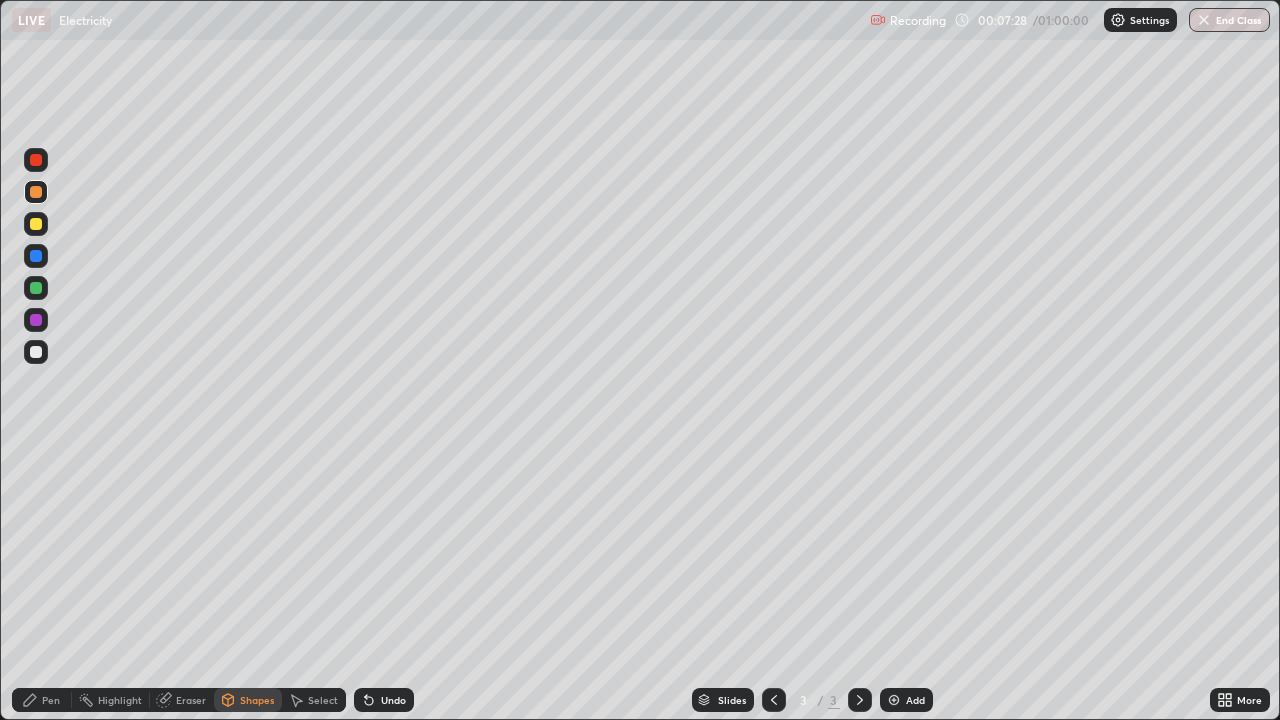 click at bounding box center [36, 288] 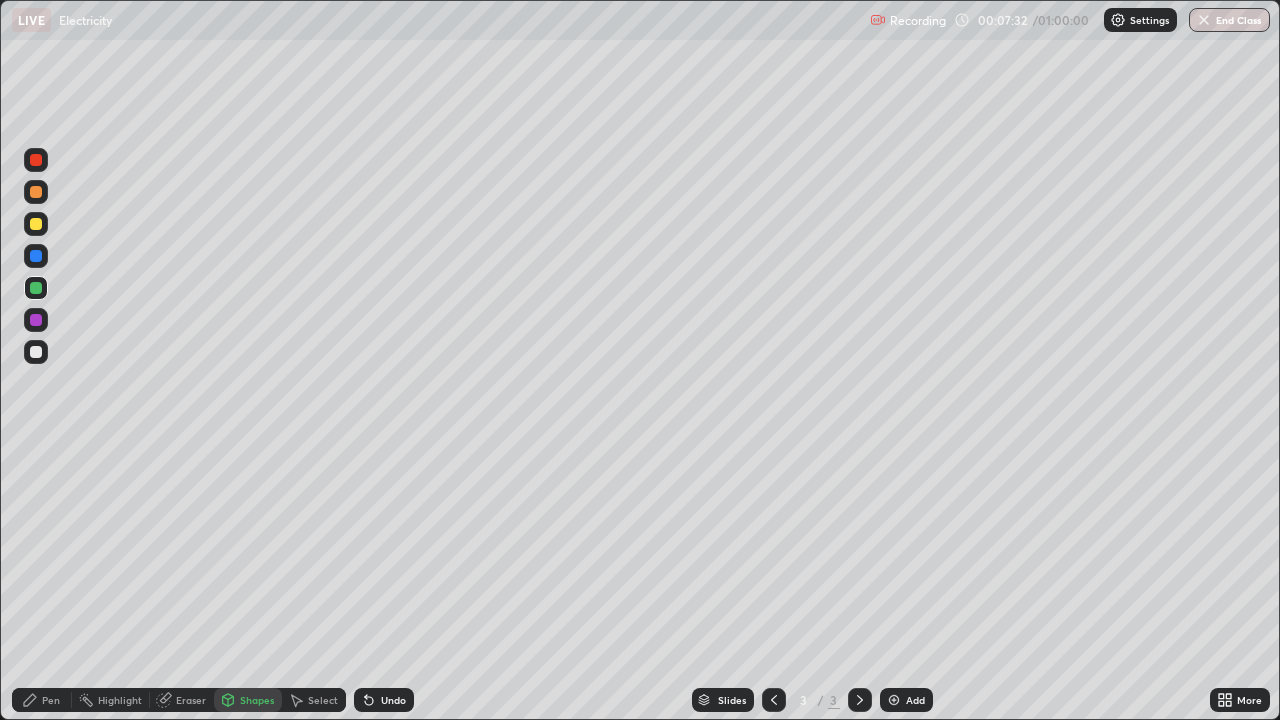 click on "Select" at bounding box center [323, 700] 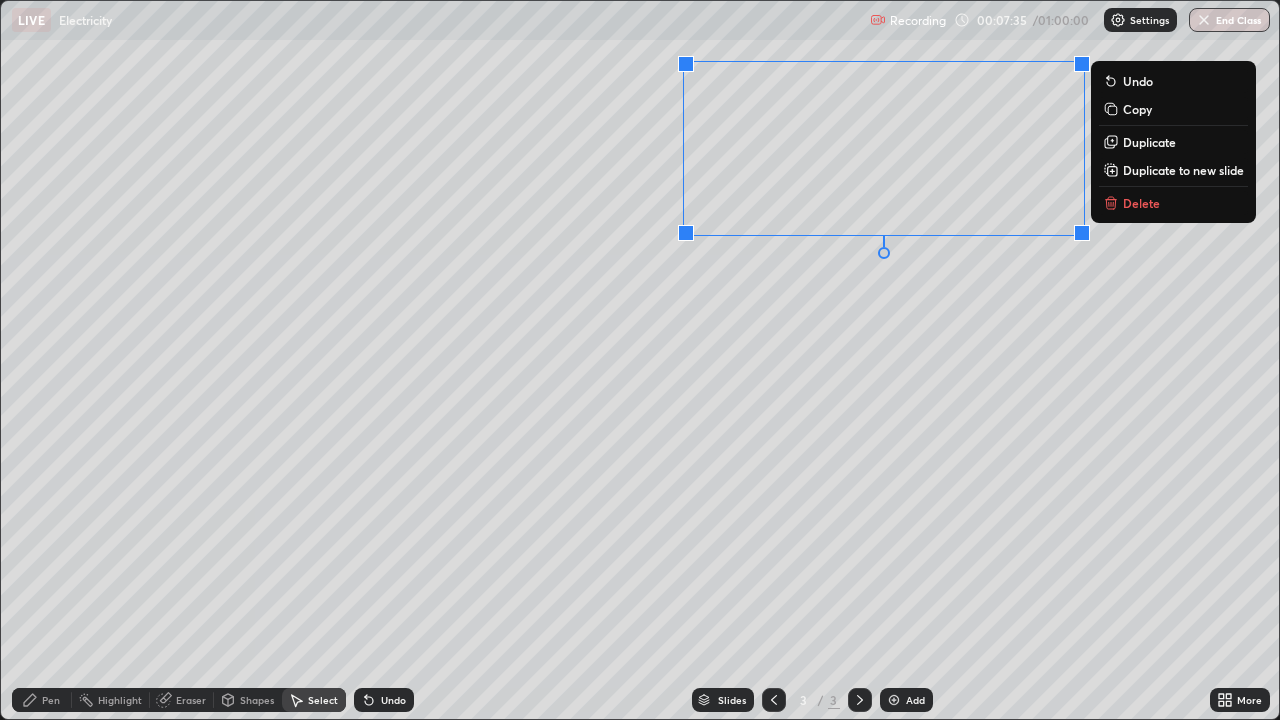 click on "0 ° Undo Copy Duplicate Duplicate to new slide Delete" at bounding box center [640, 360] 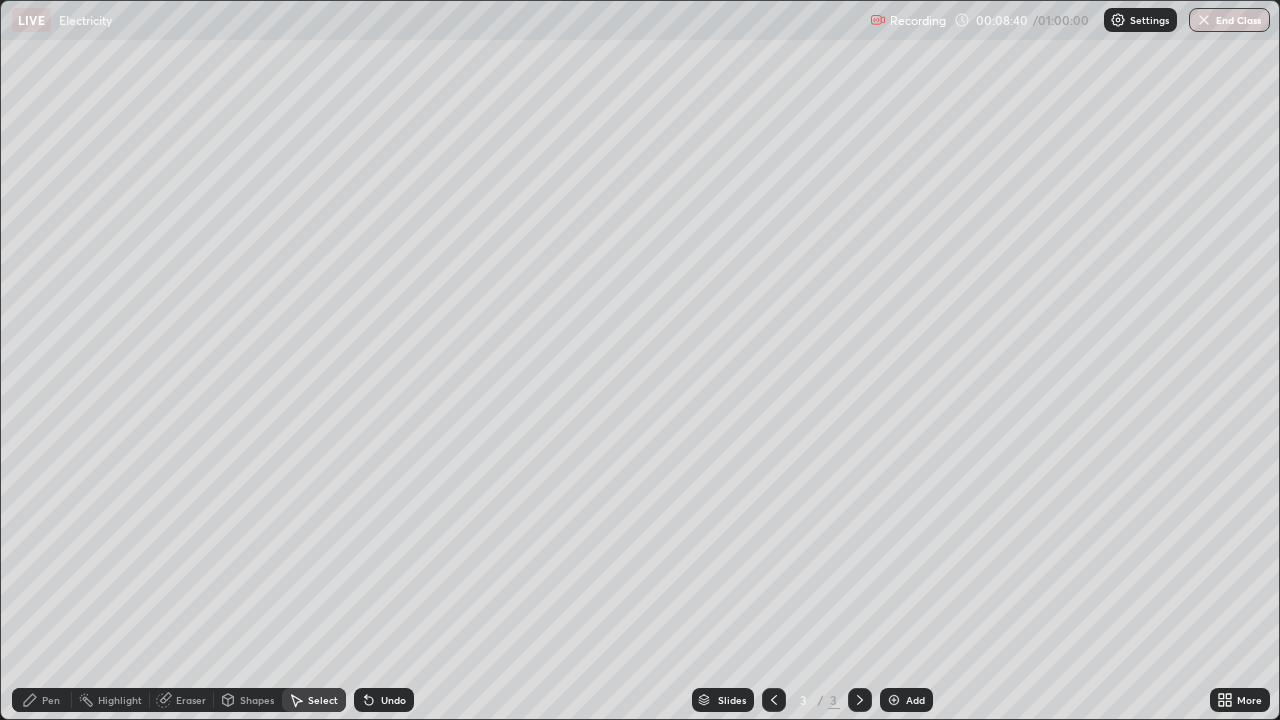 click on "Pen" at bounding box center (51, 700) 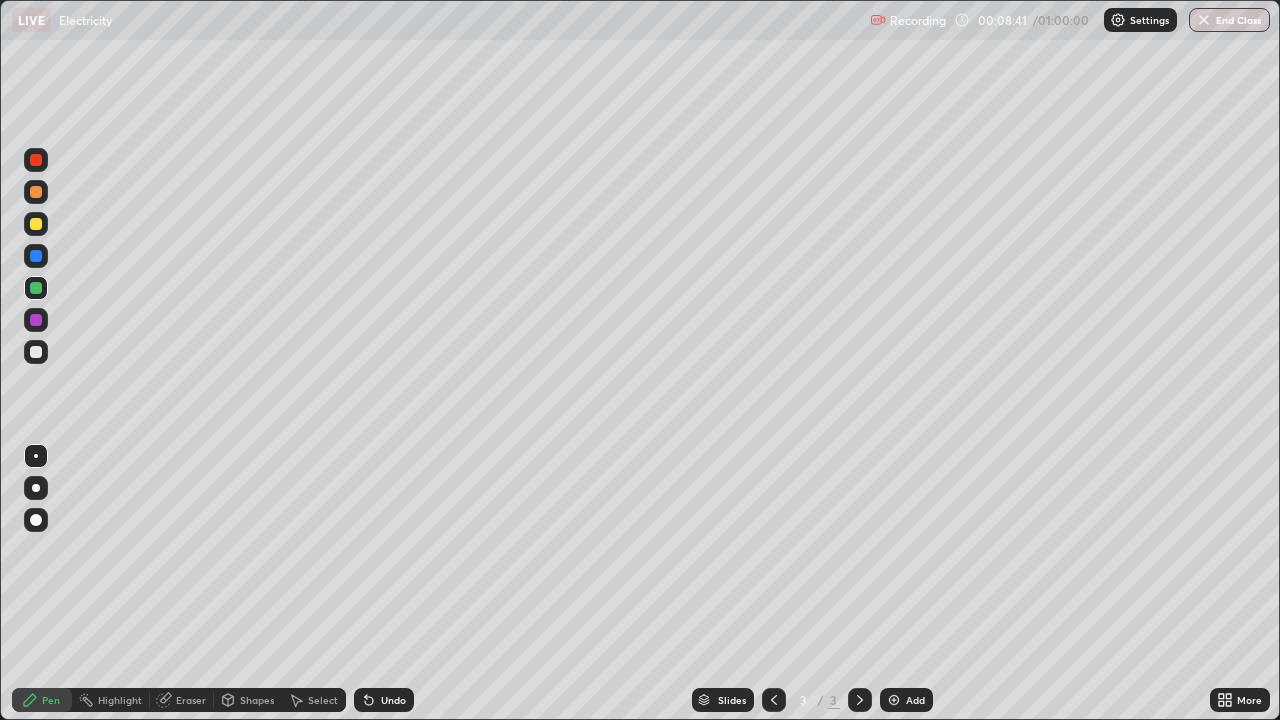 click at bounding box center (36, 256) 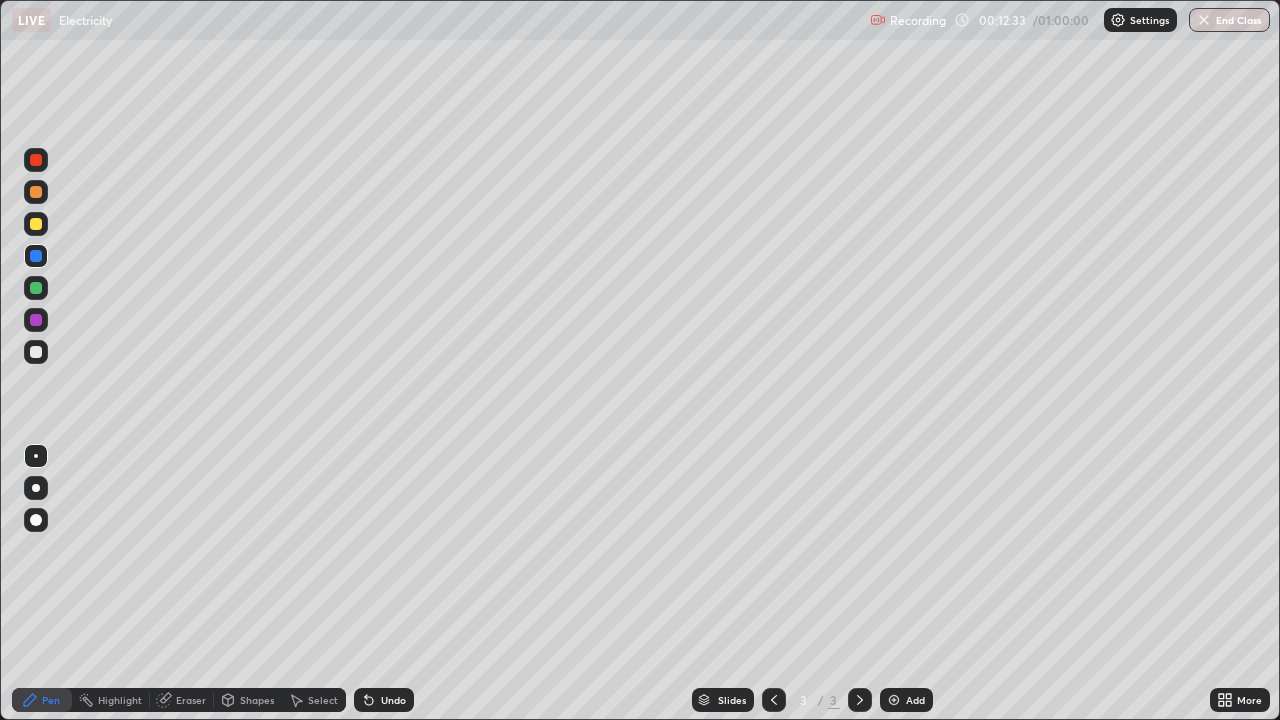 click on "Pen" at bounding box center (51, 700) 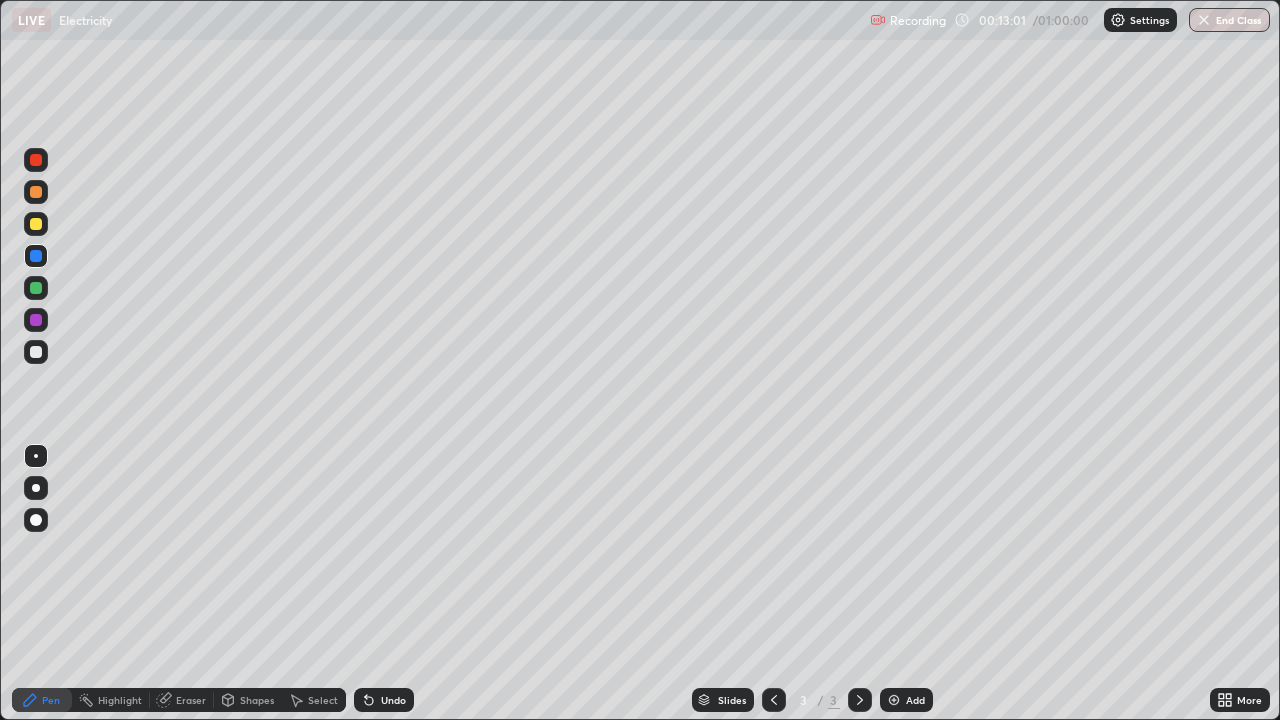 click at bounding box center [36, 224] 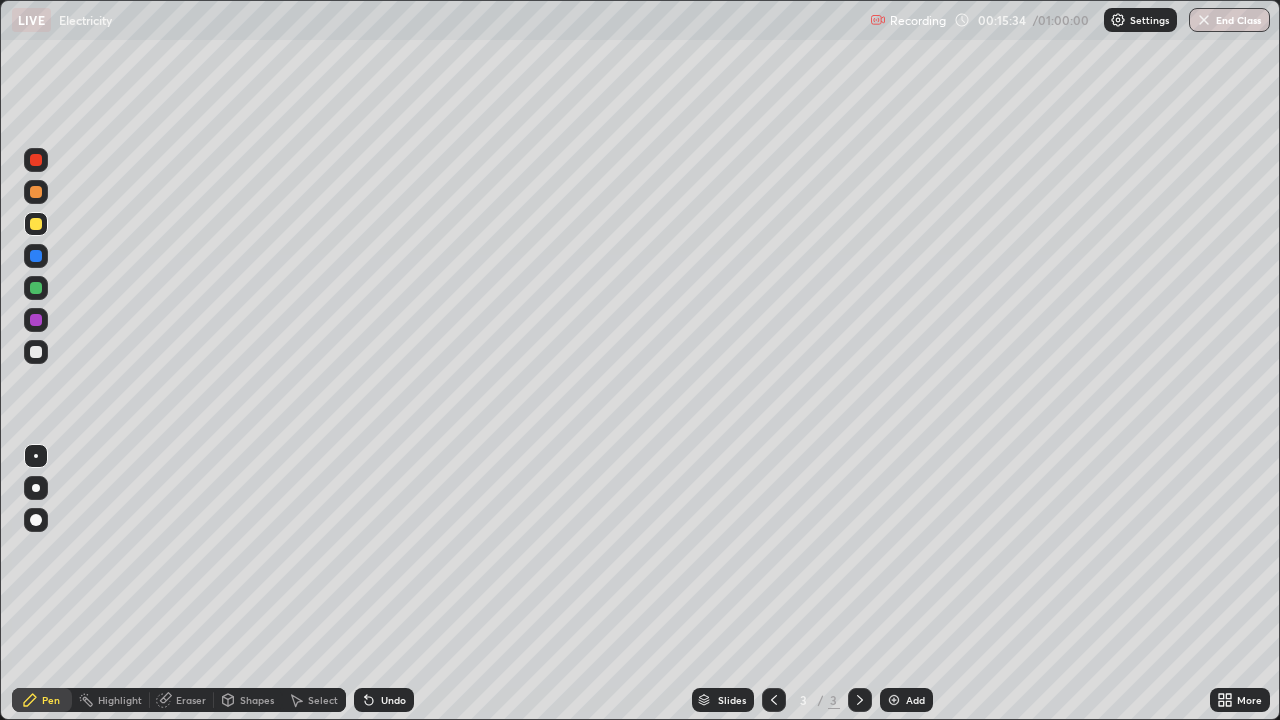 click at bounding box center [894, 700] 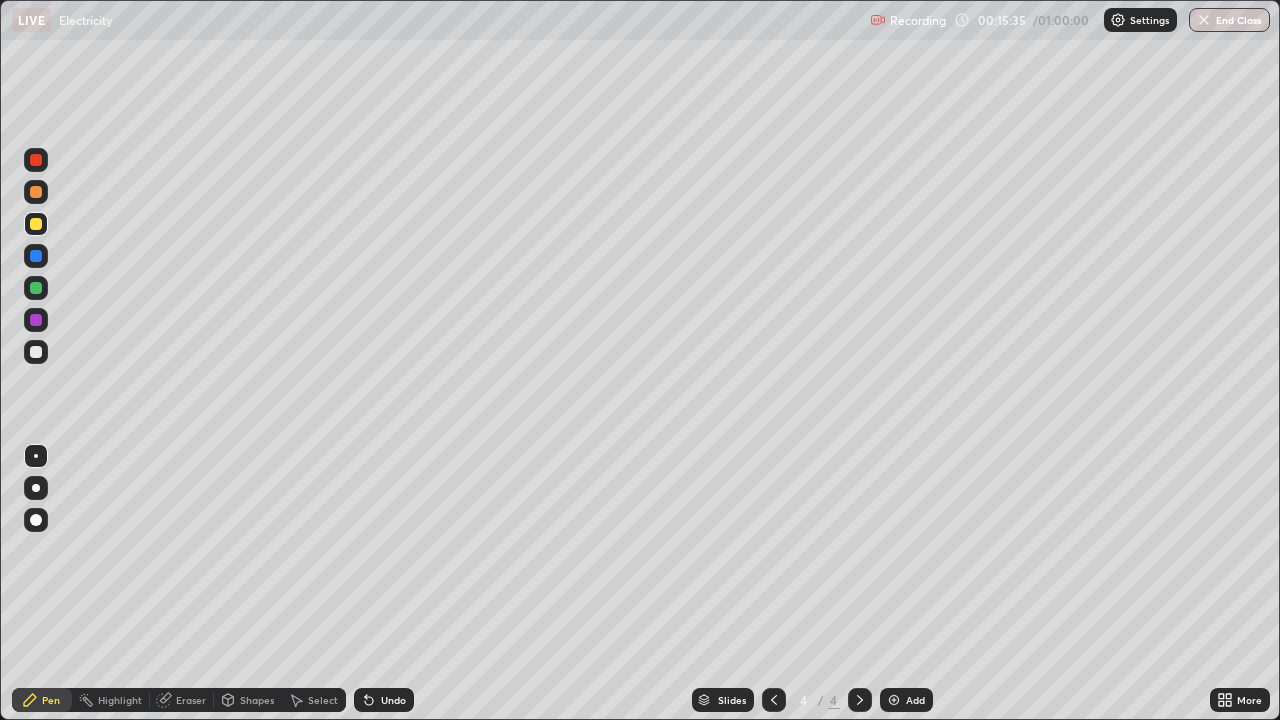 click on "Shapes" at bounding box center [257, 700] 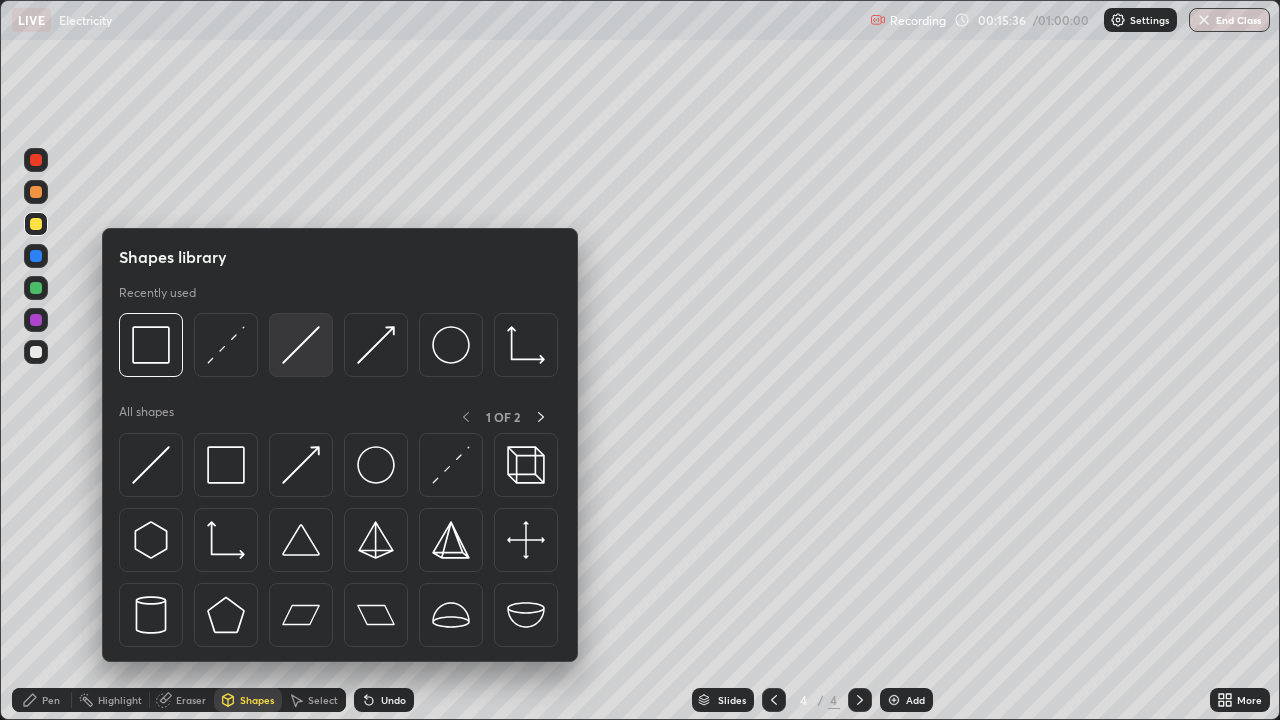 click at bounding box center (301, 345) 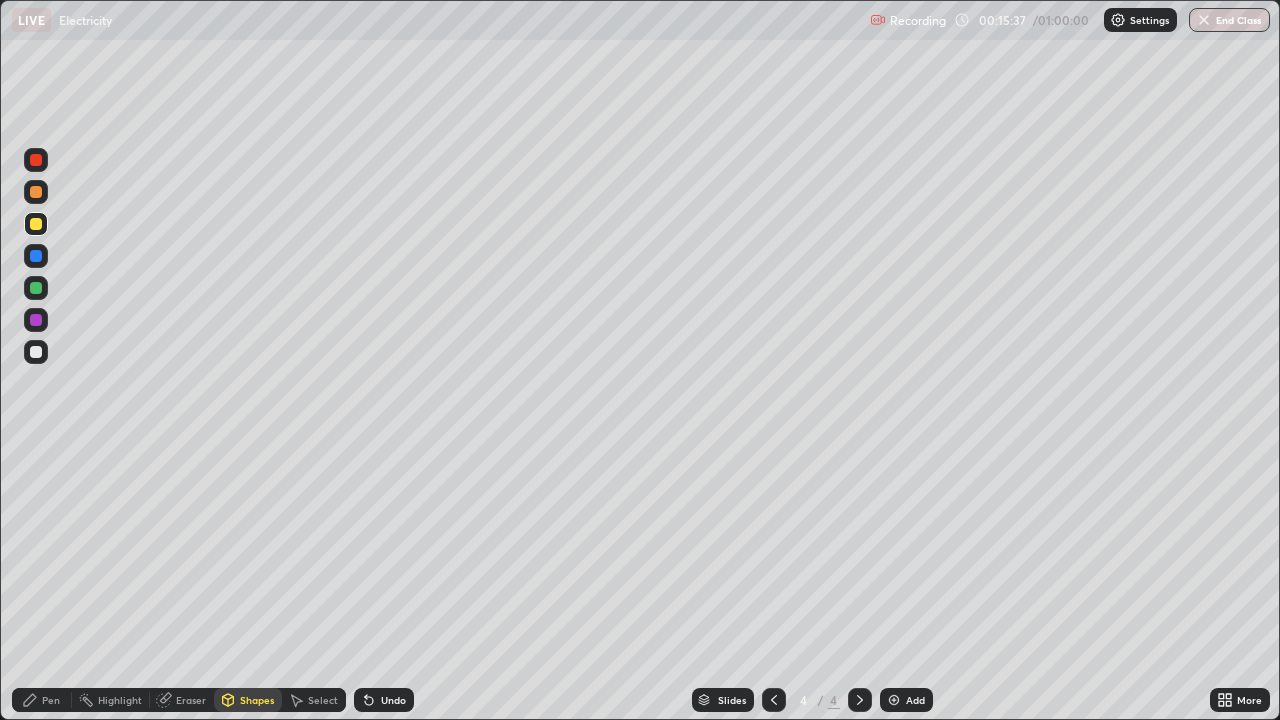 click at bounding box center [36, 352] 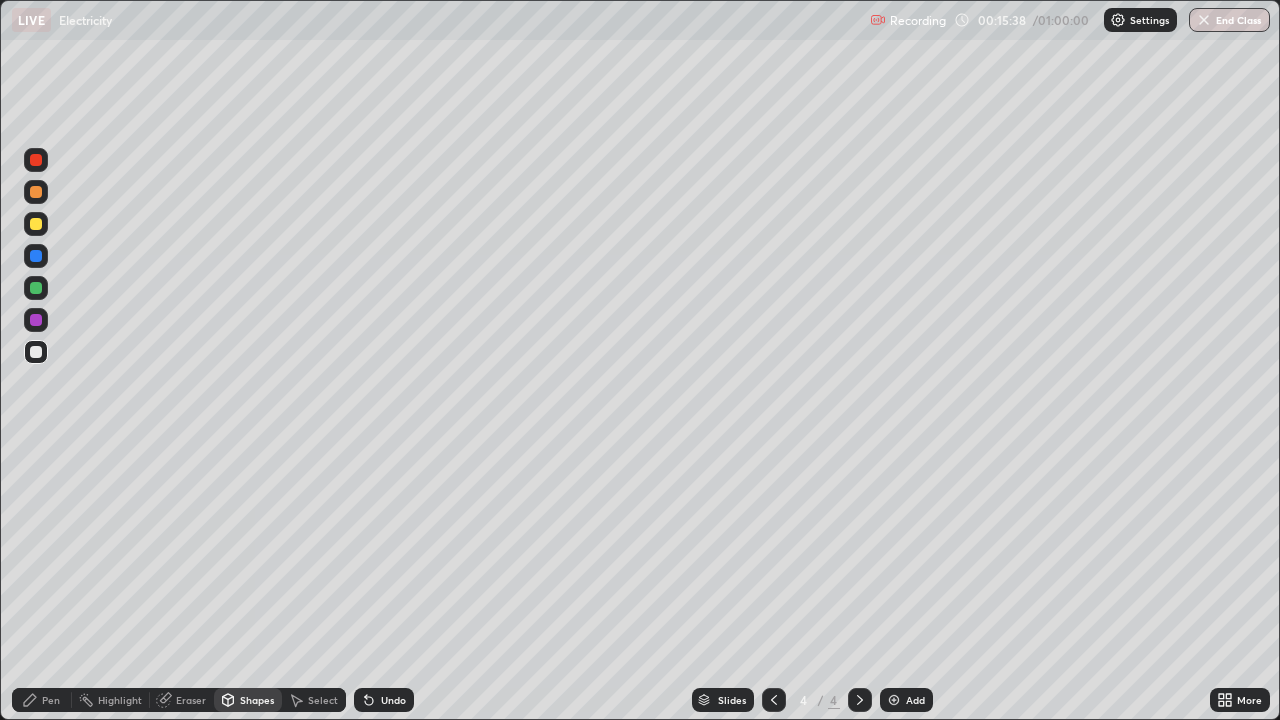 click 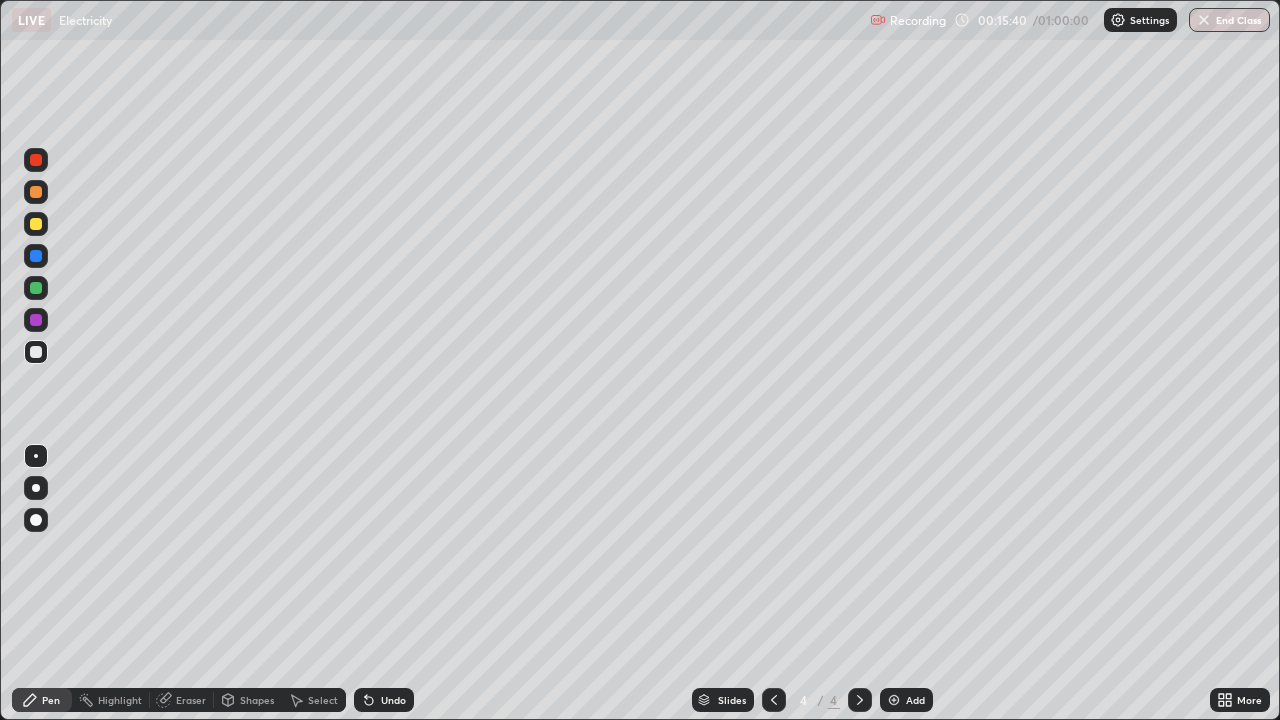 click on "Shapes" at bounding box center [248, 700] 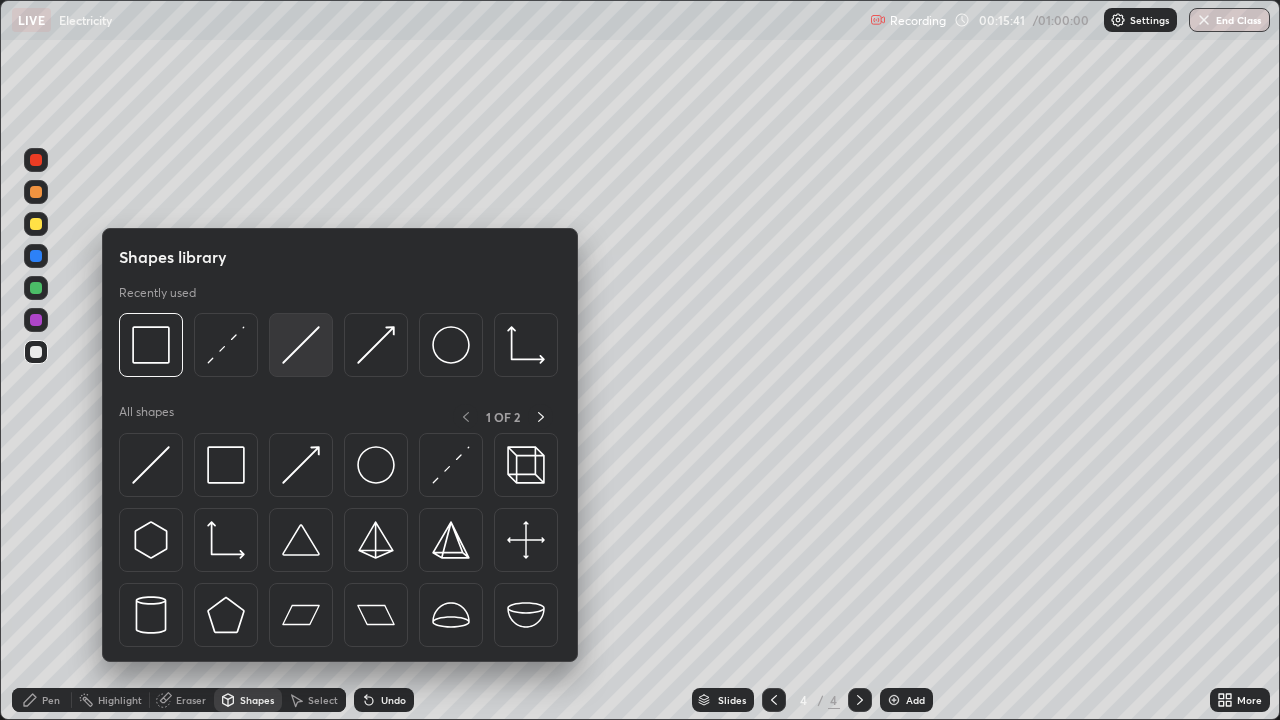 click at bounding box center [301, 345] 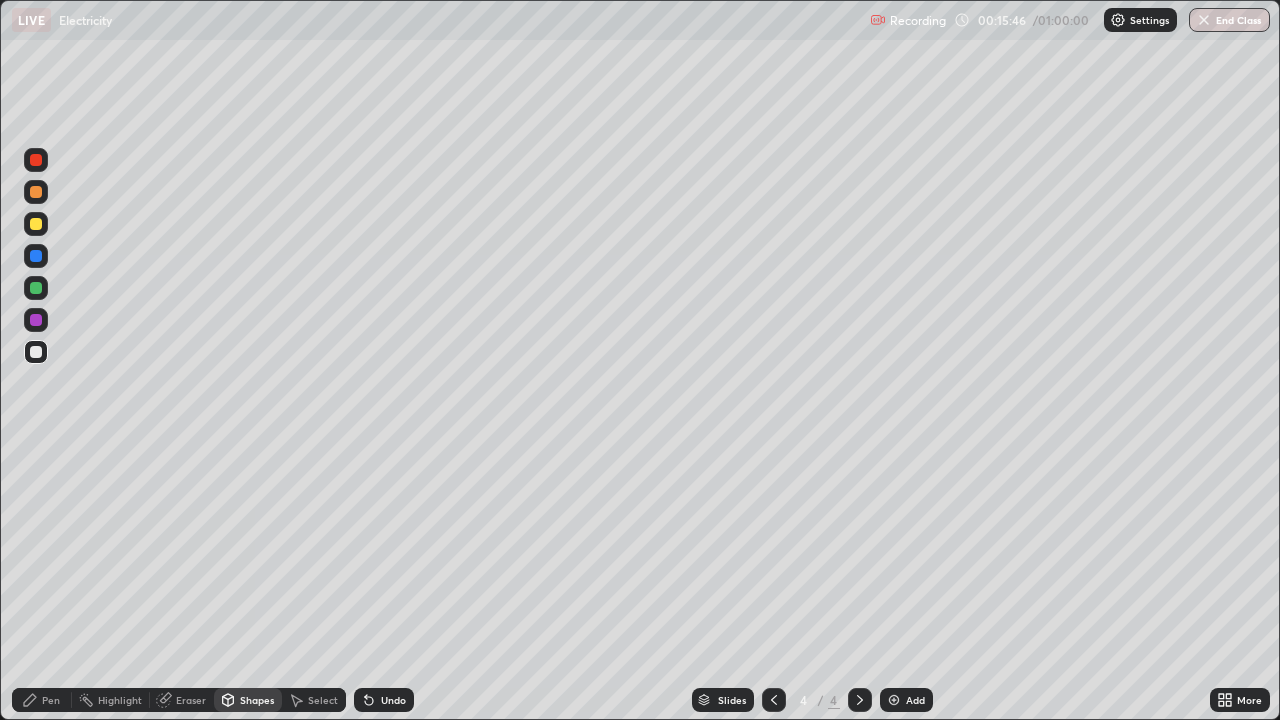 click on "Undo" at bounding box center [384, 700] 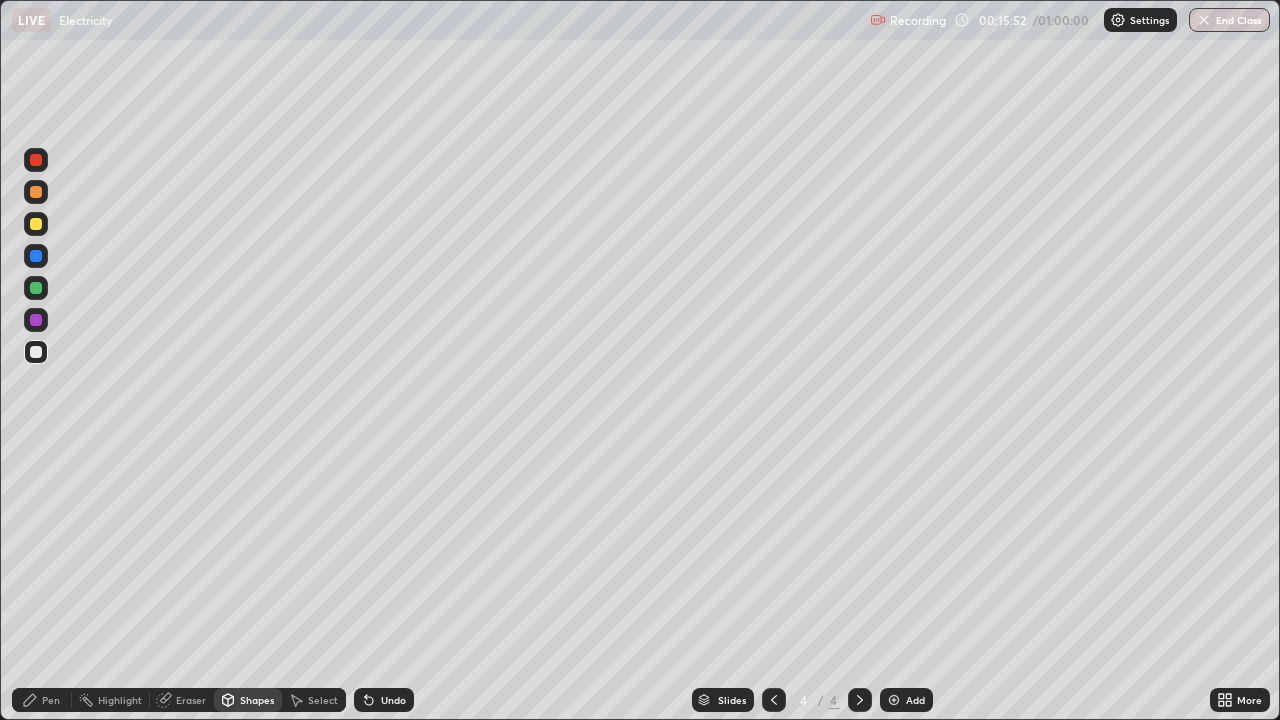 click on "Shapes" at bounding box center (248, 700) 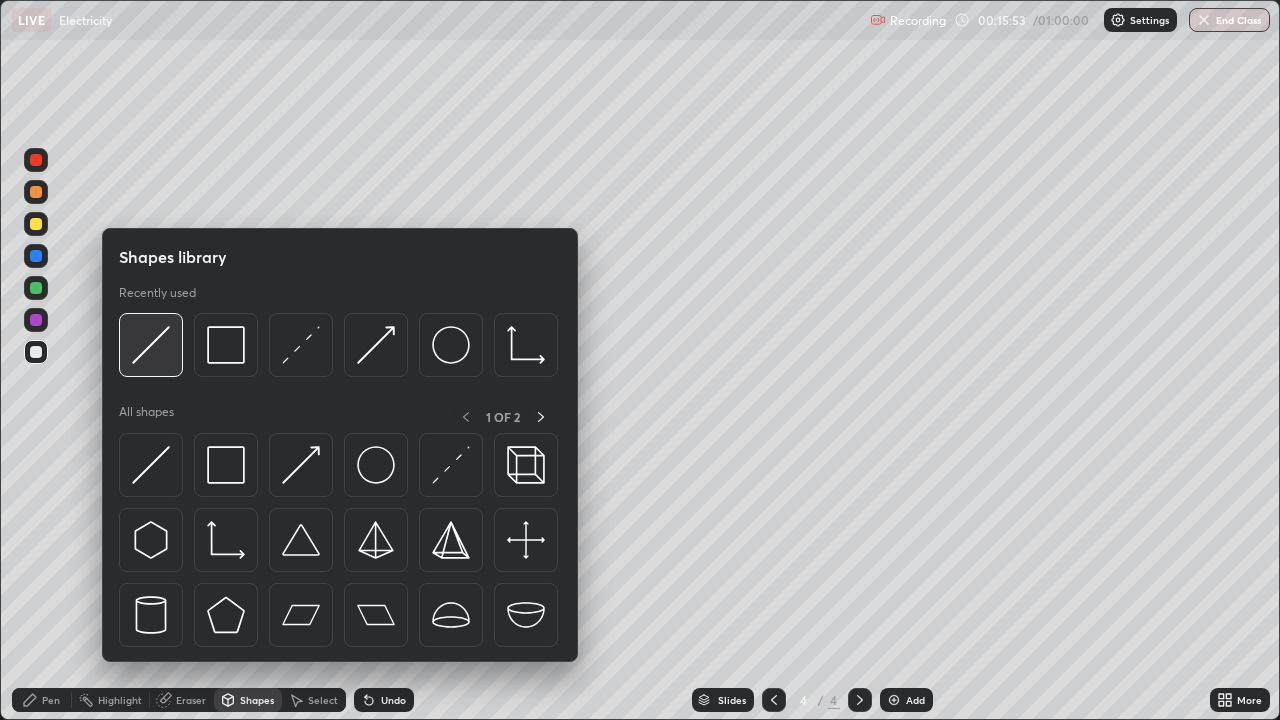 click at bounding box center [151, 345] 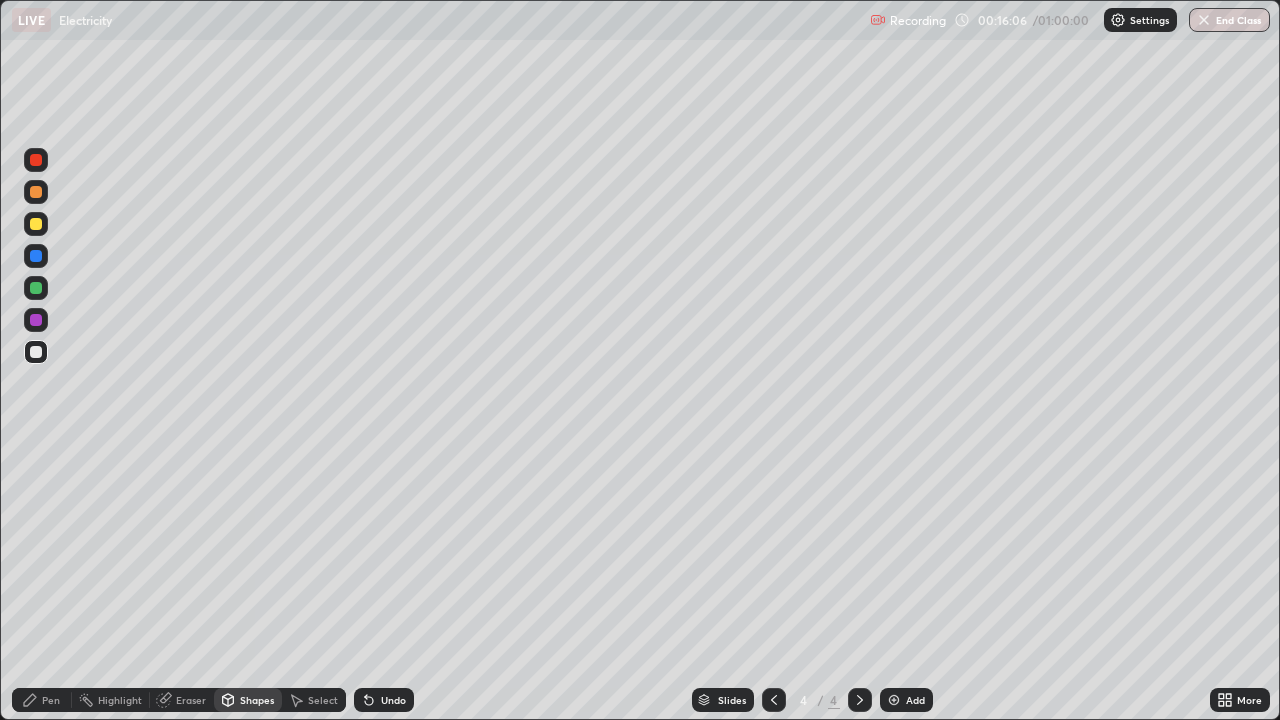 click on "Eraser" at bounding box center [191, 700] 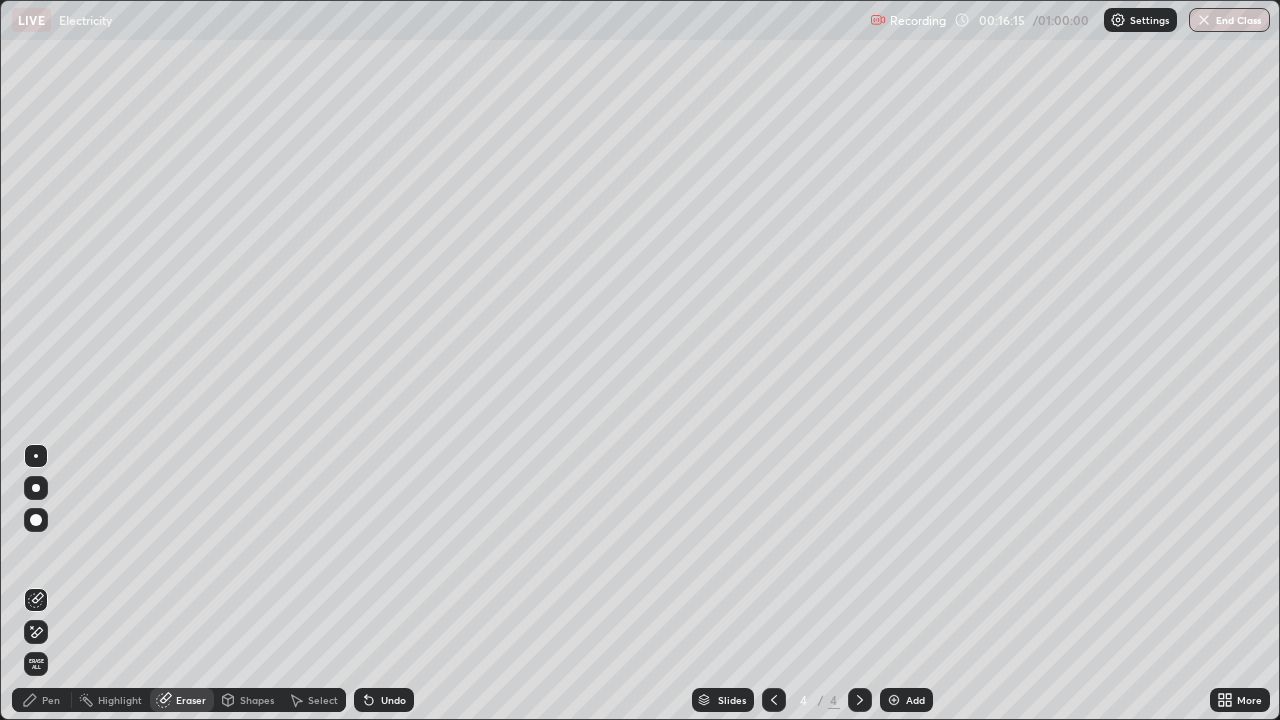 click on "Pen" at bounding box center (42, 700) 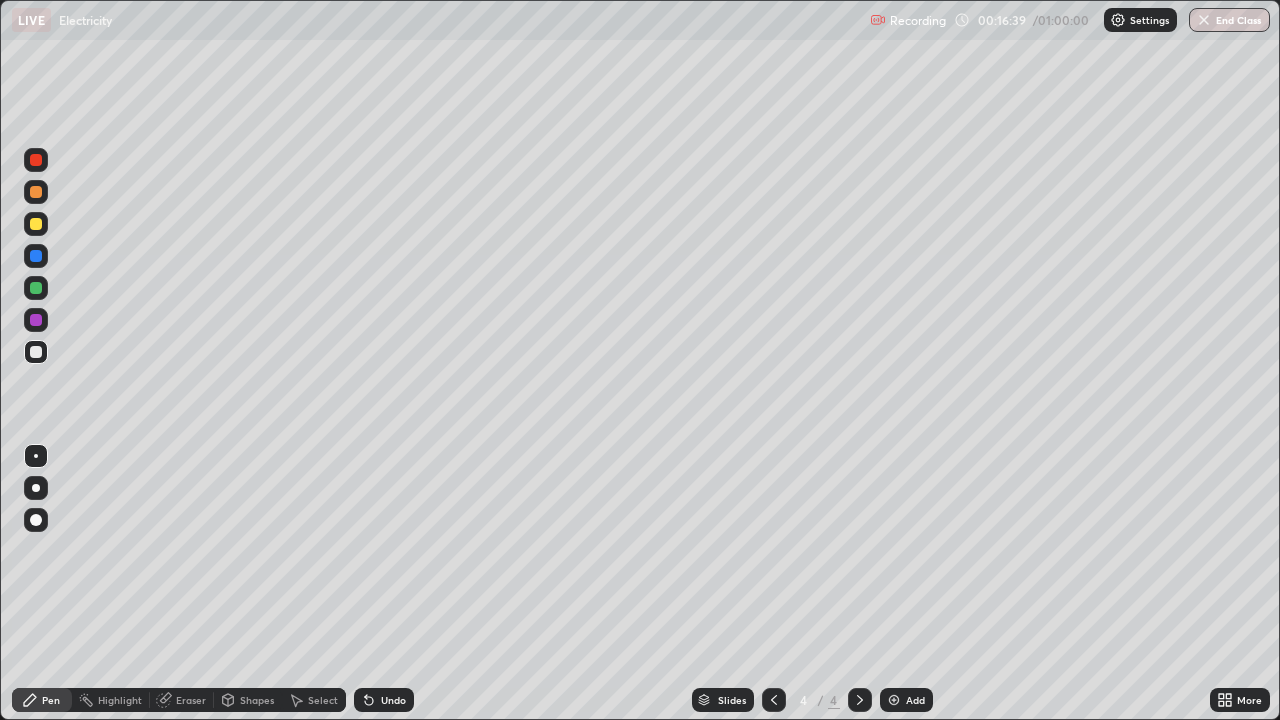 click on "Select" at bounding box center [314, 700] 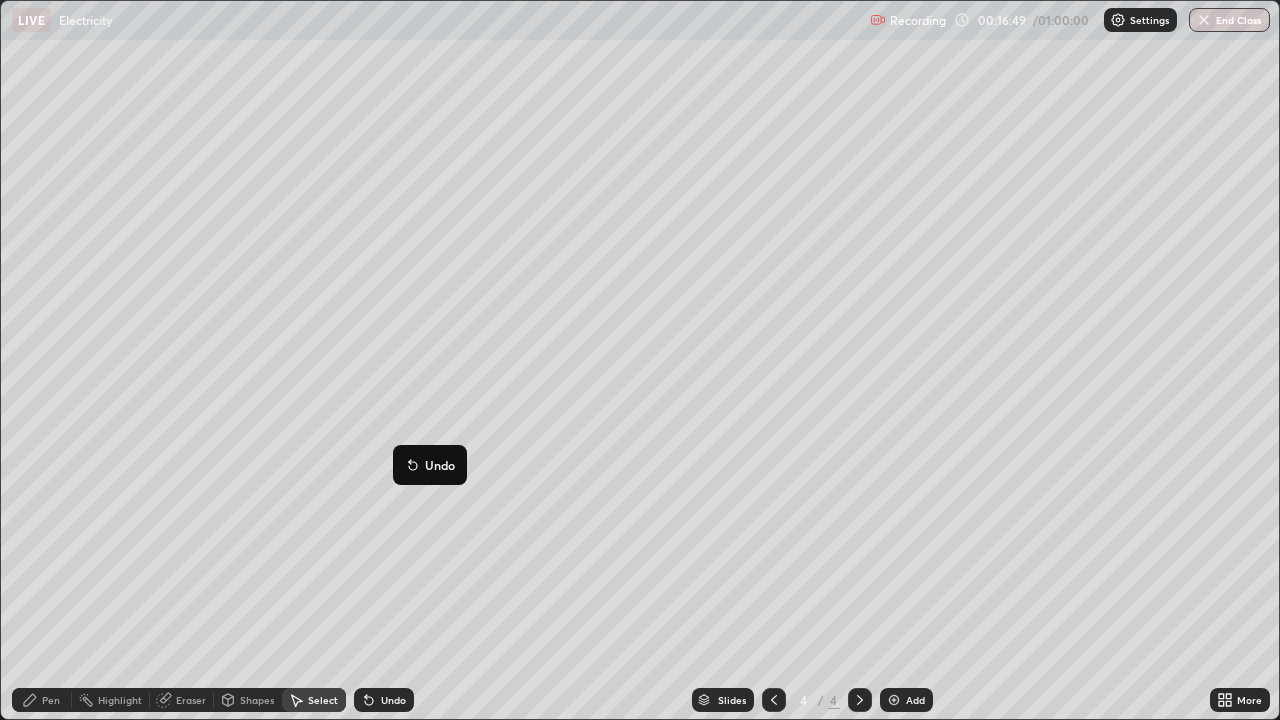 click on "0 ° Undo Copy Duplicate Duplicate to new slide Delete" at bounding box center [640, 360] 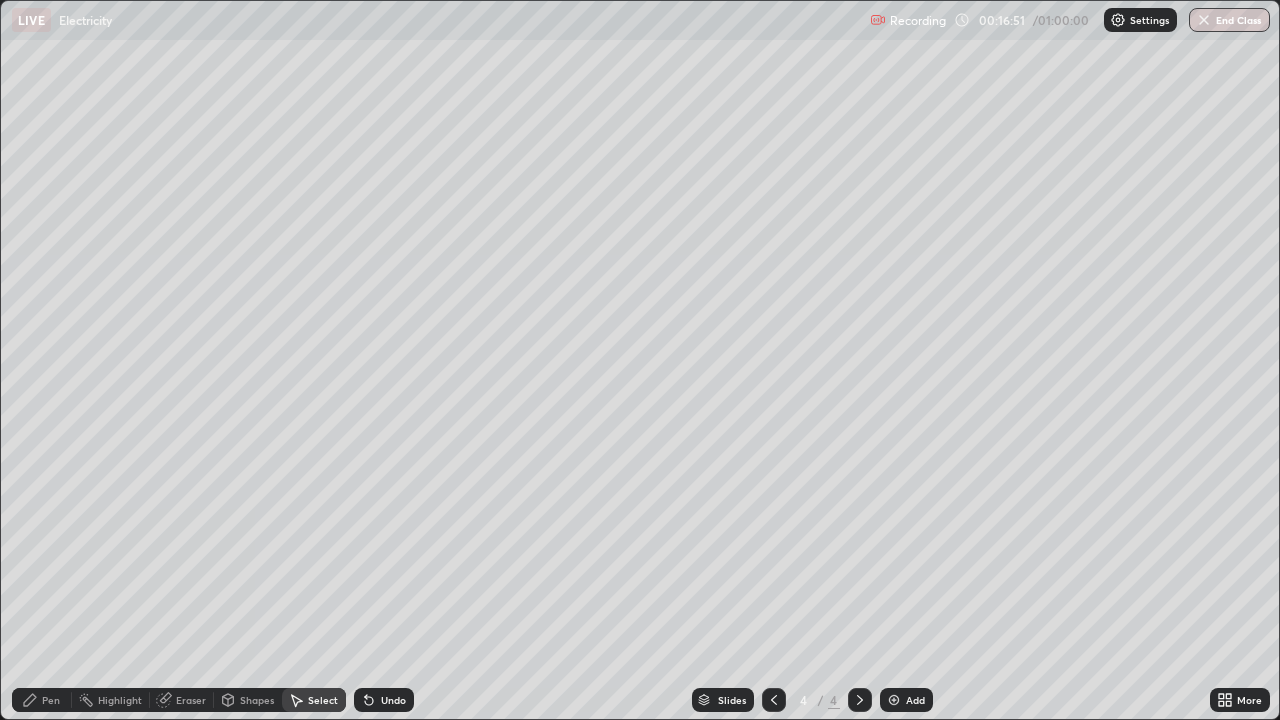 click on "Shapes" at bounding box center (257, 700) 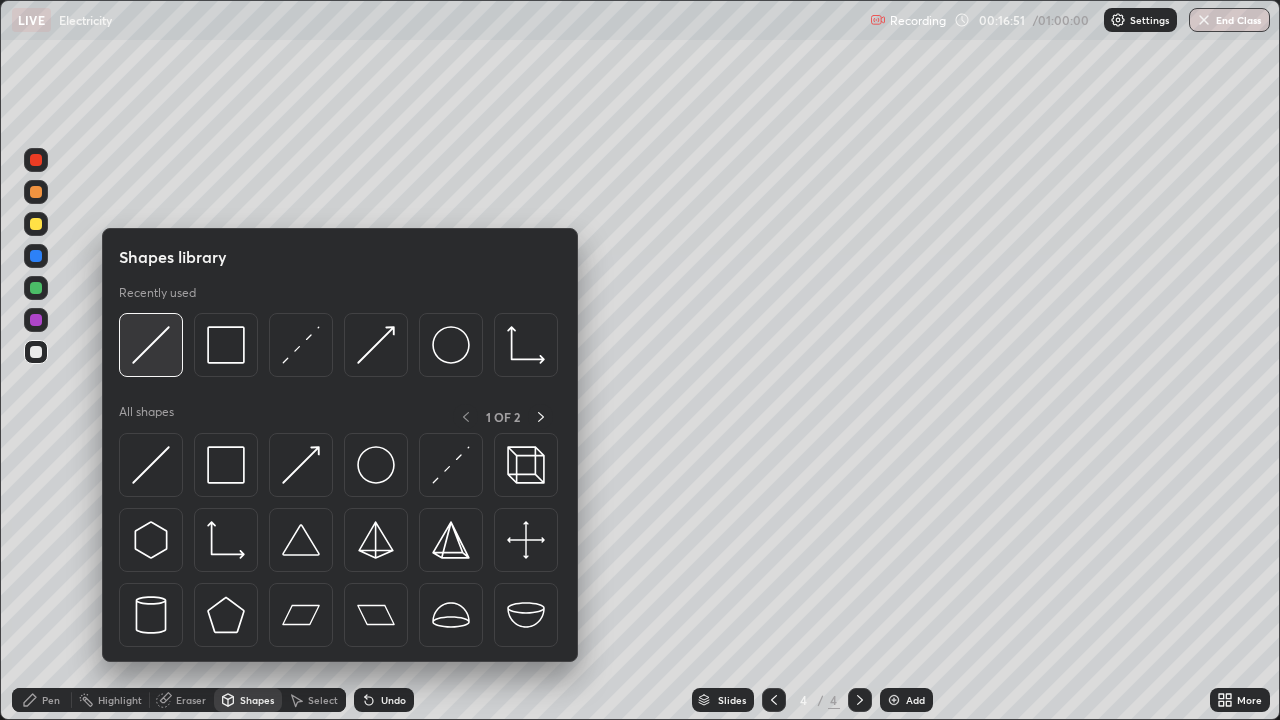 click at bounding box center [151, 345] 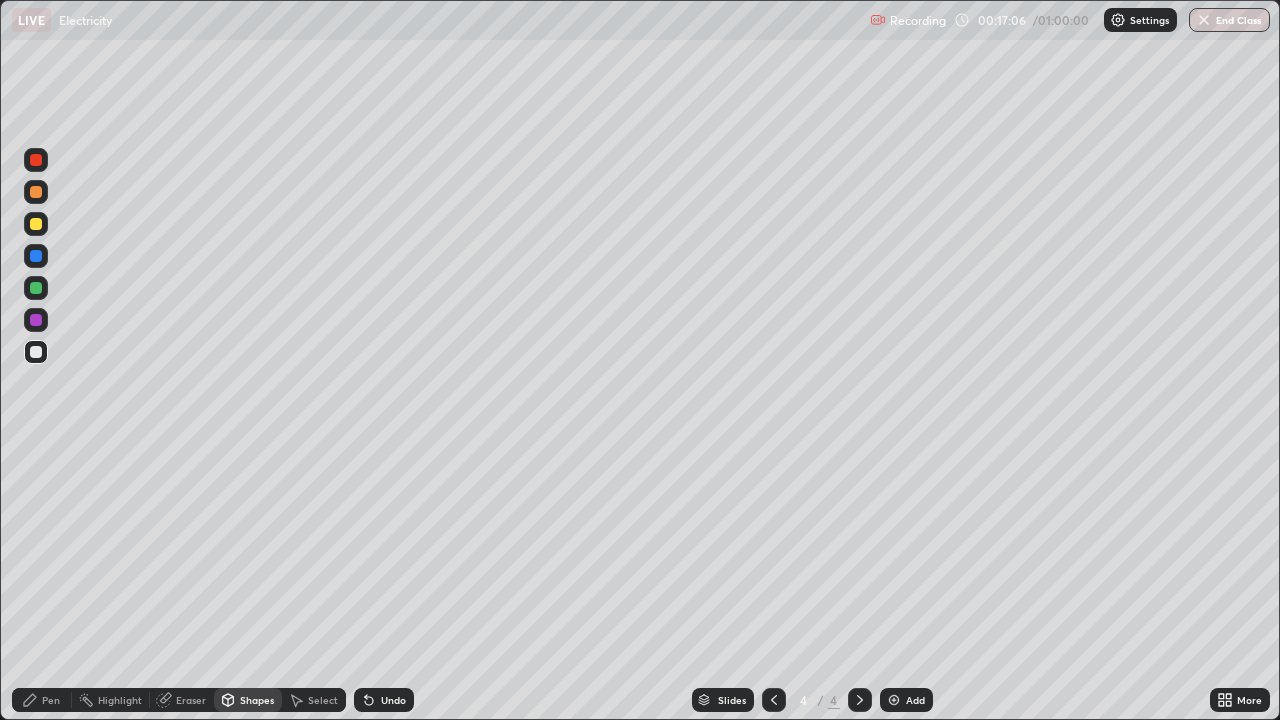 click on "Eraser" at bounding box center [191, 700] 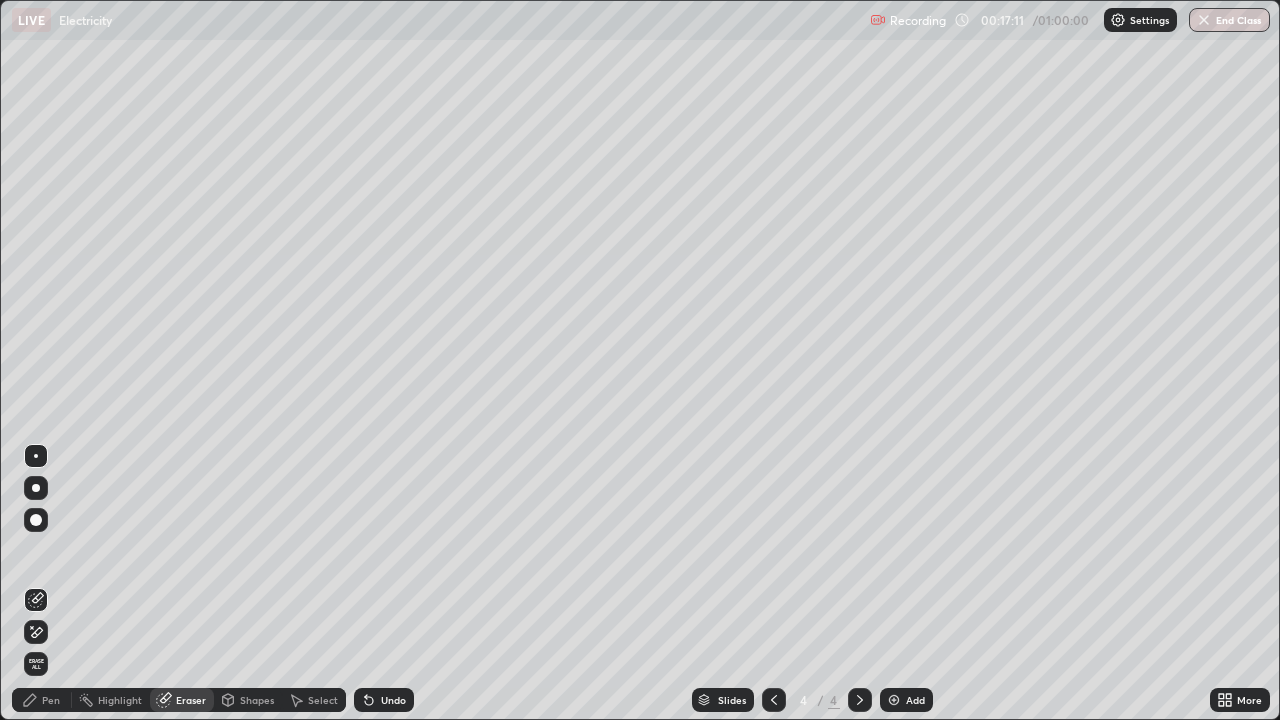 click 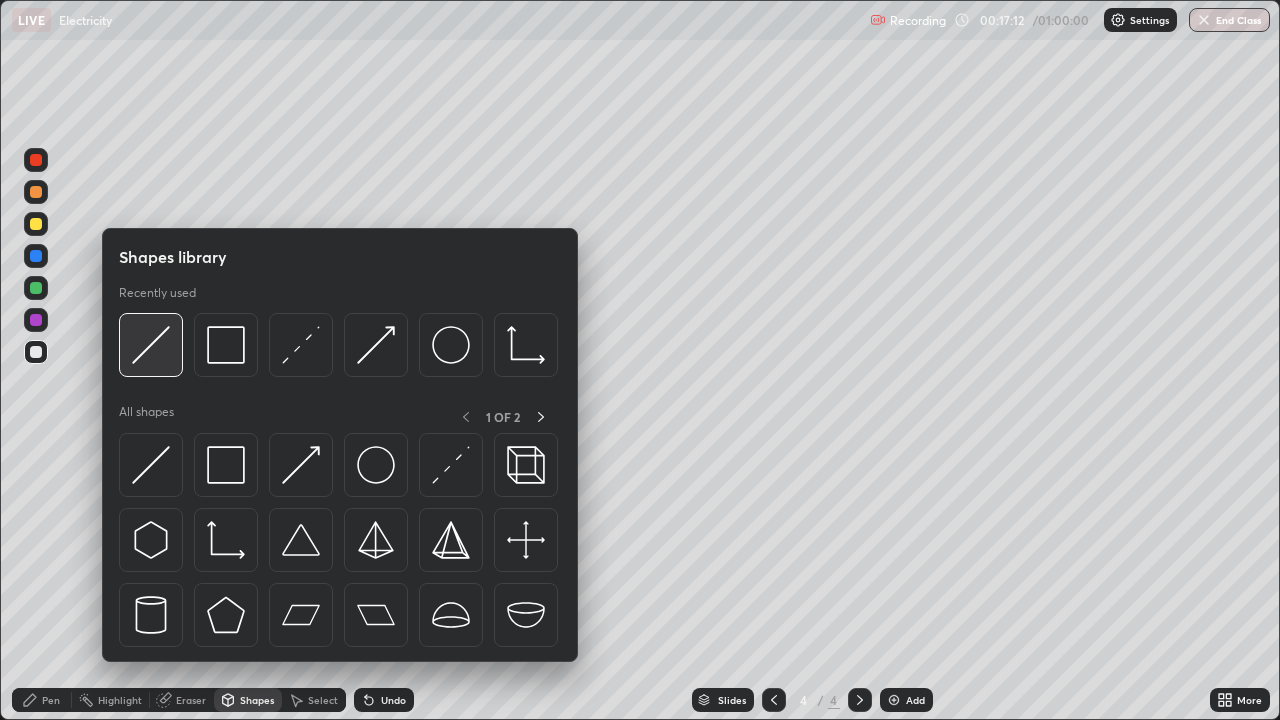 click at bounding box center (151, 345) 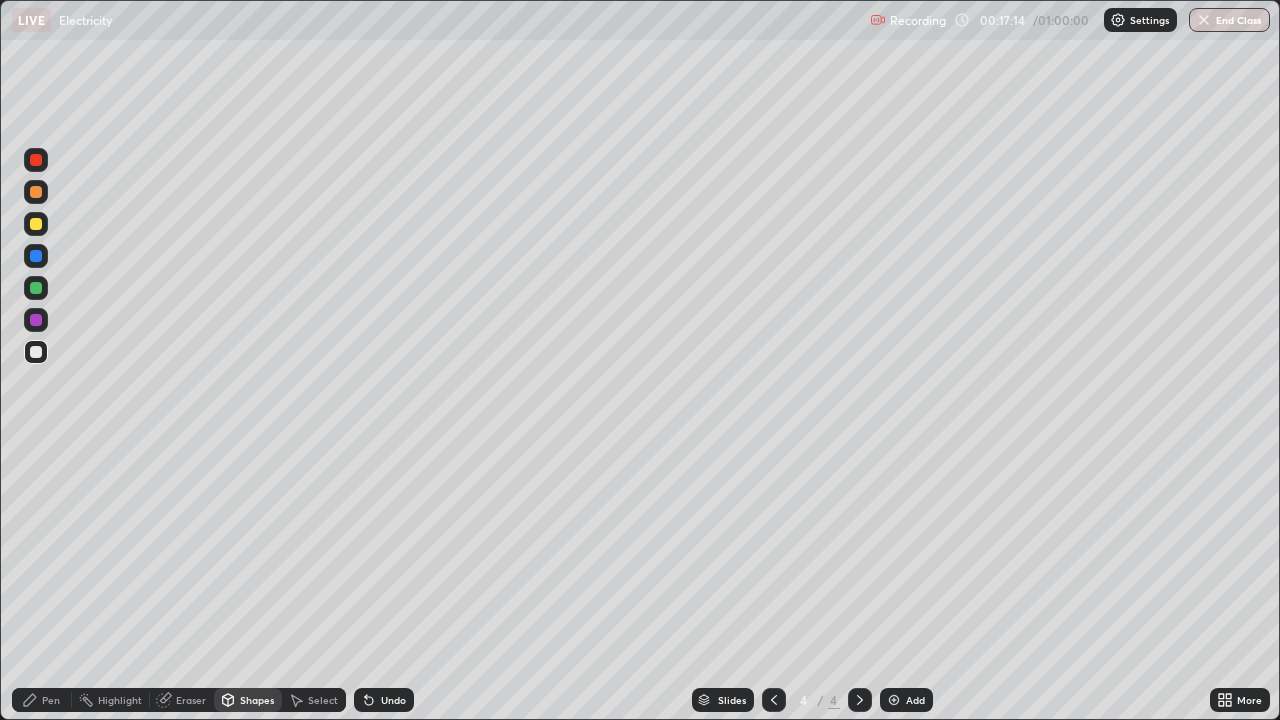 click 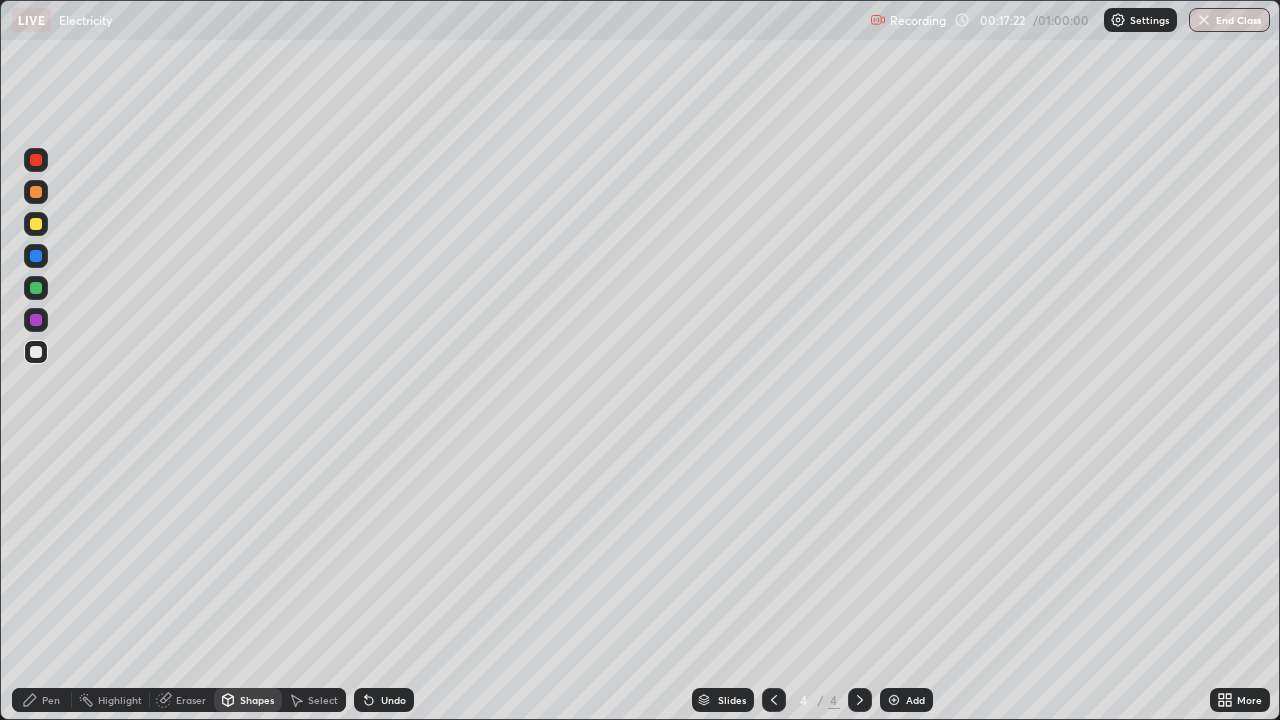 click on "Eraser" at bounding box center (191, 700) 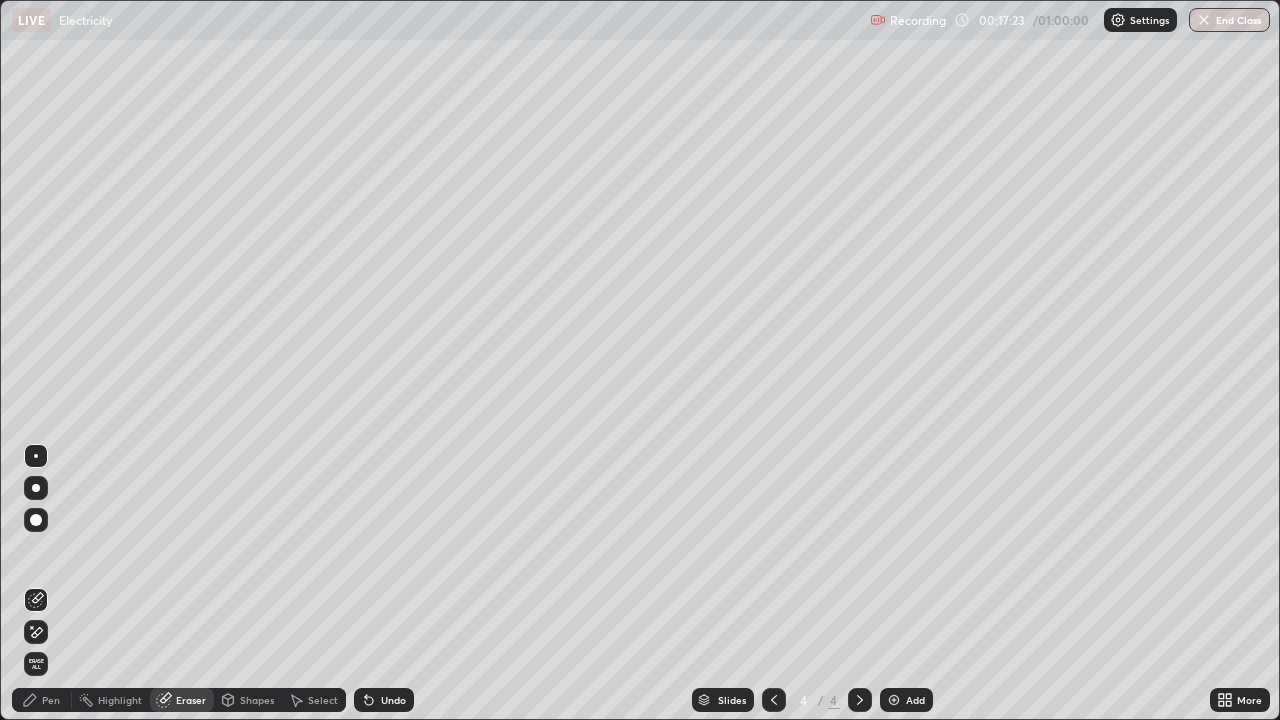 click on "Pen" at bounding box center [51, 700] 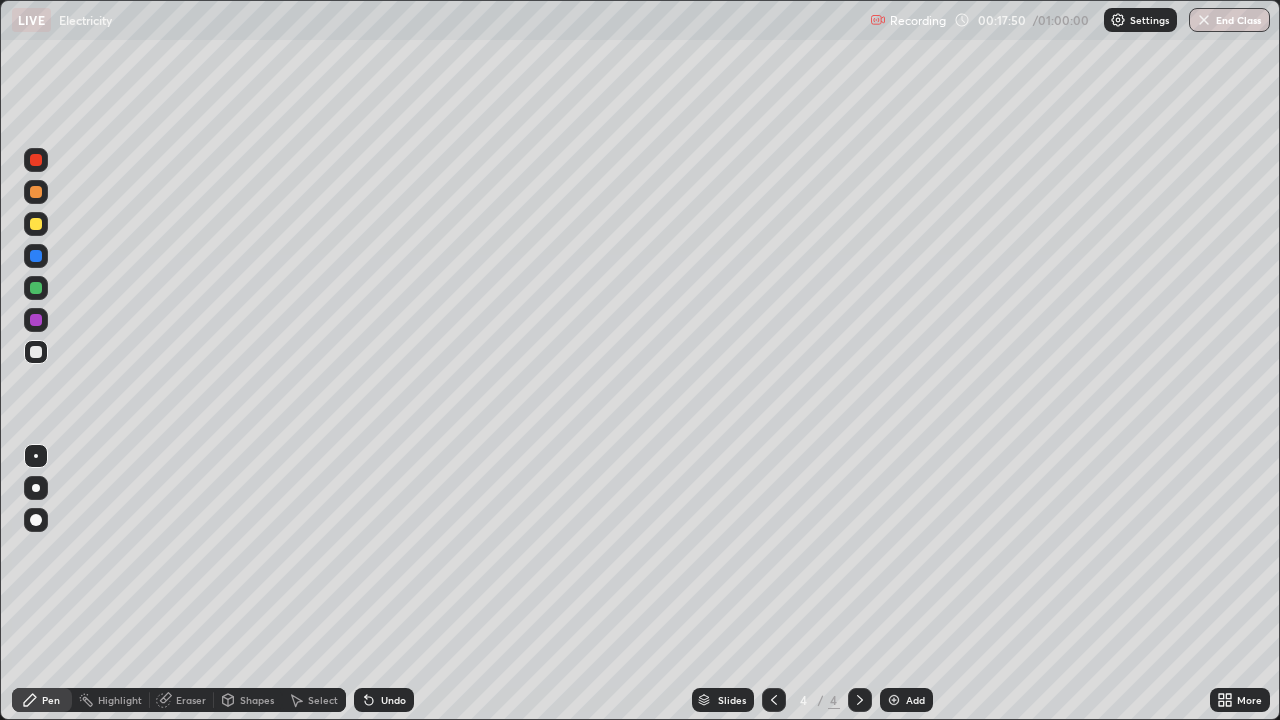 click at bounding box center (36, 192) 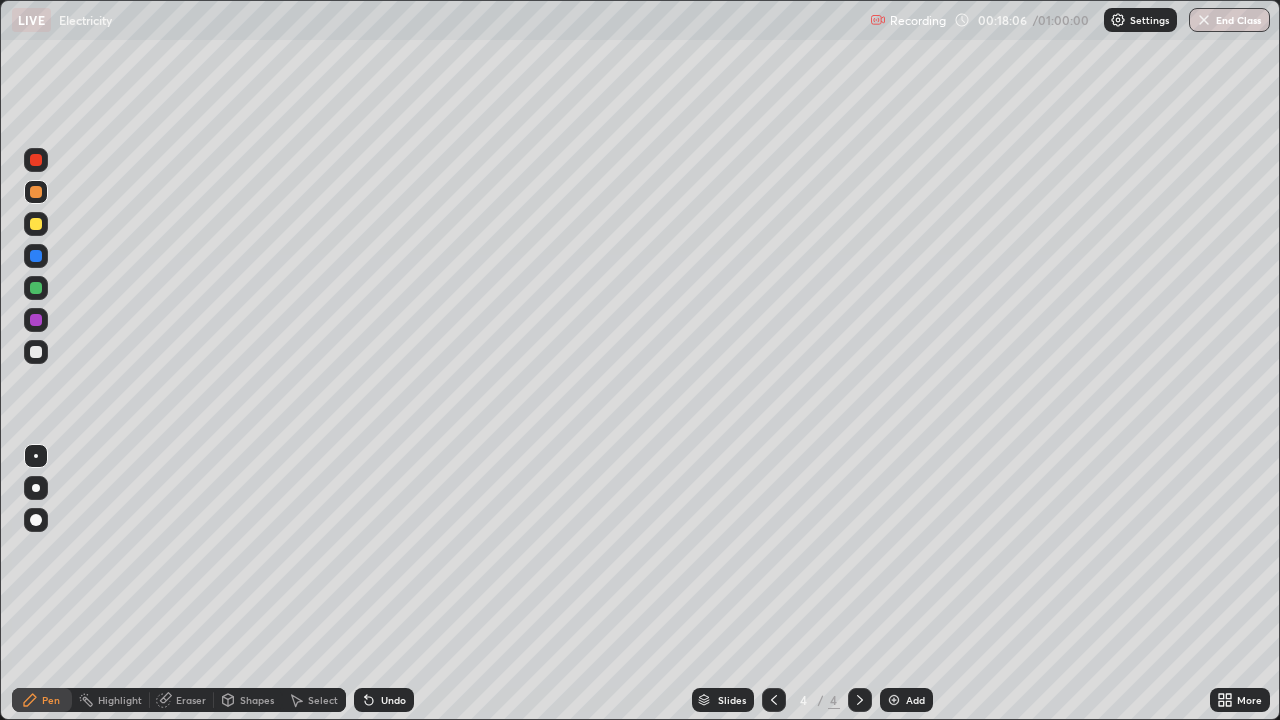click on "Select" at bounding box center (314, 700) 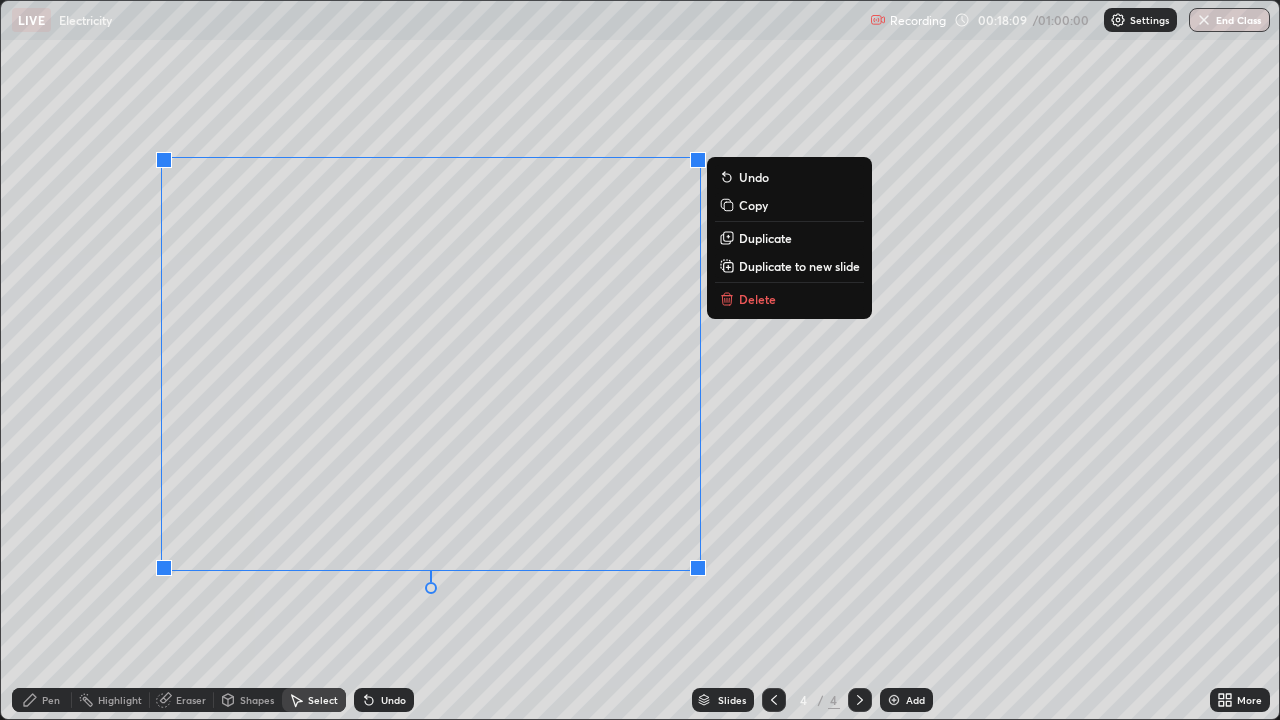 click on "0 ° Undo Copy Duplicate Duplicate to new slide Delete" at bounding box center (640, 360) 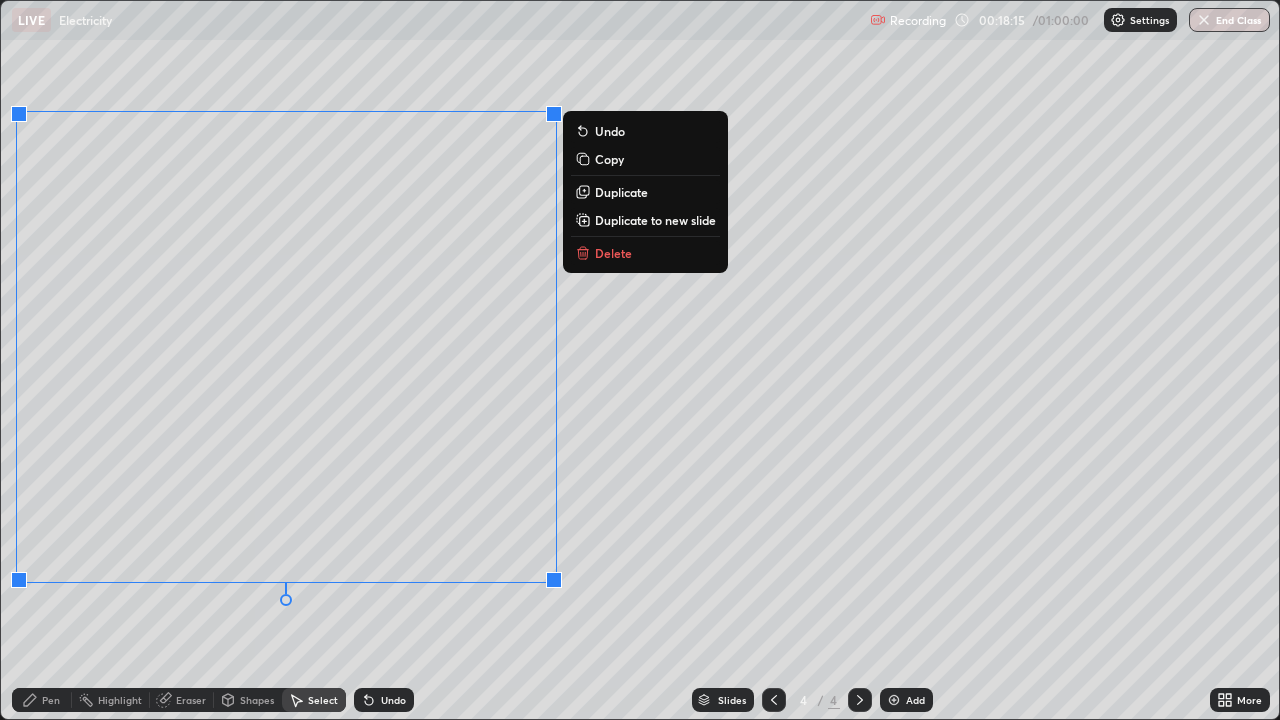 click on "0 ° Undo Copy Duplicate Duplicate to new slide Delete" at bounding box center [640, 360] 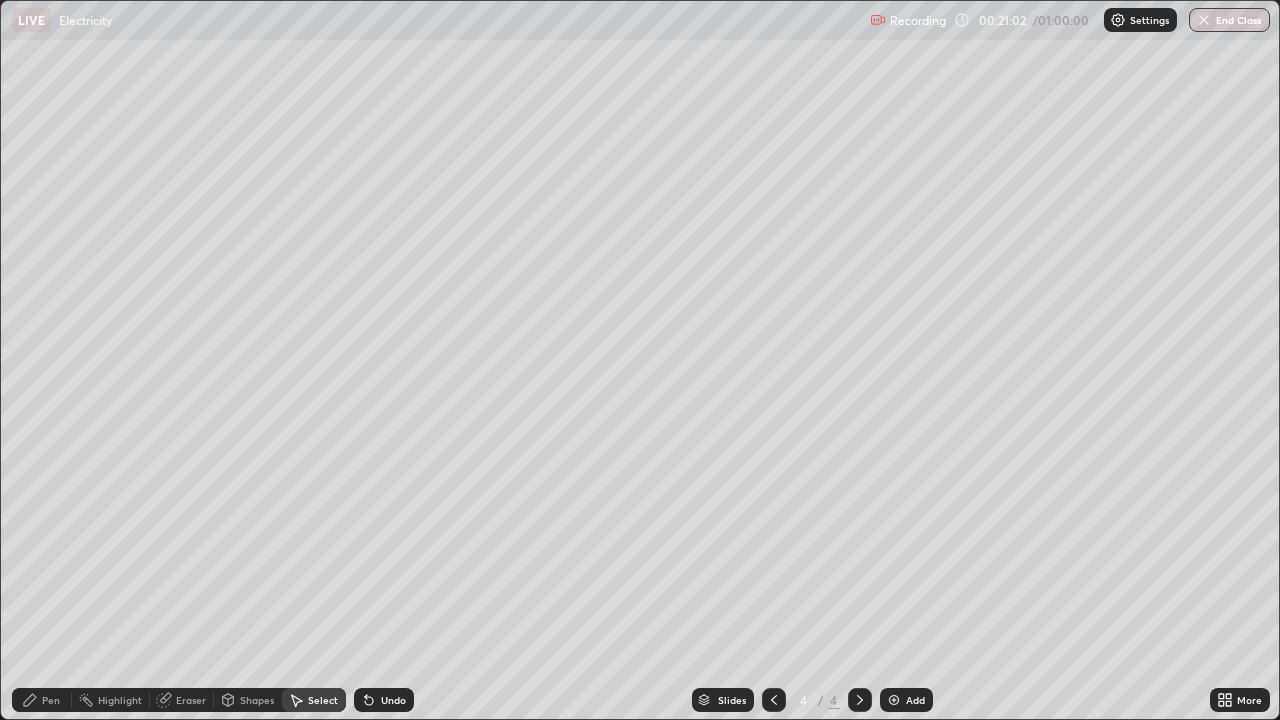 click on "Pen" at bounding box center [51, 700] 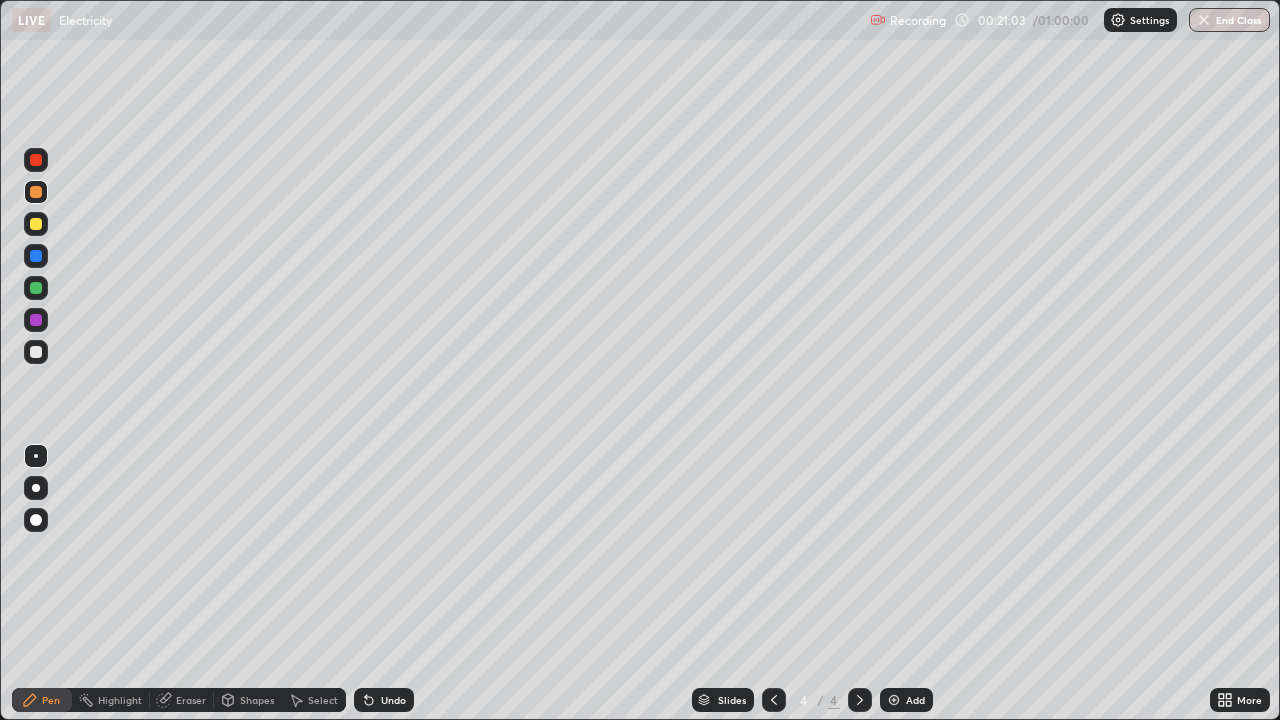 click at bounding box center (36, 224) 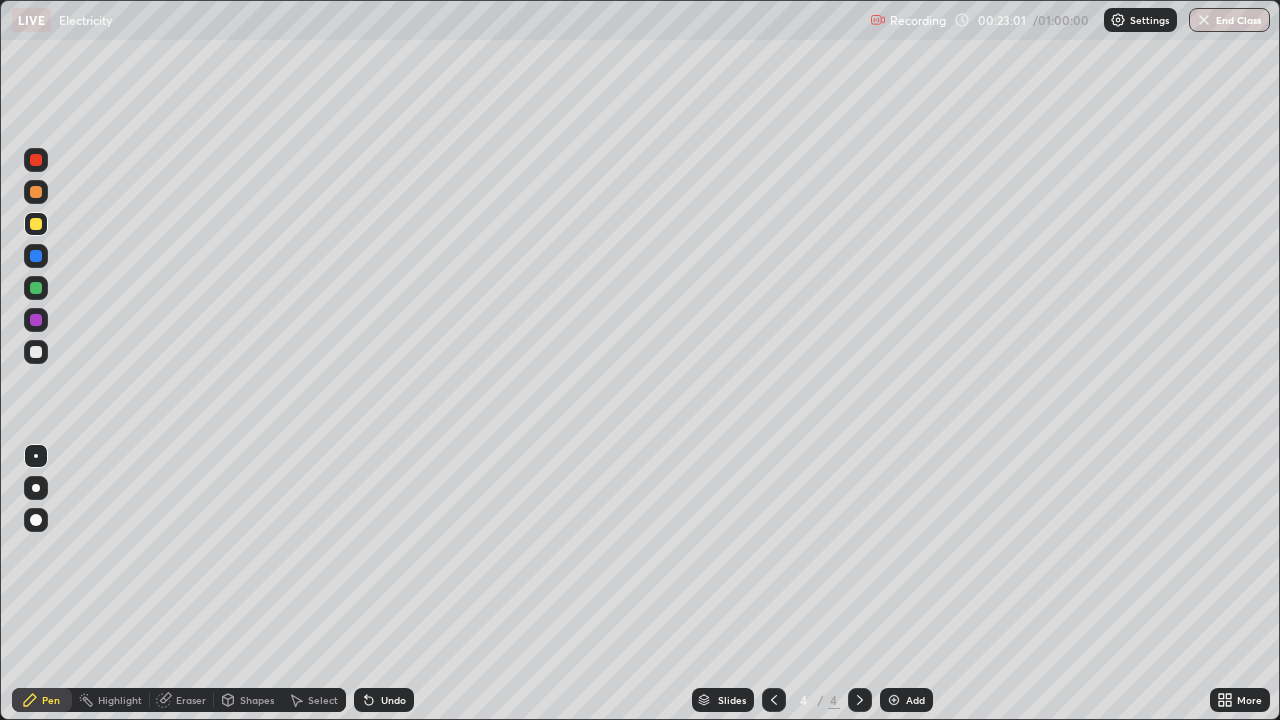 click on "Select" at bounding box center [323, 700] 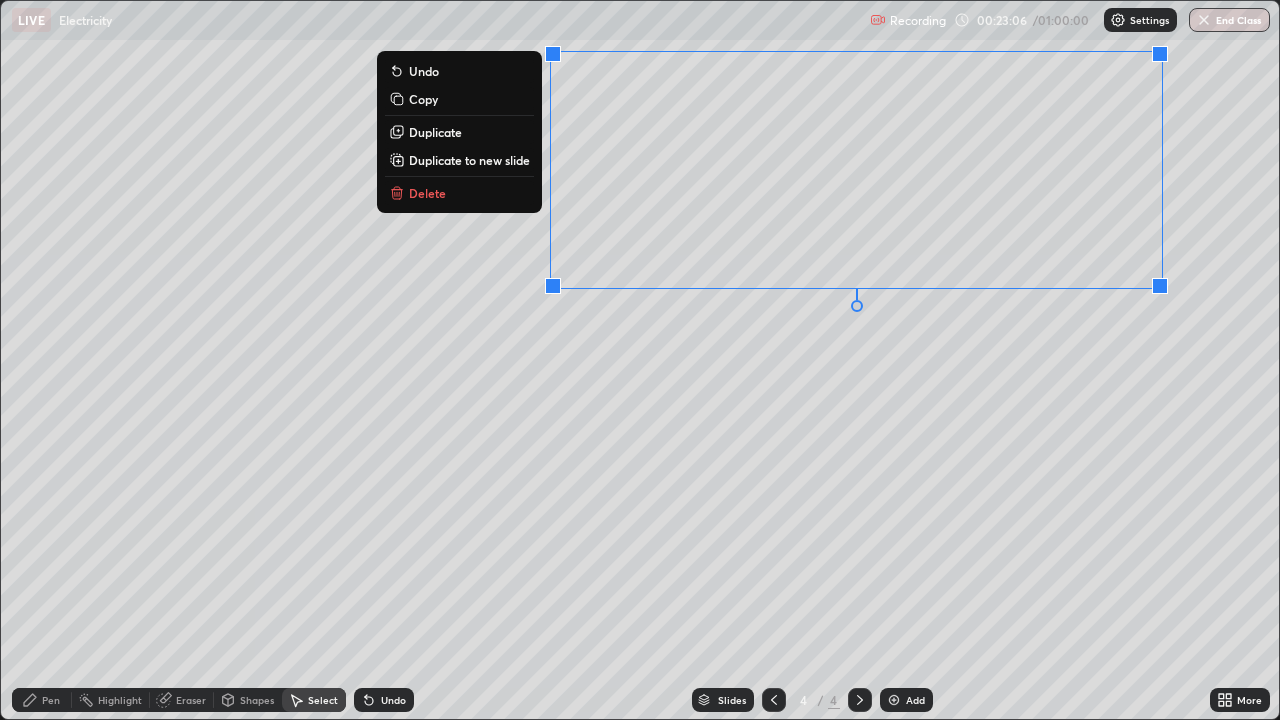 click on "0 ° Undo Copy Duplicate Duplicate to new slide Delete" at bounding box center [640, 360] 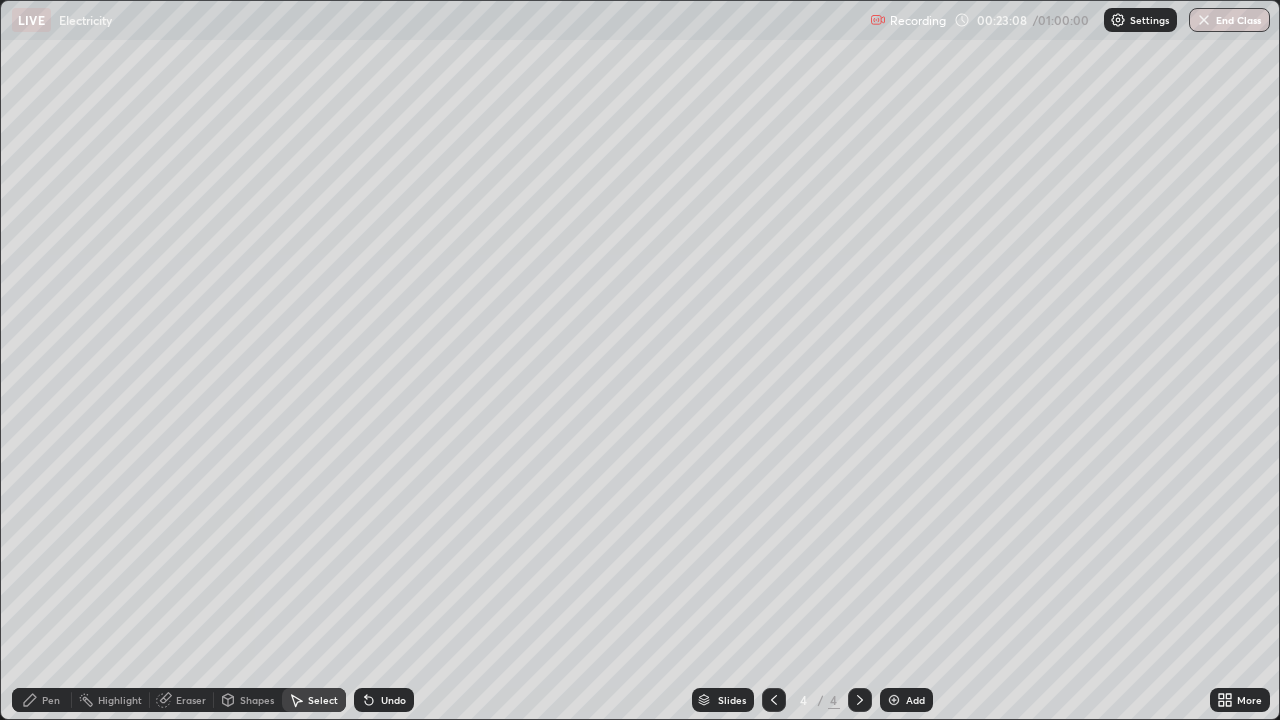 click on "Pen" at bounding box center (51, 700) 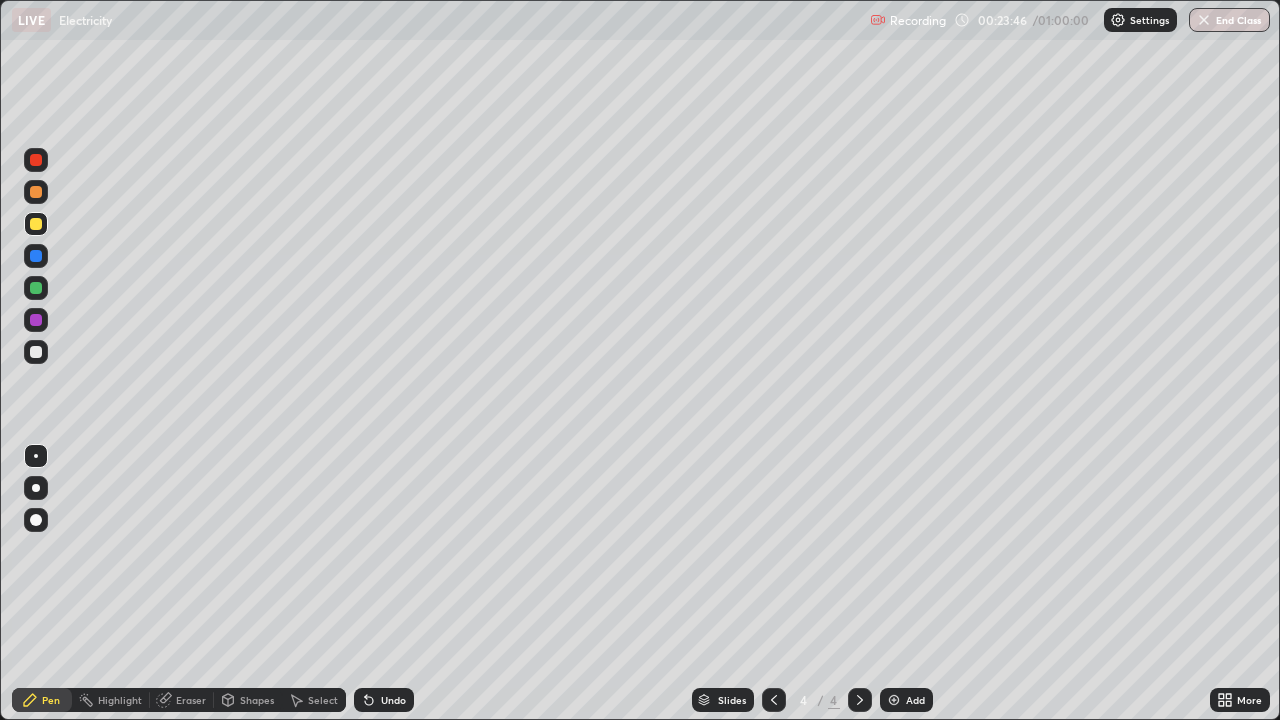 click on "Shapes" at bounding box center [257, 700] 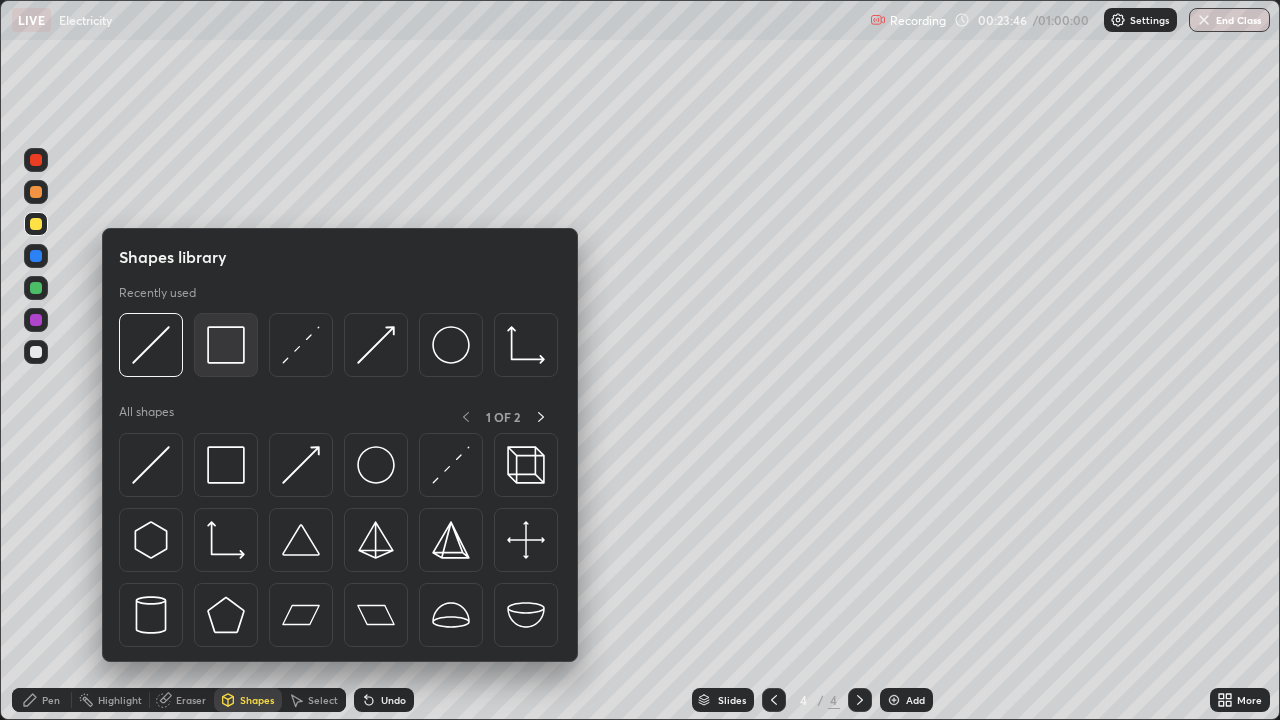 click at bounding box center (226, 345) 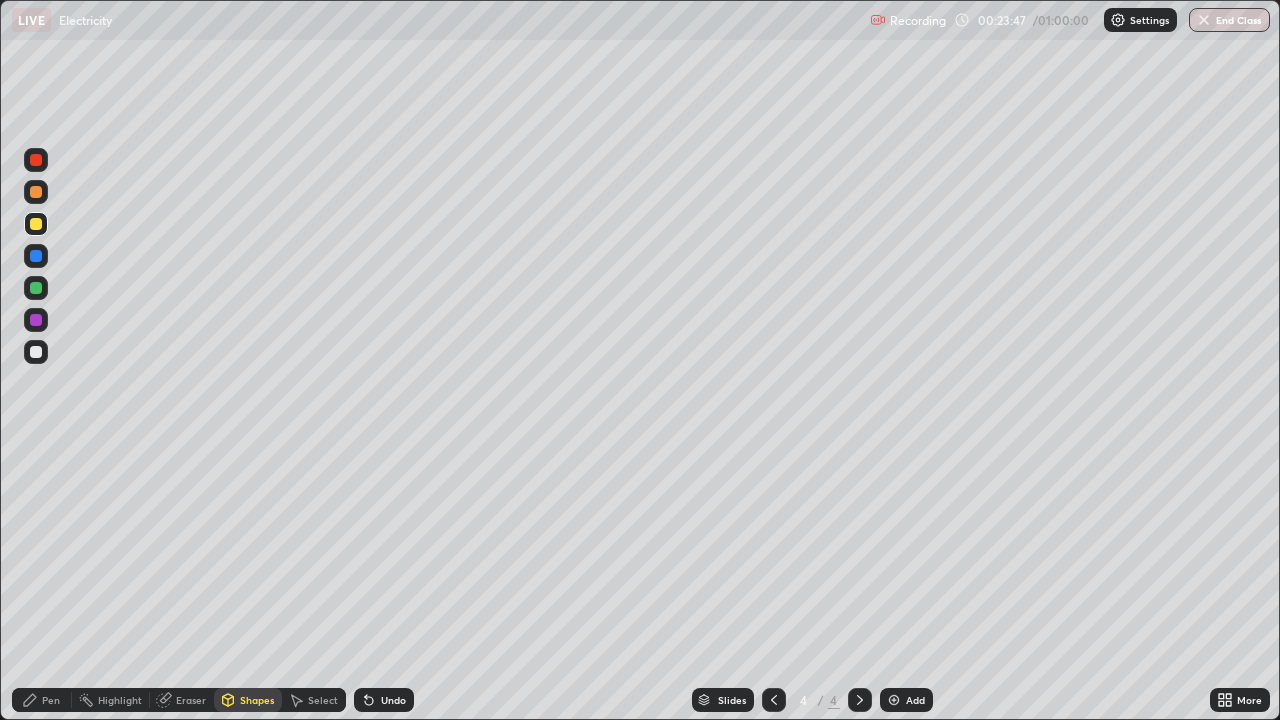 click at bounding box center [36, 320] 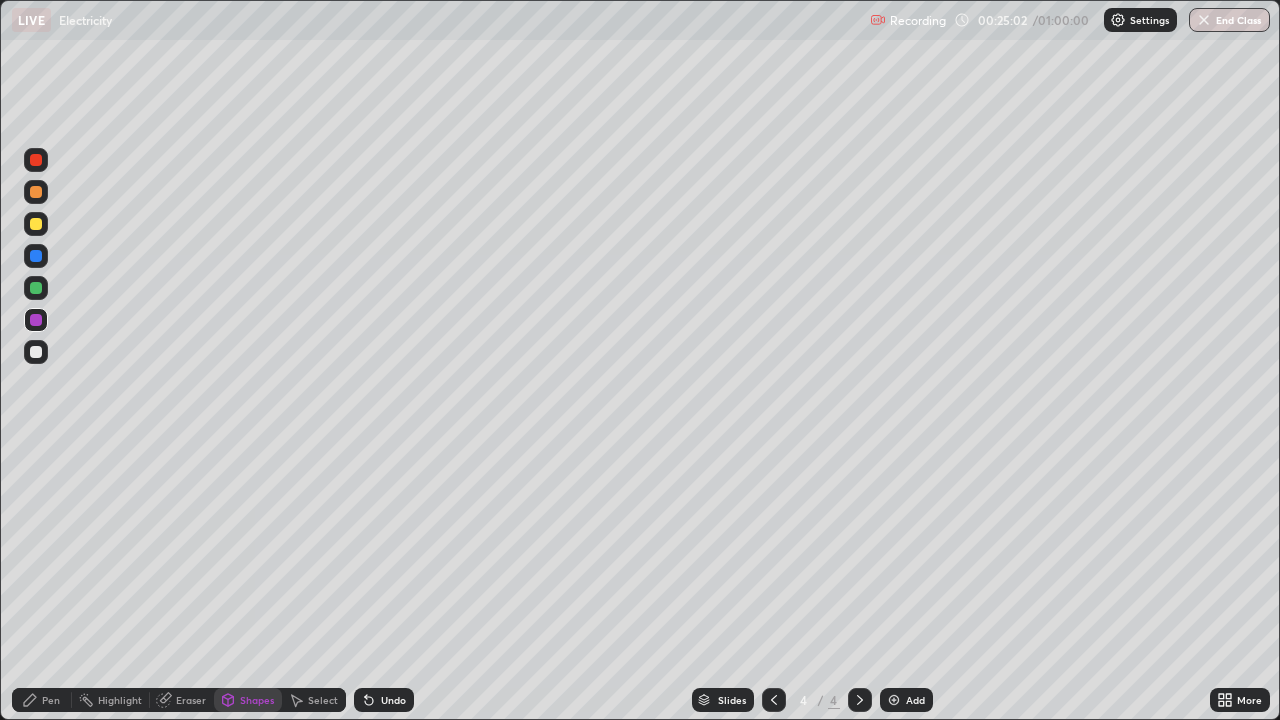 click at bounding box center [774, 700] 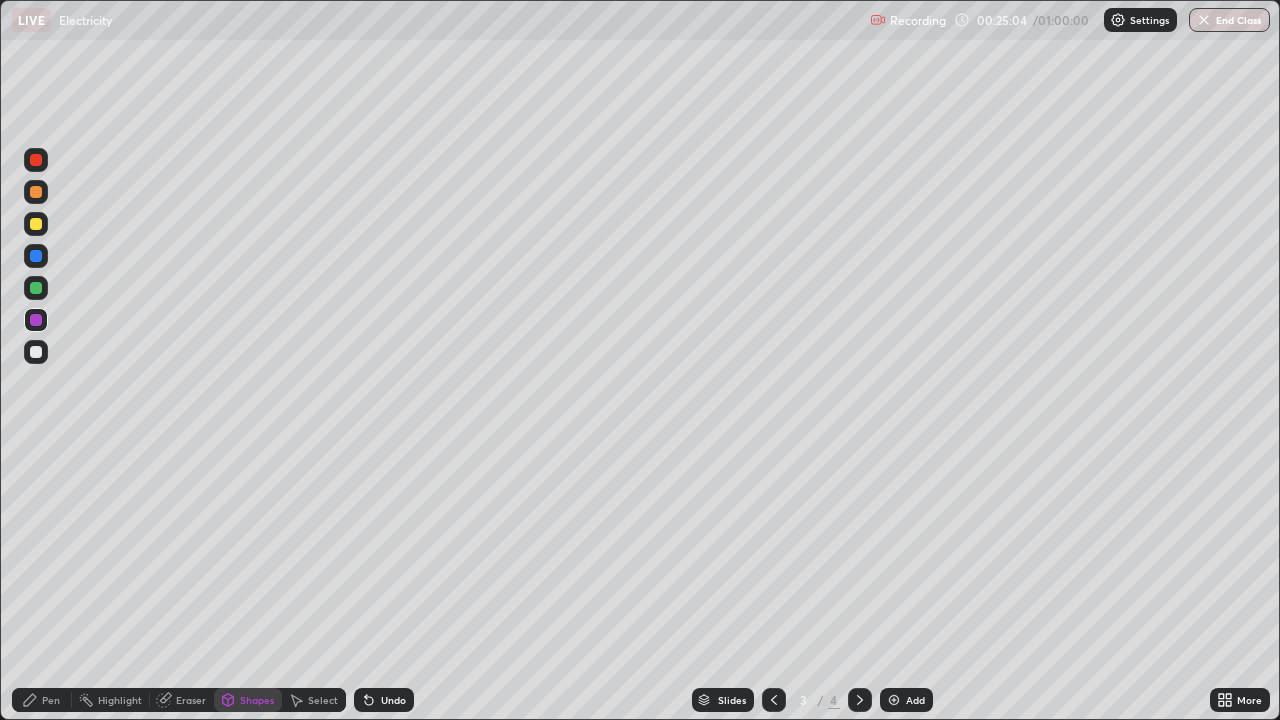 click 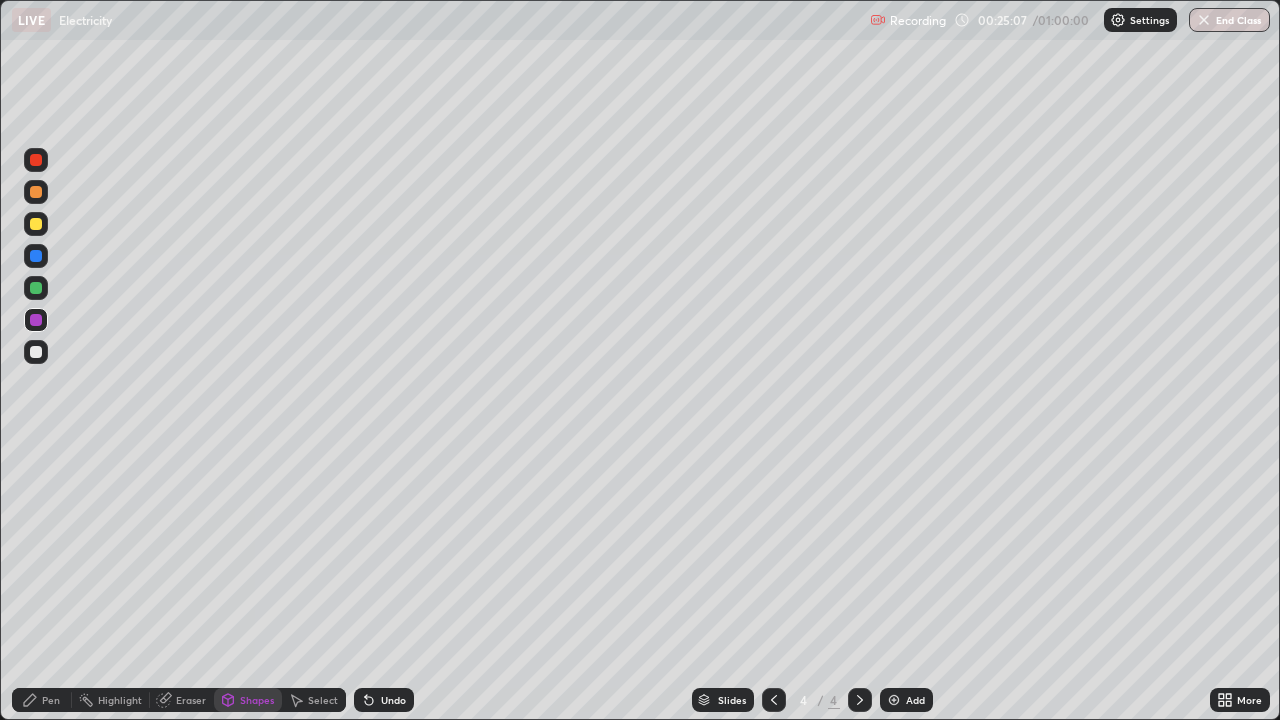 click on "Pen" at bounding box center (51, 700) 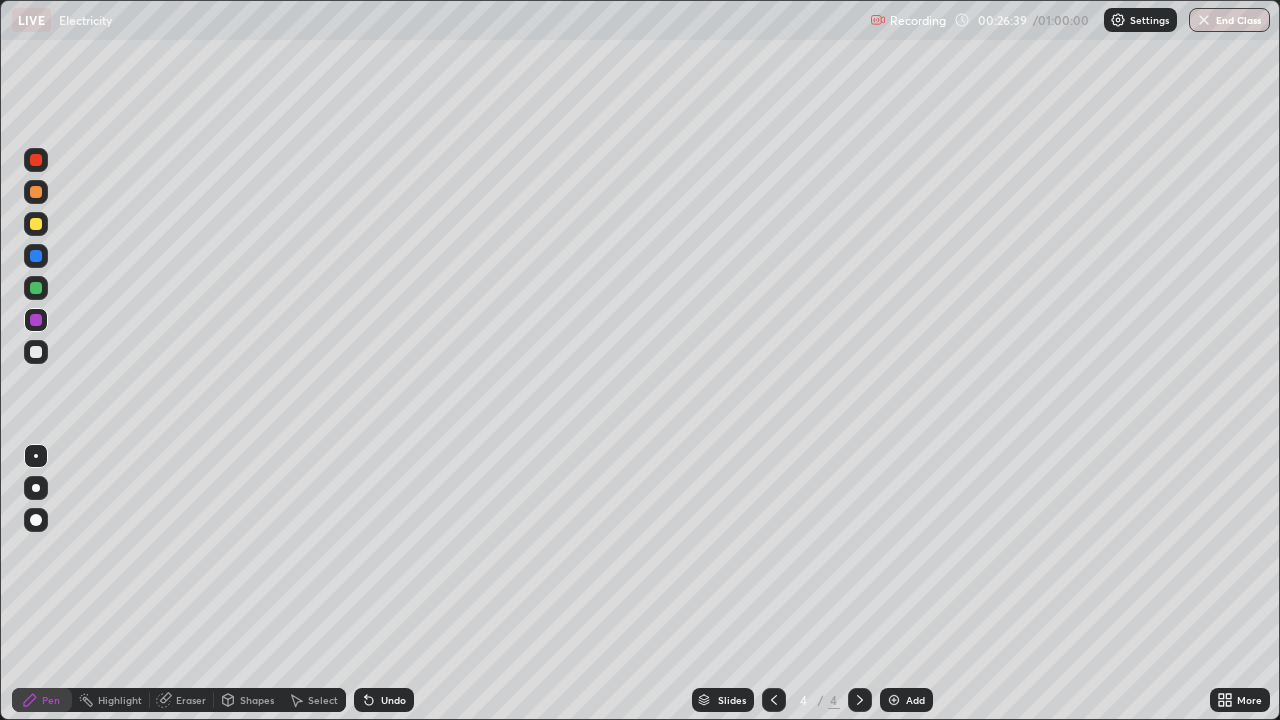 click at bounding box center [894, 700] 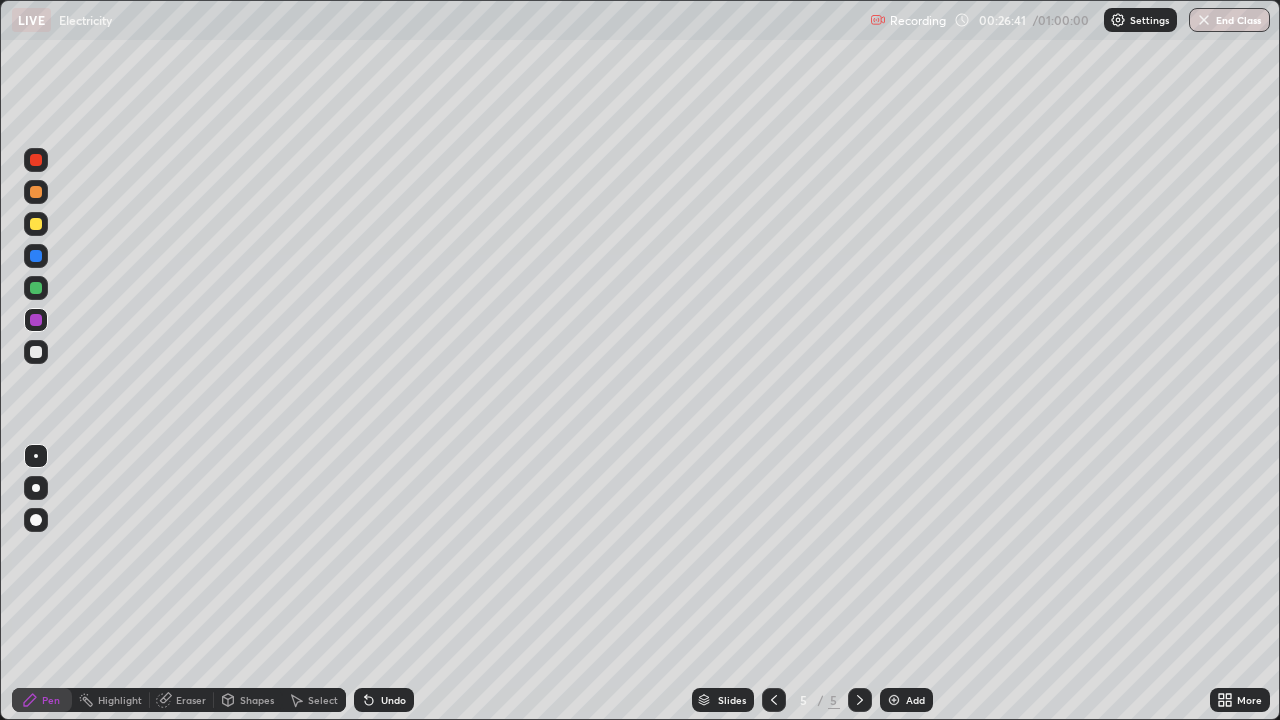click at bounding box center (36, 352) 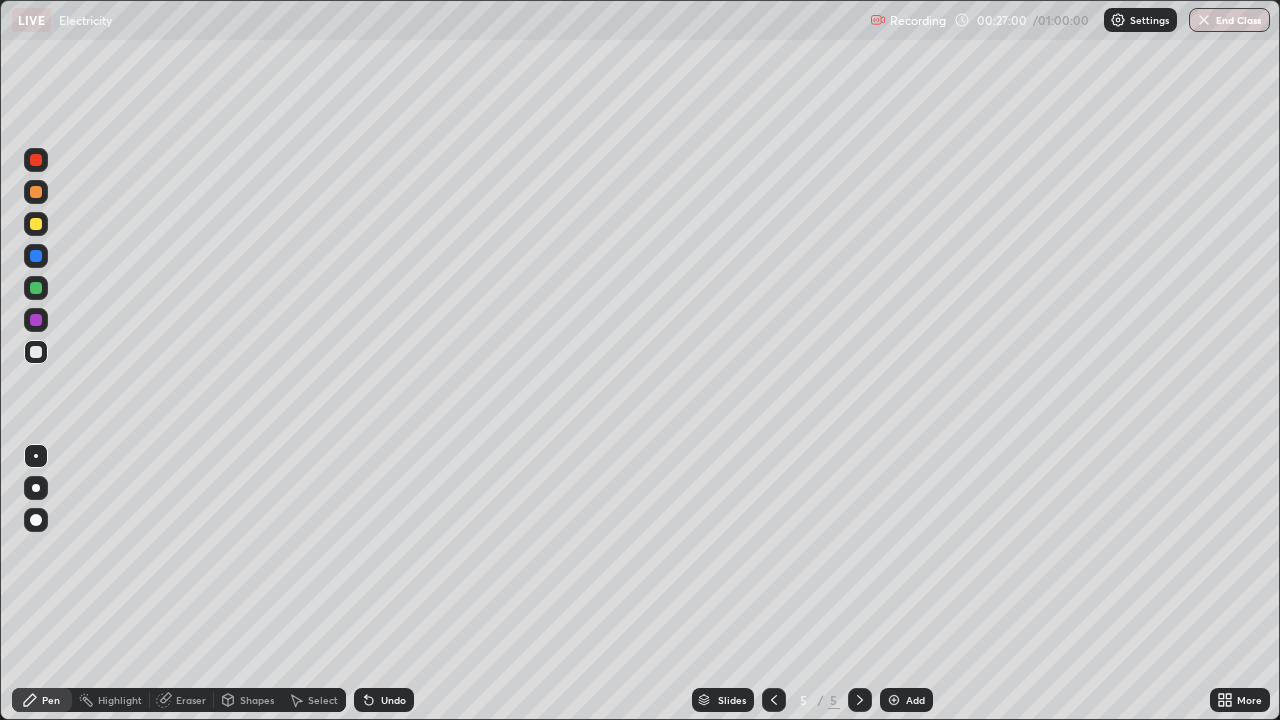 click on "Select" at bounding box center [323, 700] 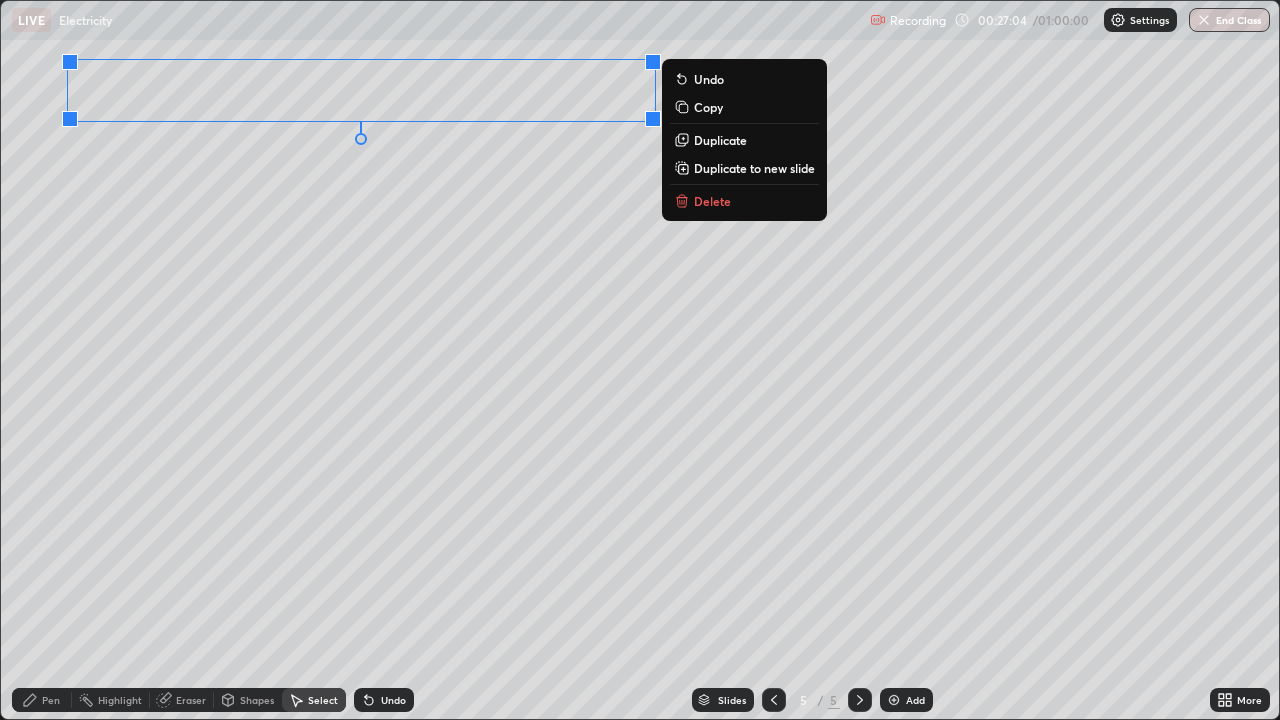 click on "0 ° Undo Copy Duplicate Duplicate to new slide Delete" at bounding box center (640, 360) 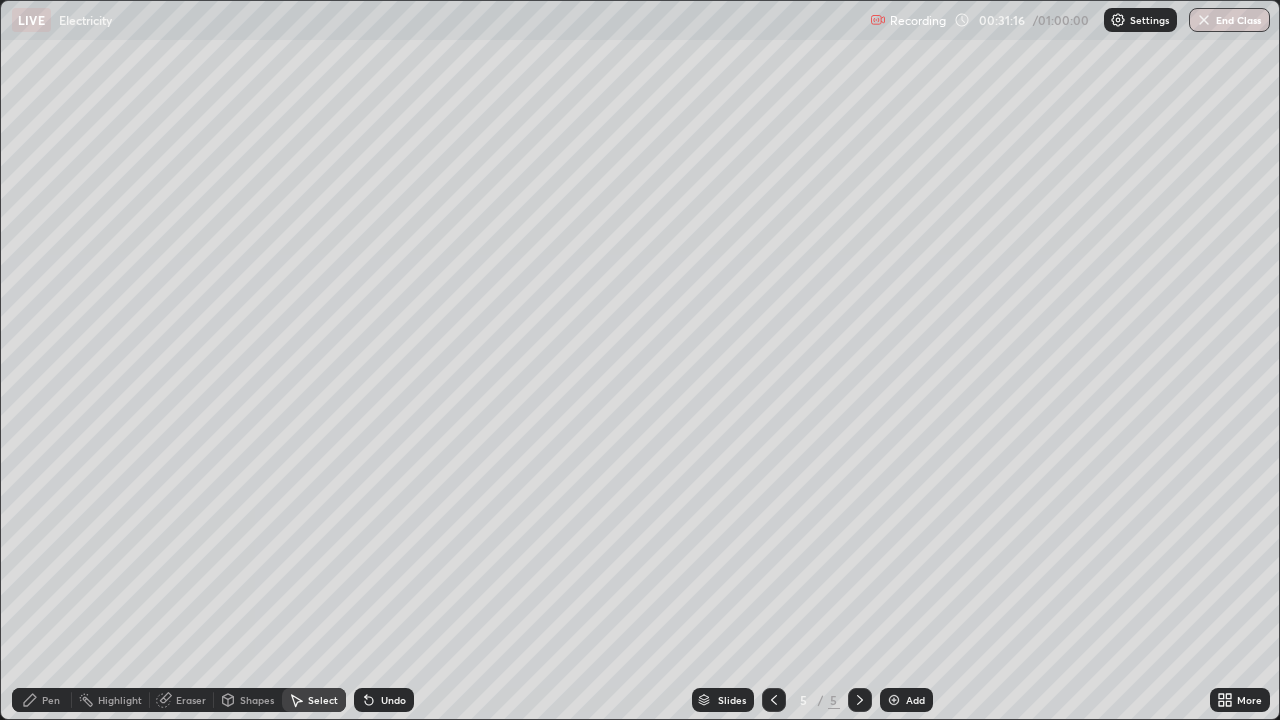 click on "Pen" at bounding box center (51, 700) 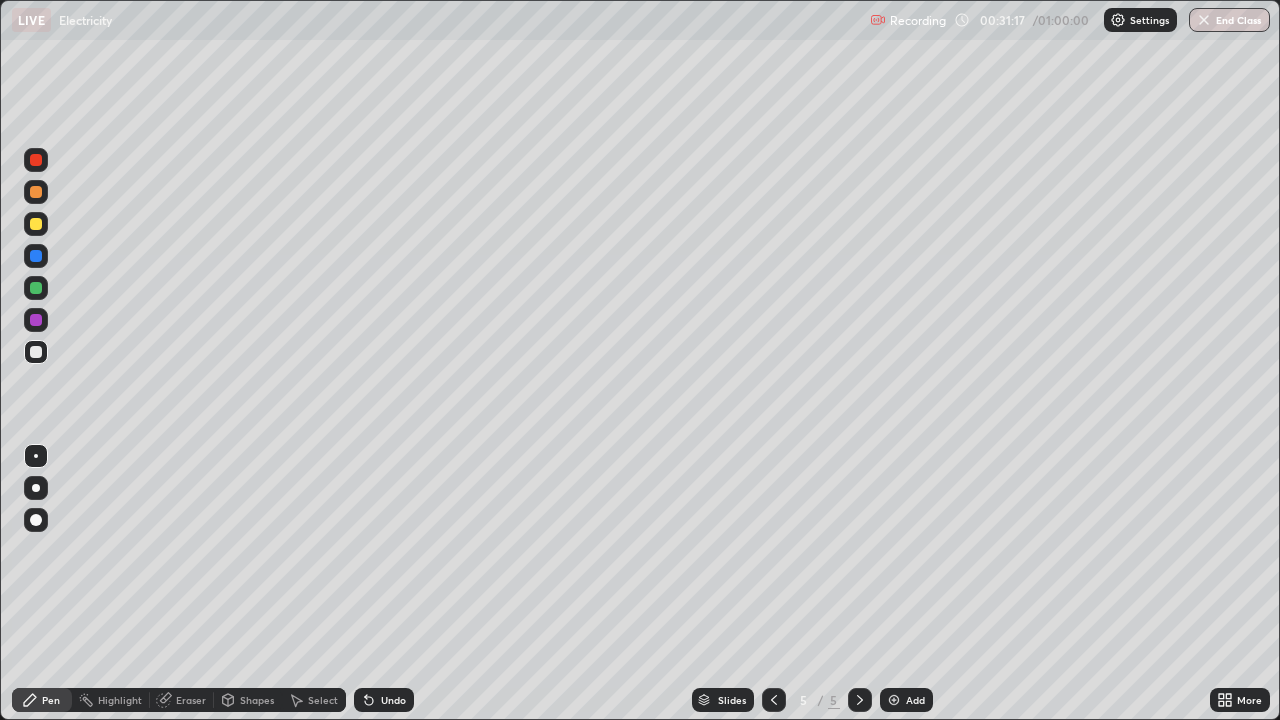 click at bounding box center [36, 224] 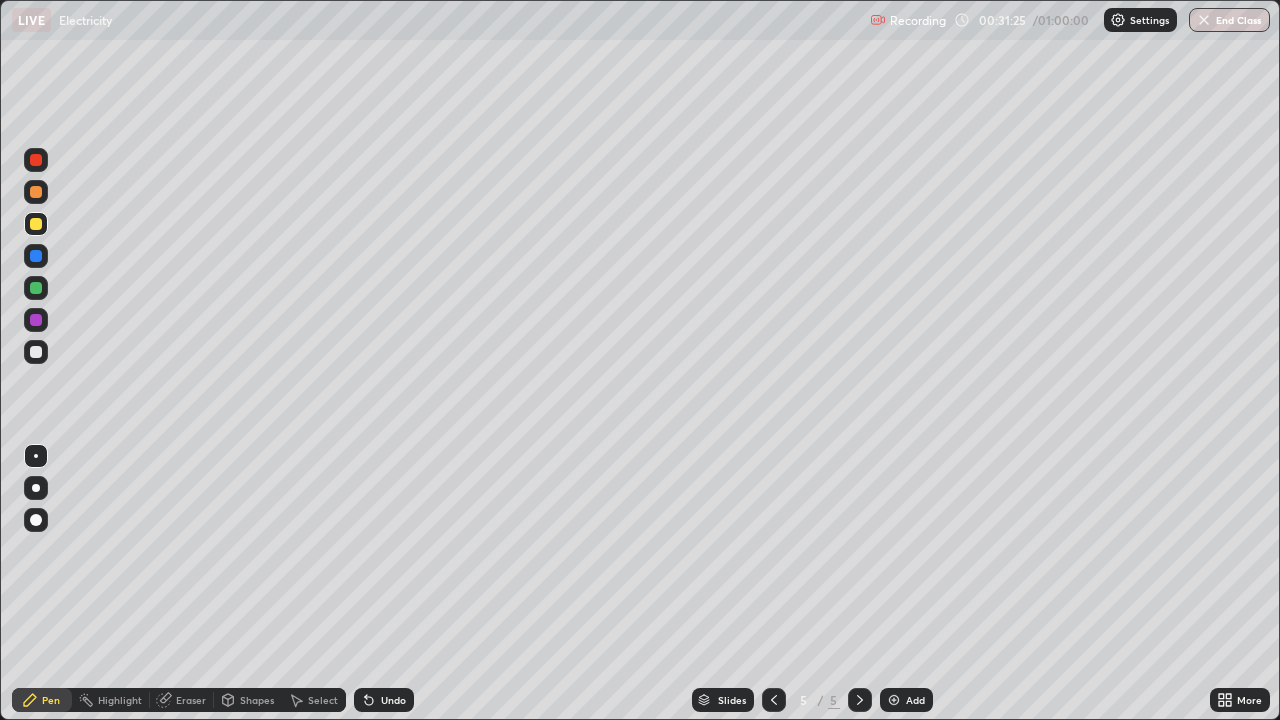 click 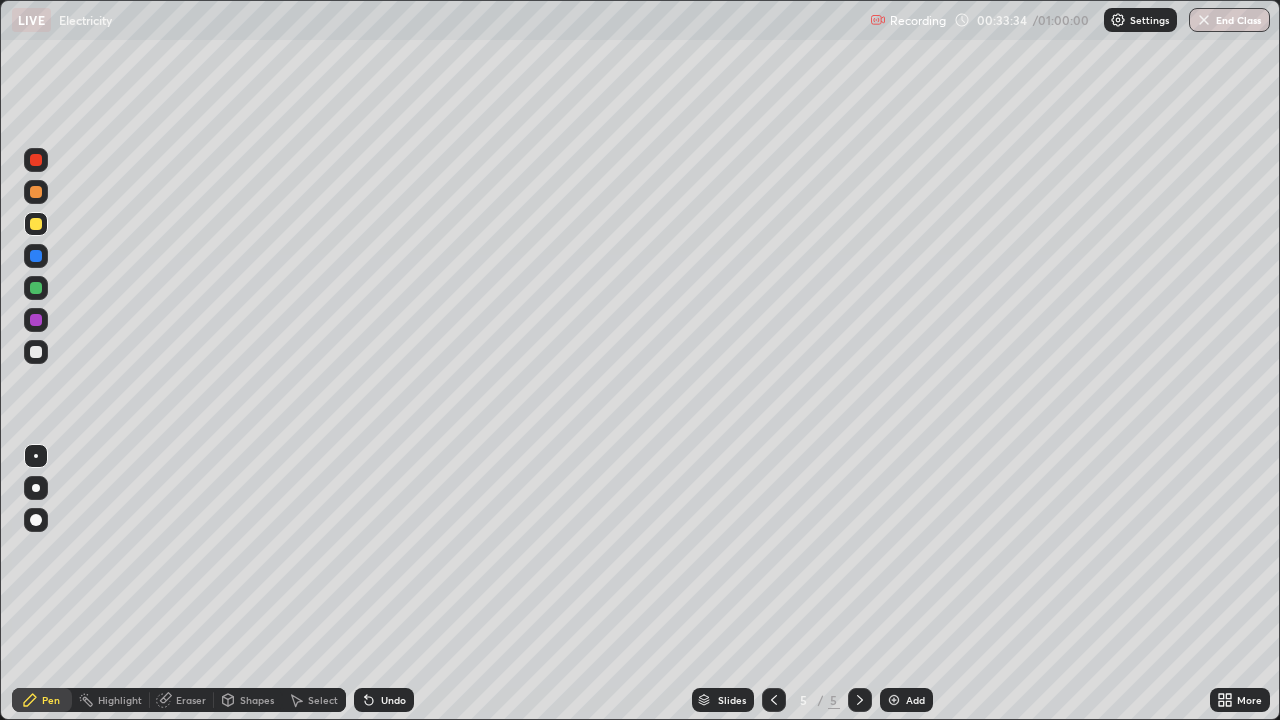 click at bounding box center (36, 288) 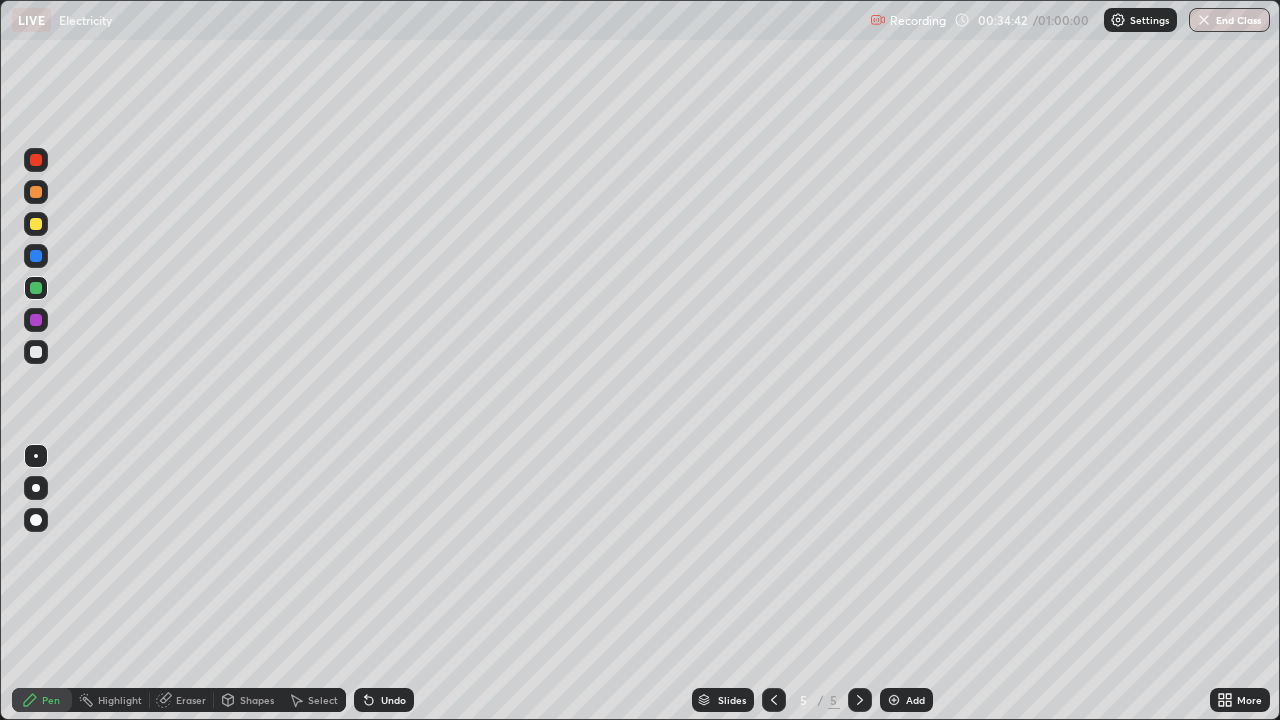 click at bounding box center [36, 352] 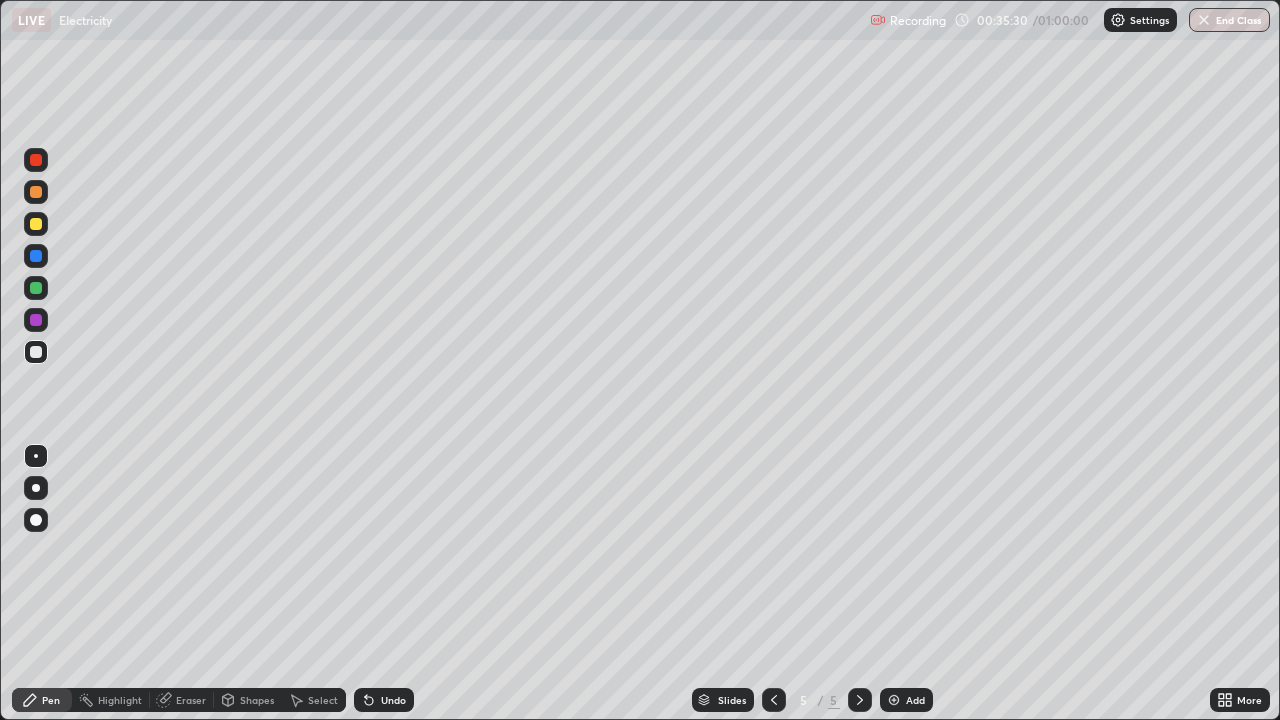 click on "Shapes" at bounding box center (248, 700) 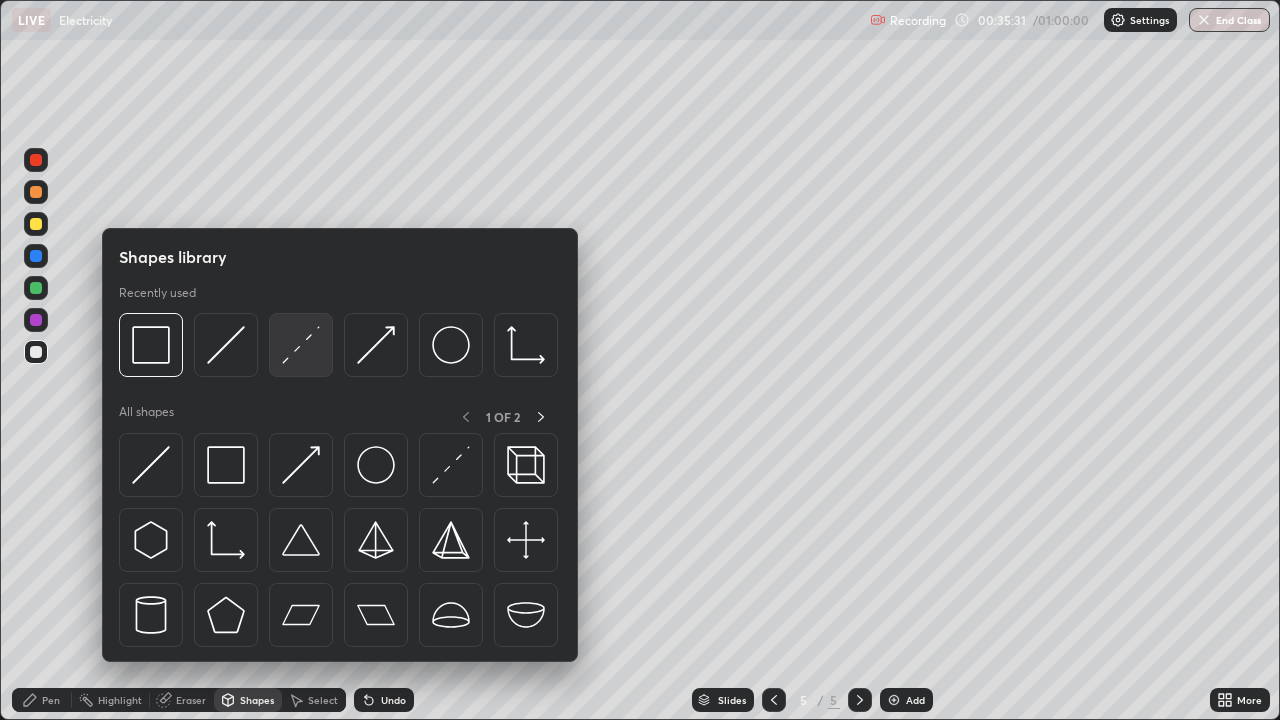click at bounding box center (301, 345) 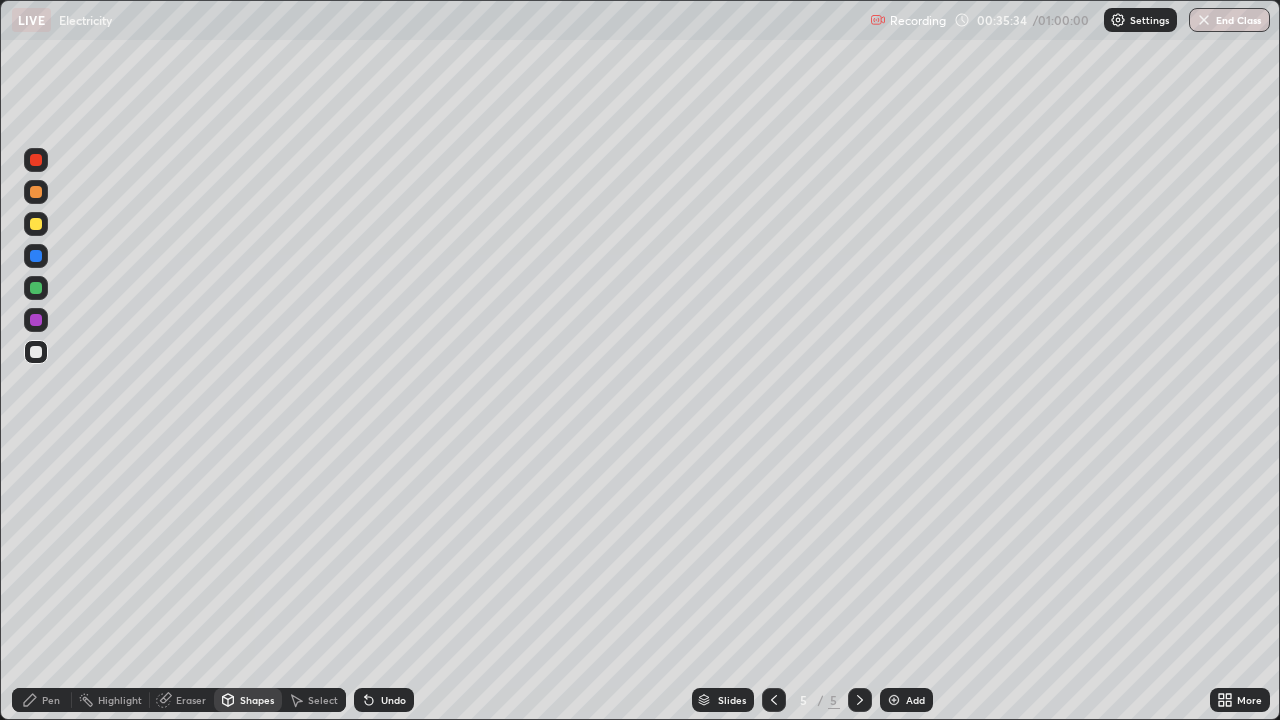 click on "Pen" at bounding box center (51, 700) 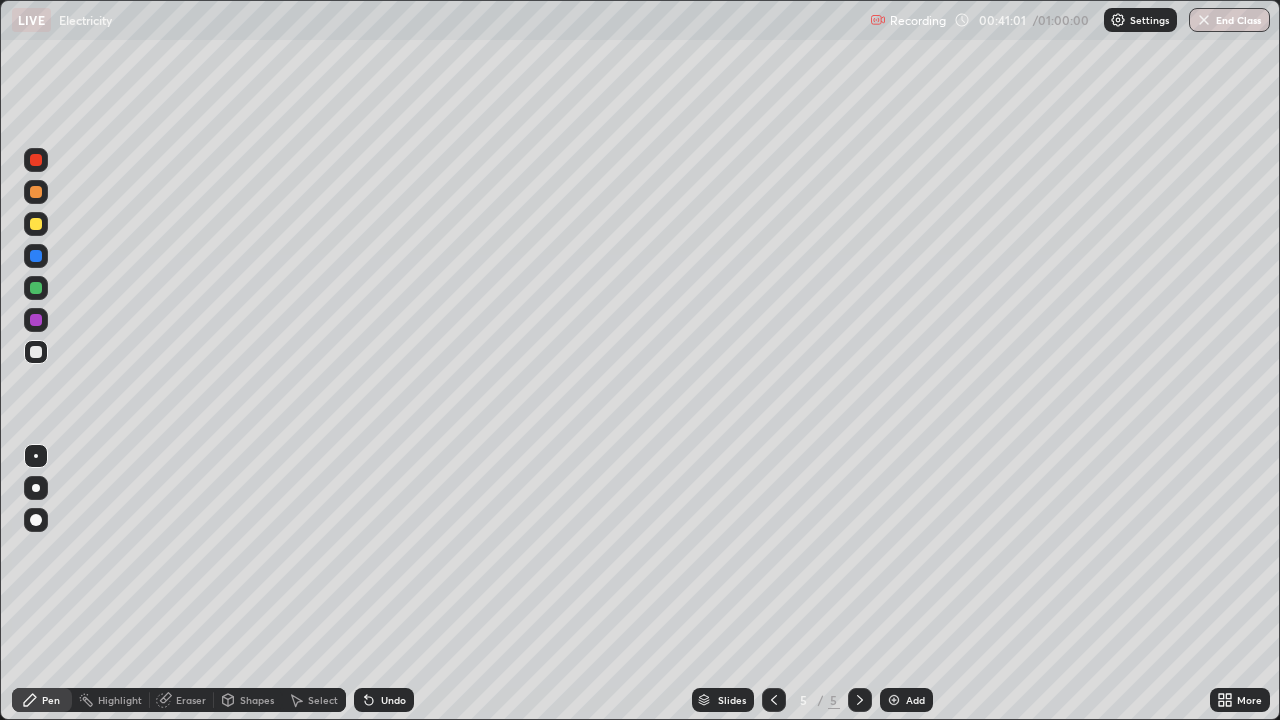 click 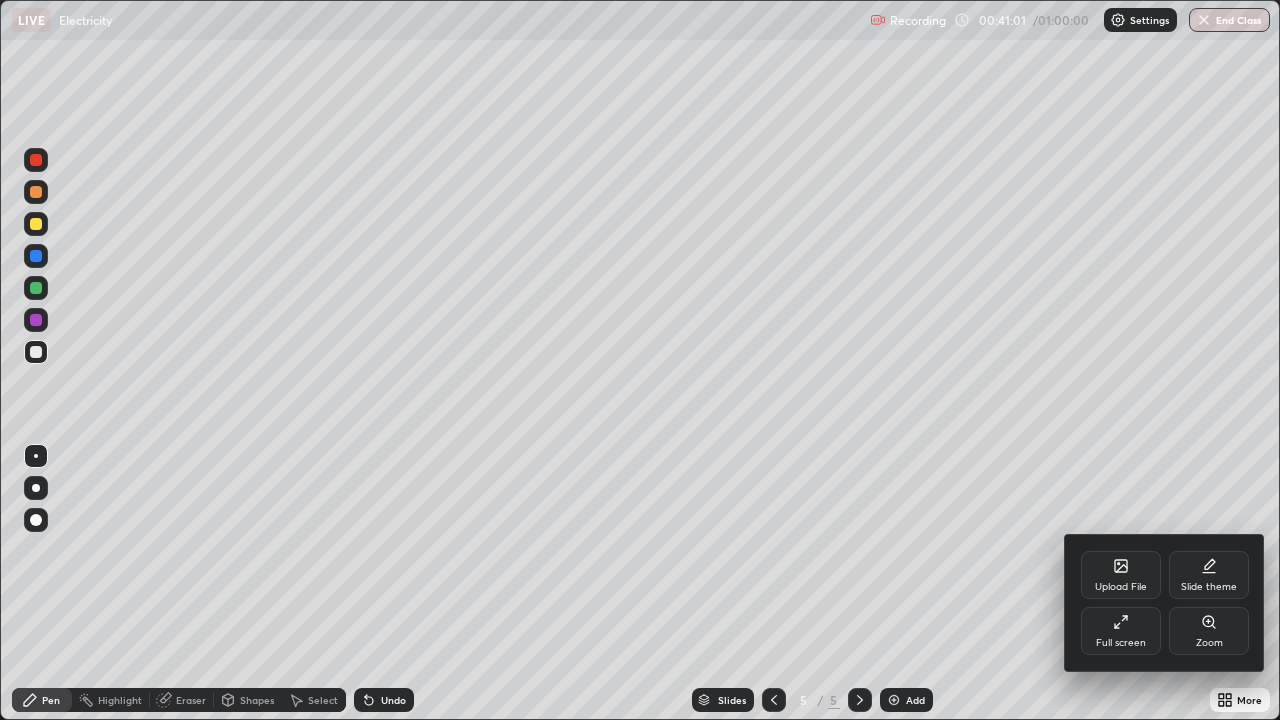 click on "Upload File" at bounding box center (1121, 575) 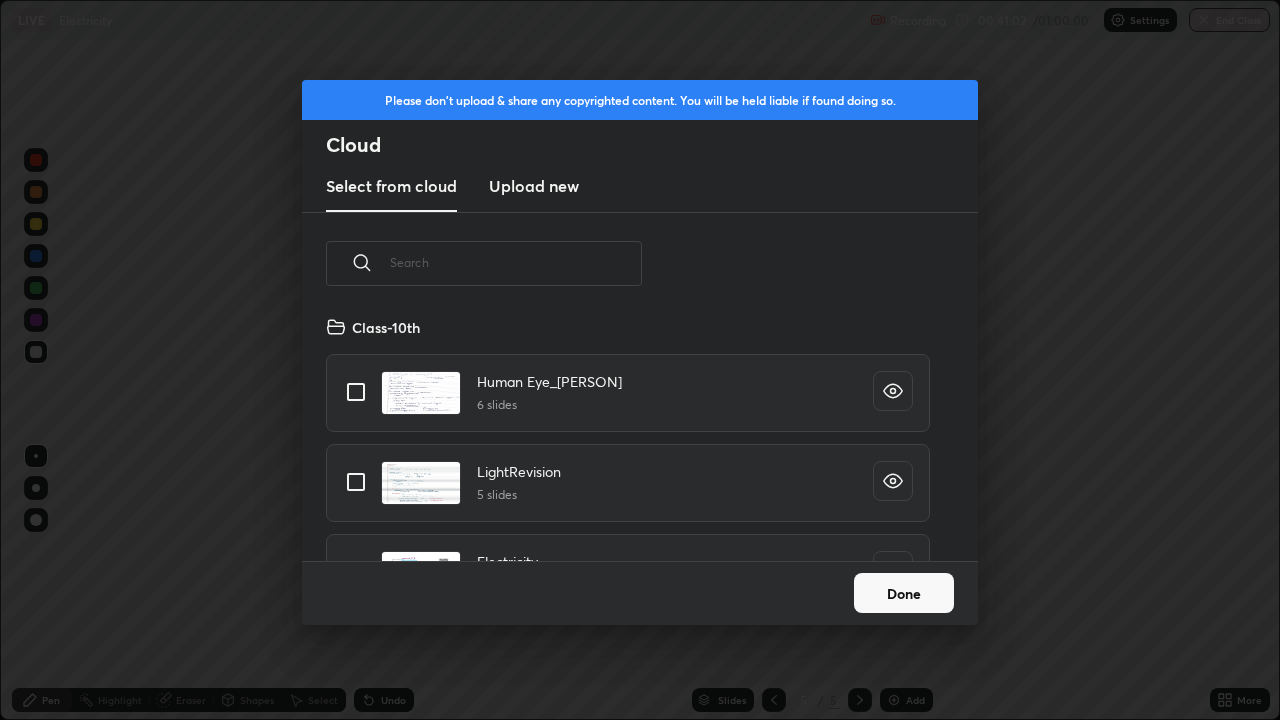 scroll, scrollTop: 7, scrollLeft: 11, axis: both 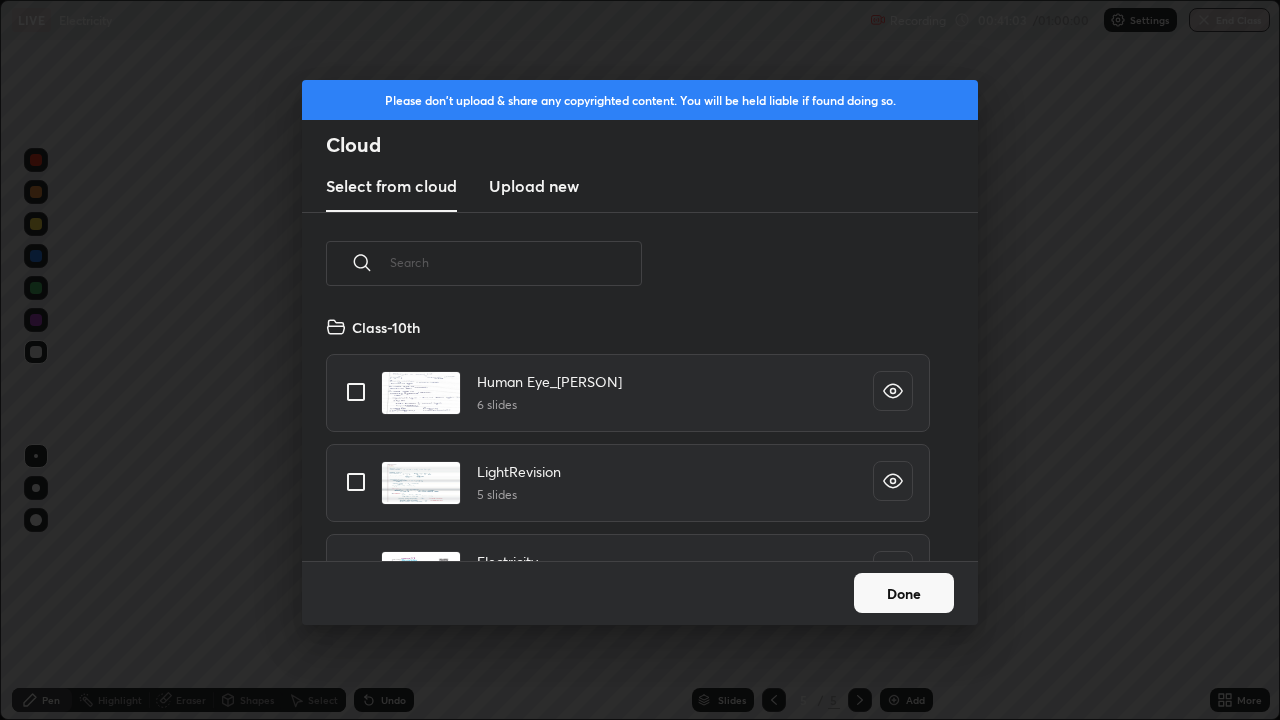 click at bounding box center [516, 262] 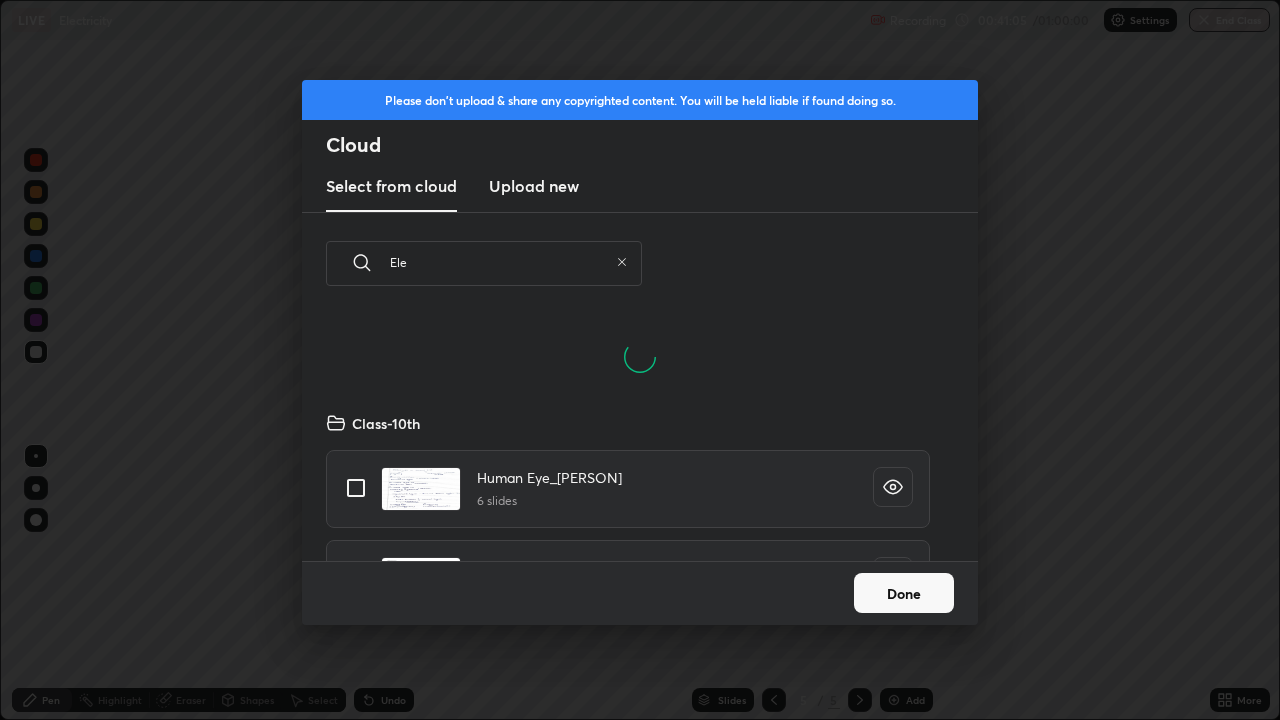 scroll, scrollTop: 150, scrollLeft: 642, axis: both 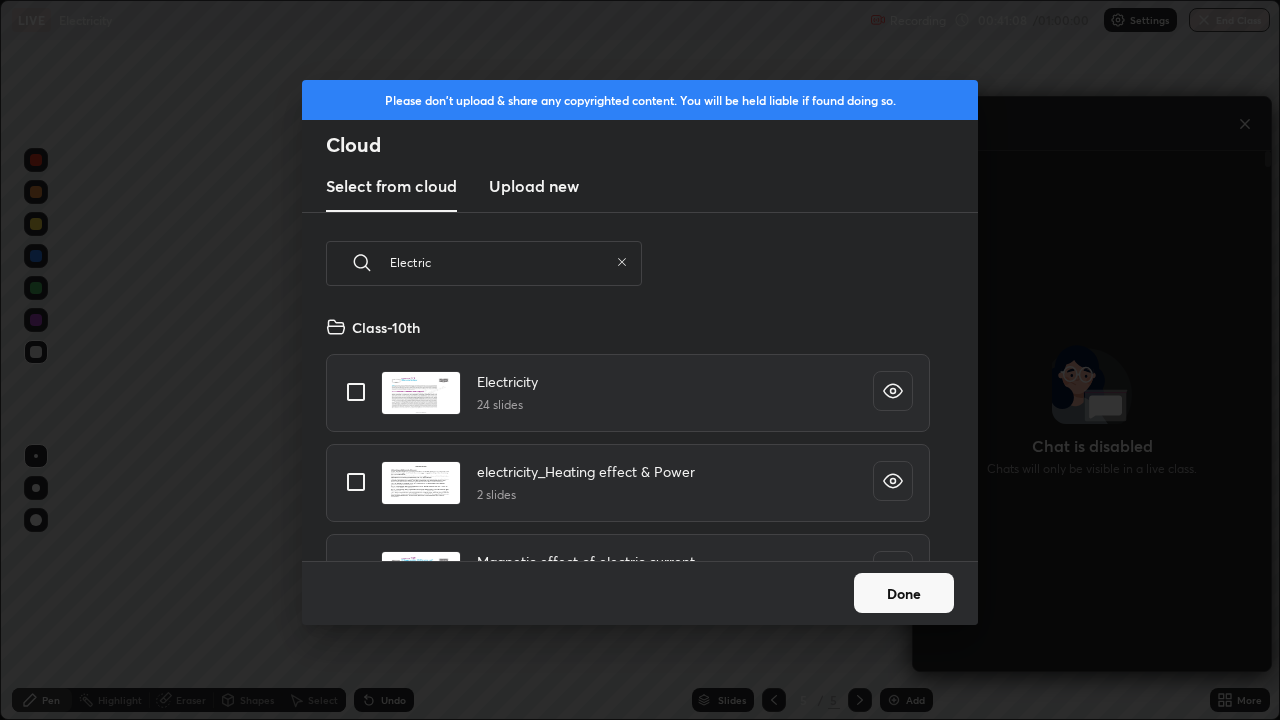 type on "Electric" 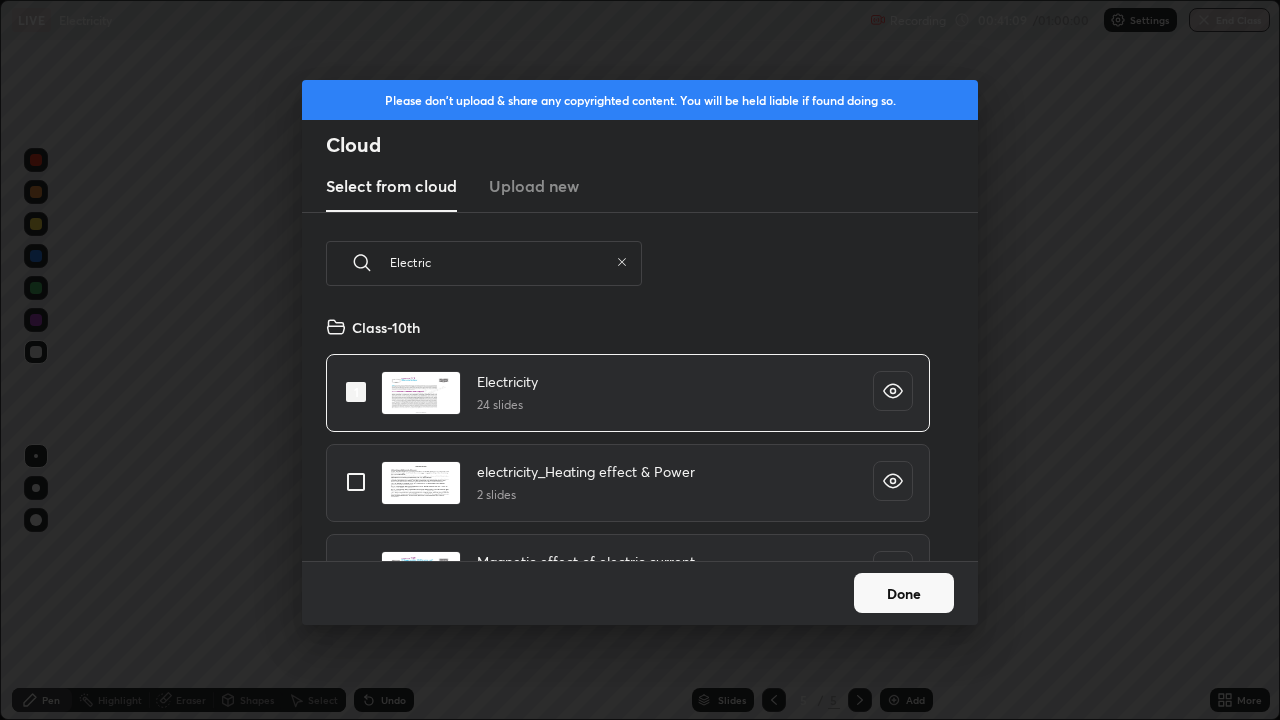 click on "Done" at bounding box center [904, 593] 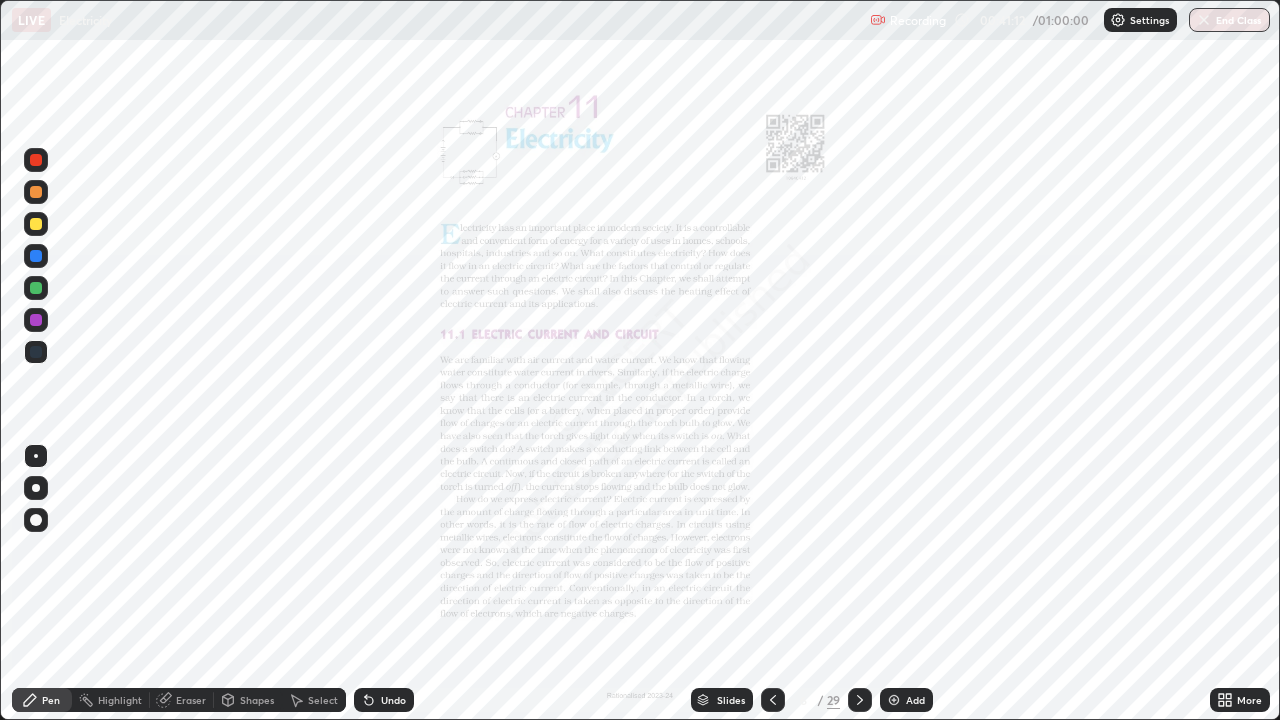 click 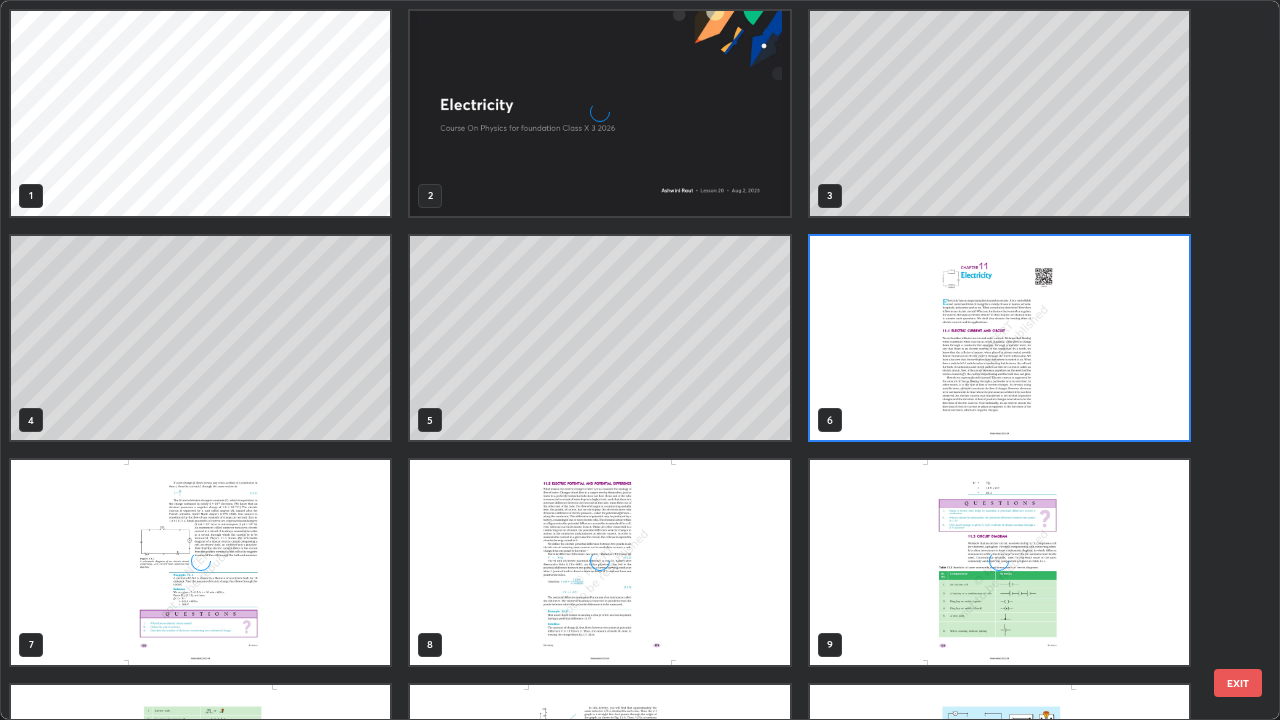 scroll, scrollTop: 7, scrollLeft: 11, axis: both 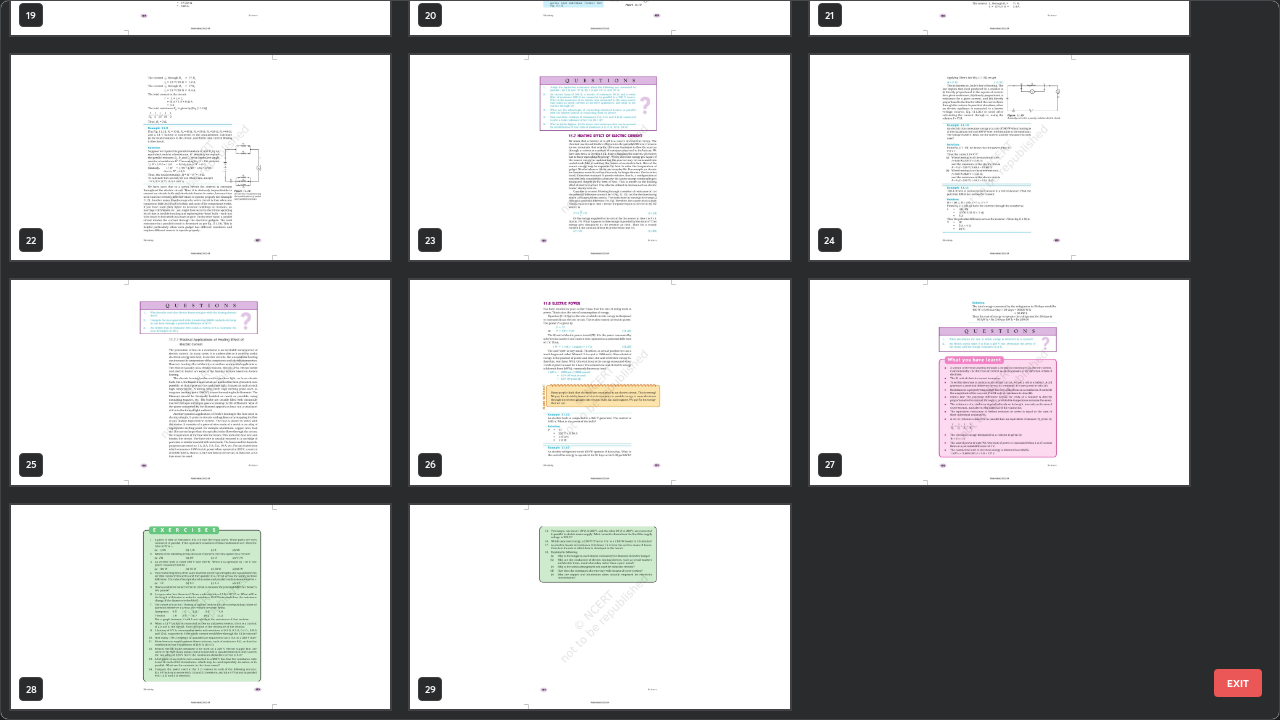 click at bounding box center [200, 607] 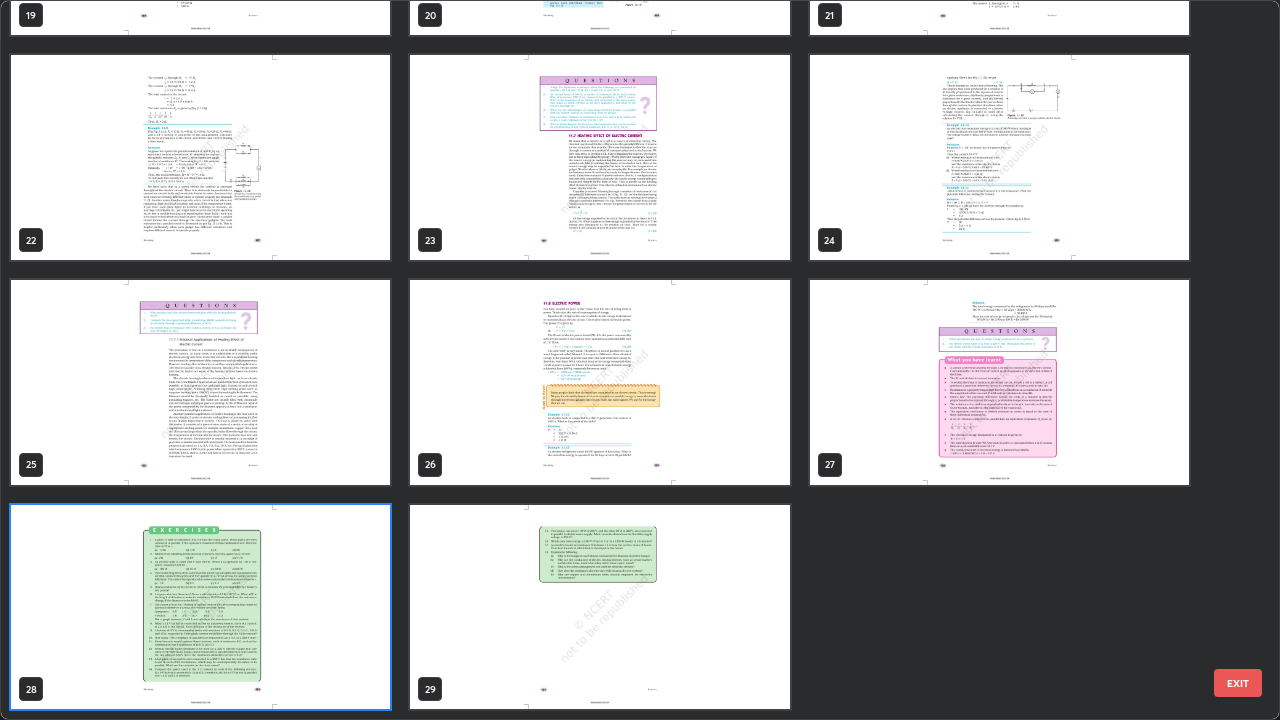 click at bounding box center (200, 607) 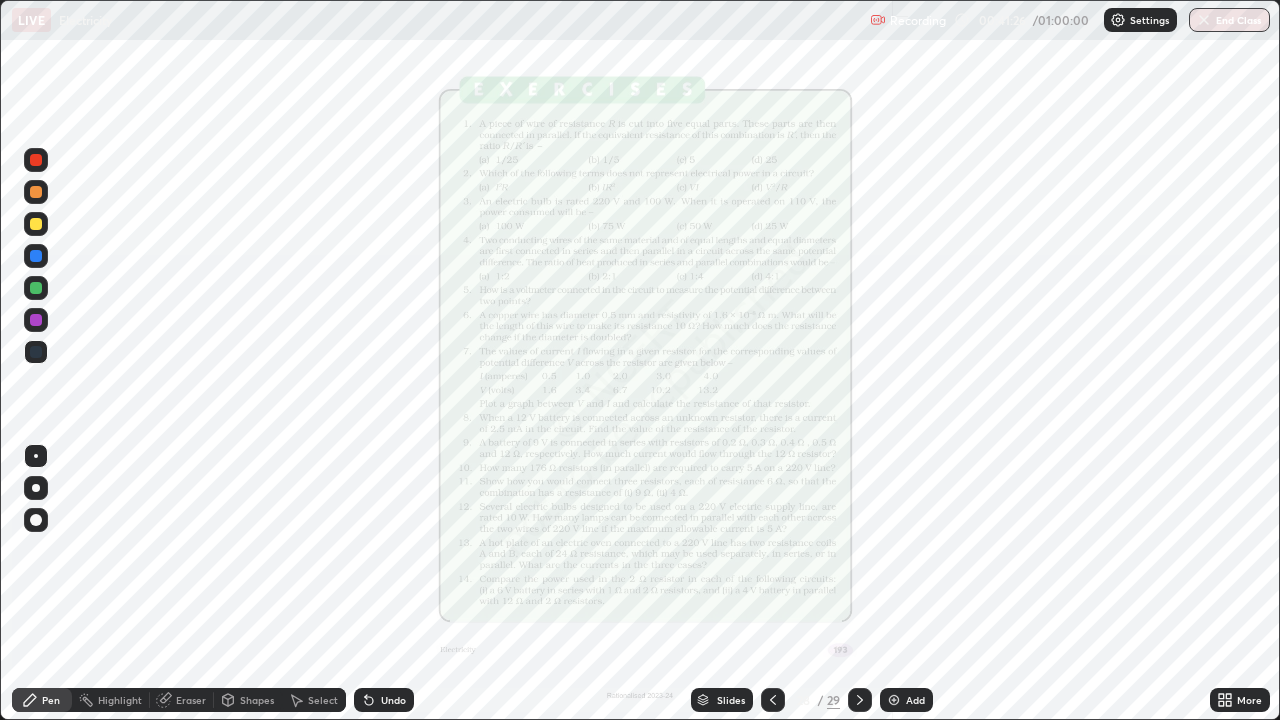 click at bounding box center (200, 607) 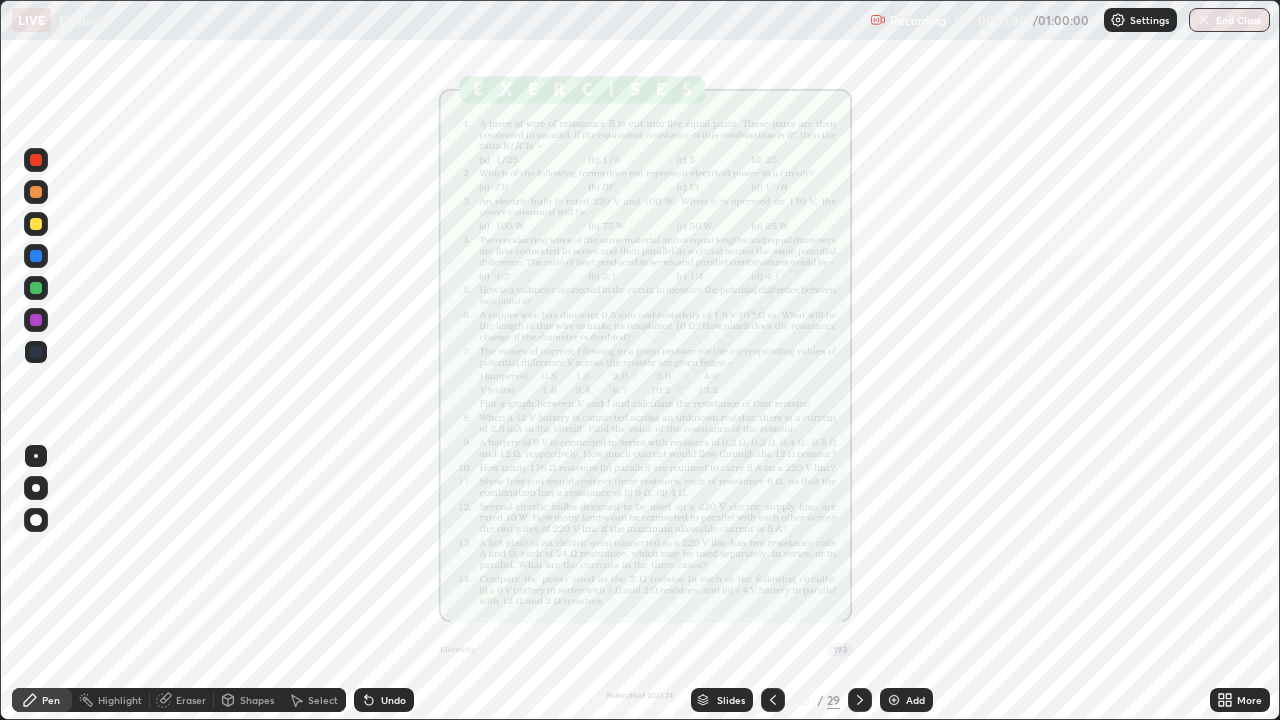 click 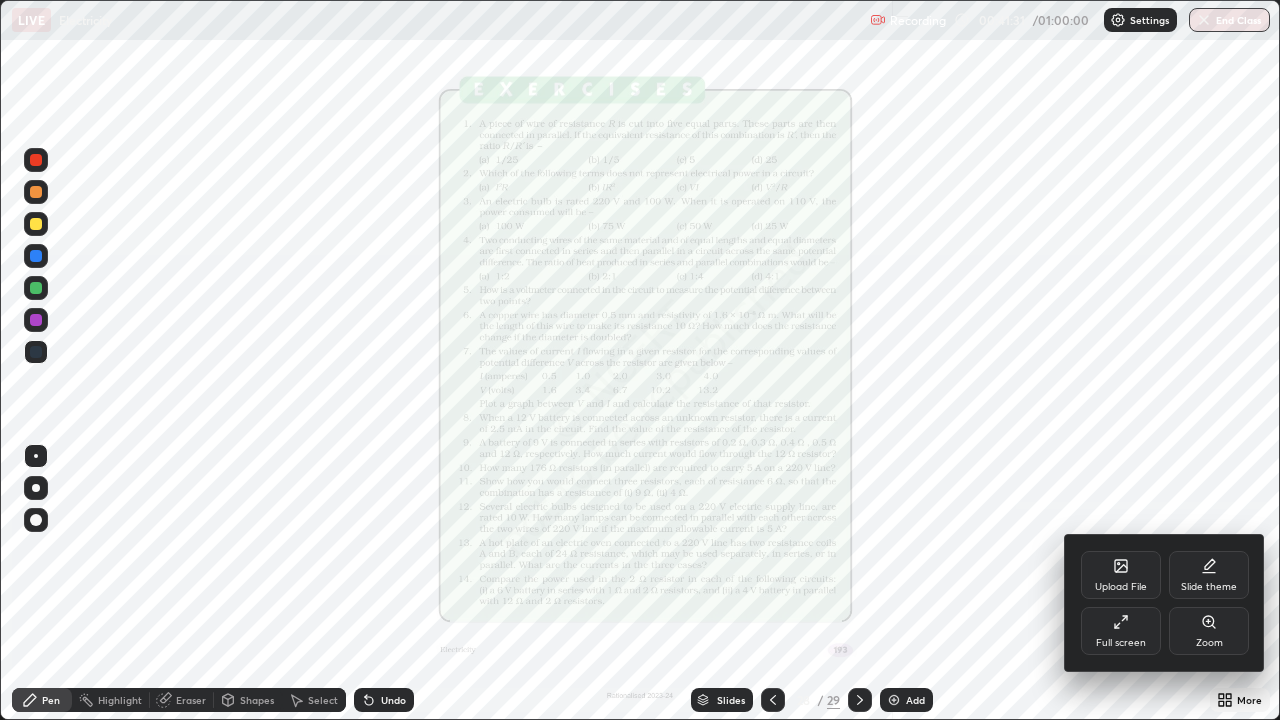 click 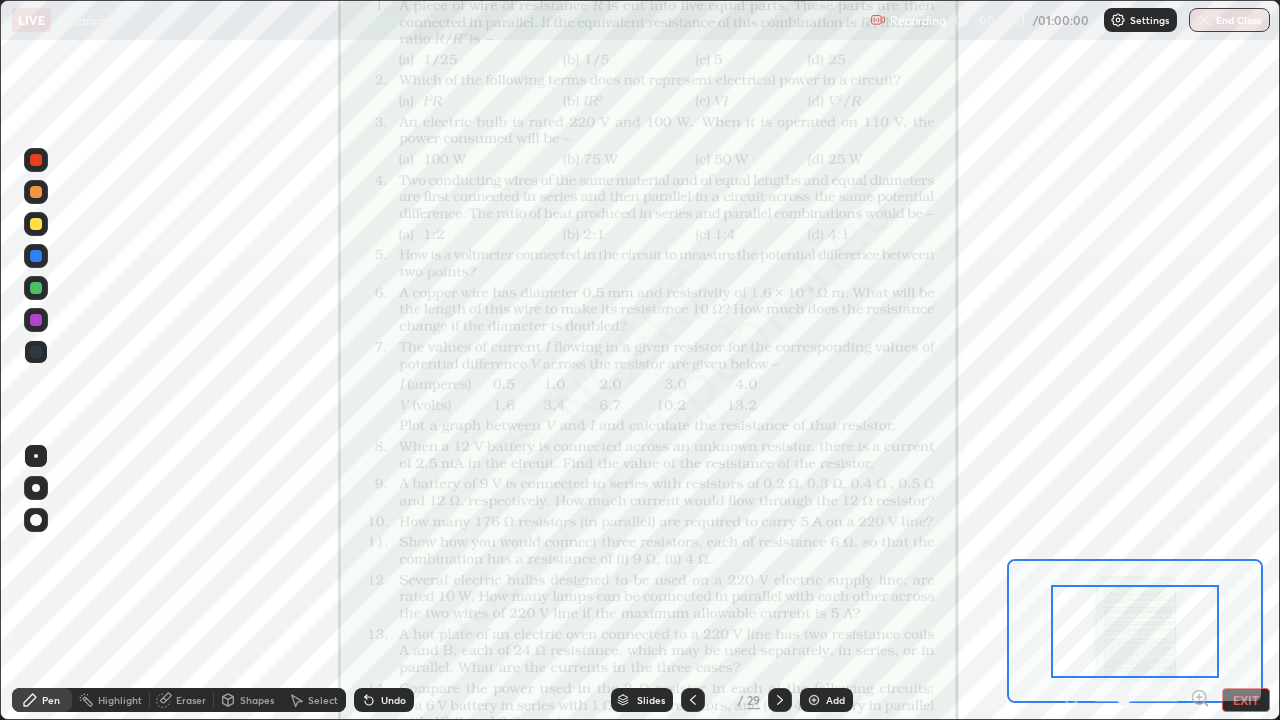 click 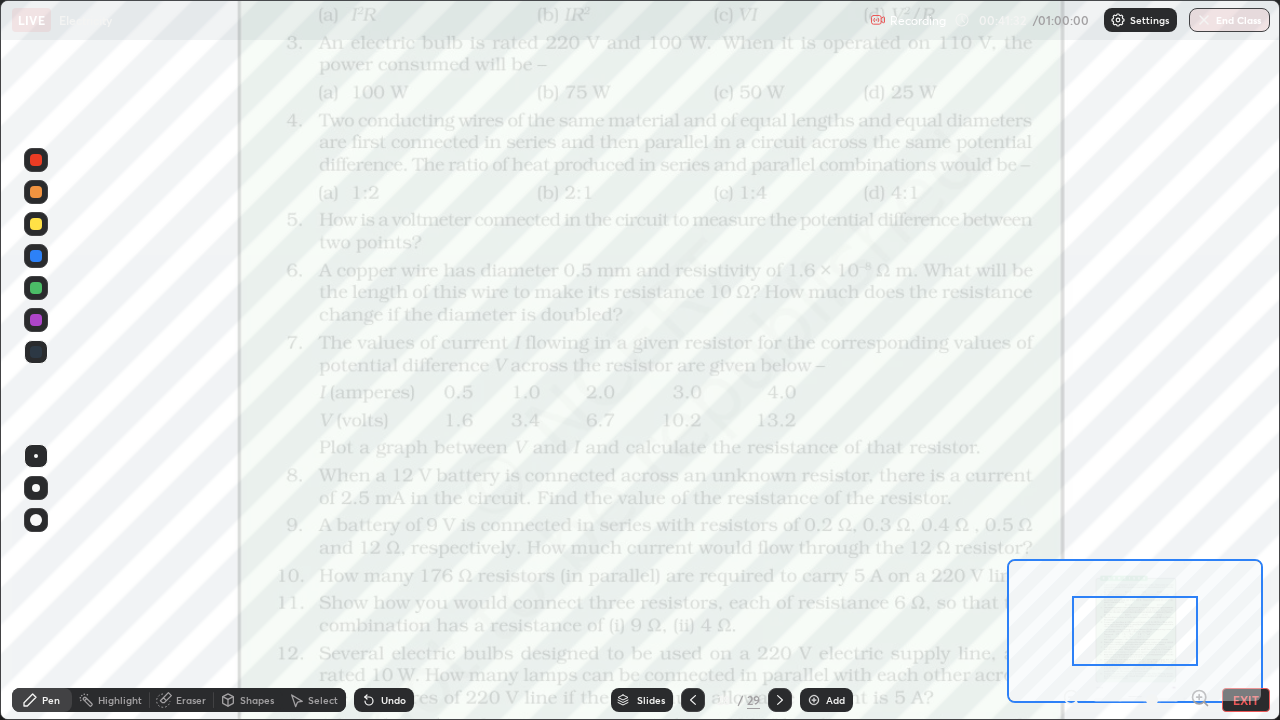 click 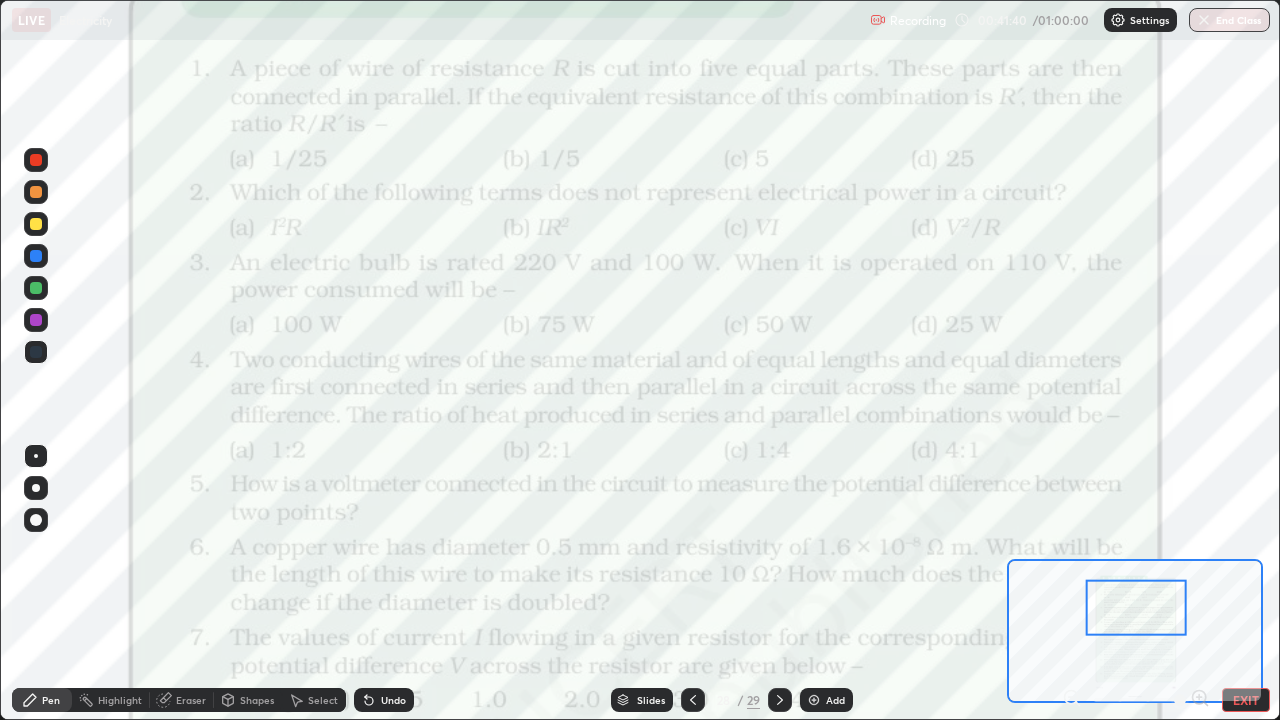 click at bounding box center [36, 320] 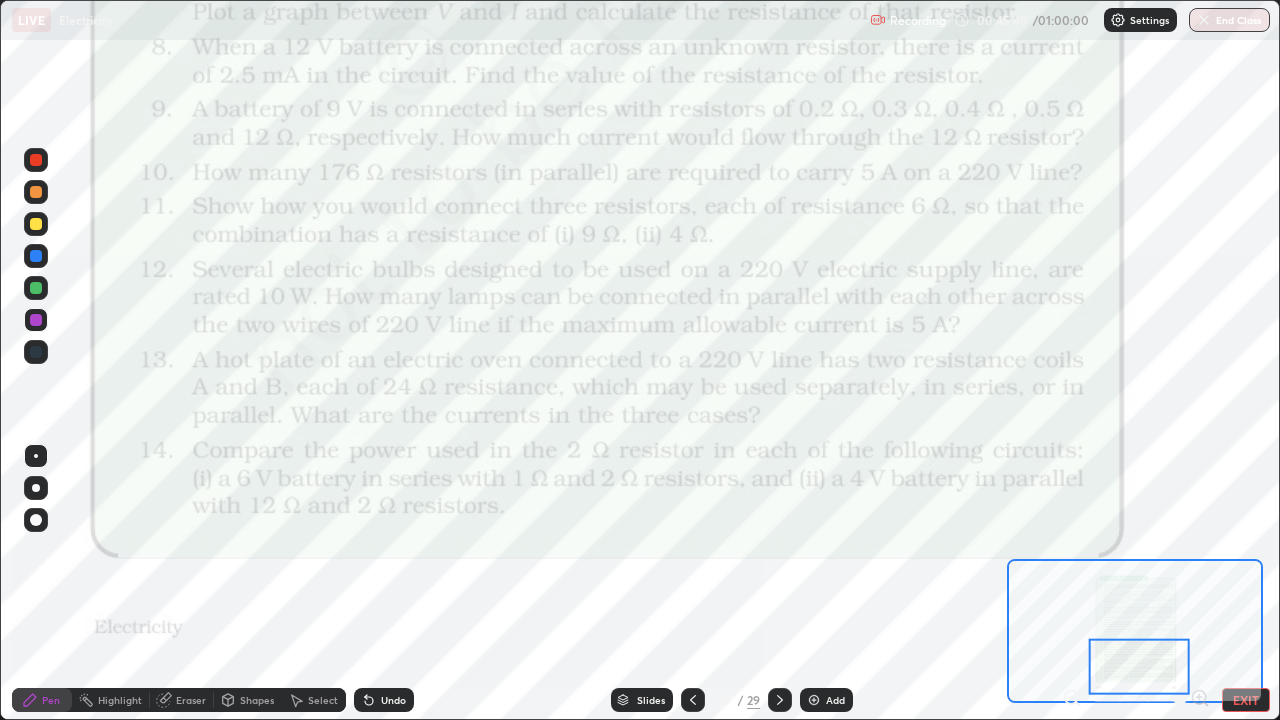 click at bounding box center (36, 192) 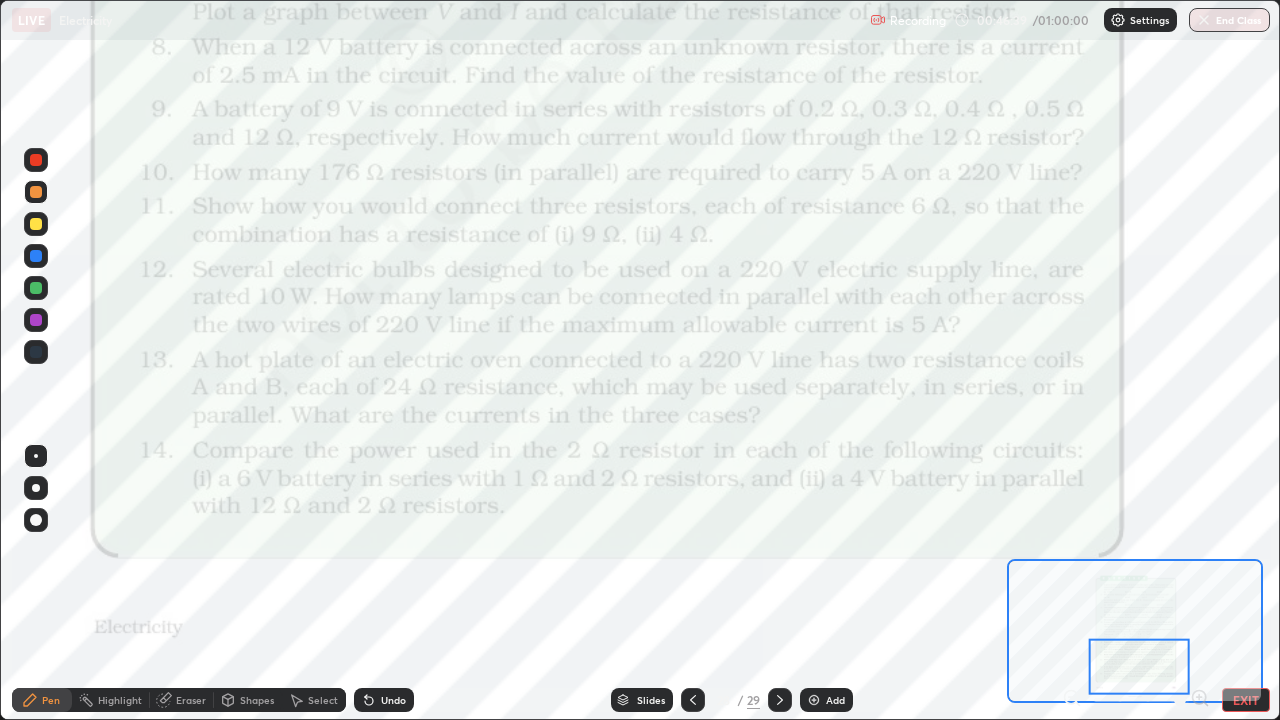 click on "Eraser" at bounding box center [182, 700] 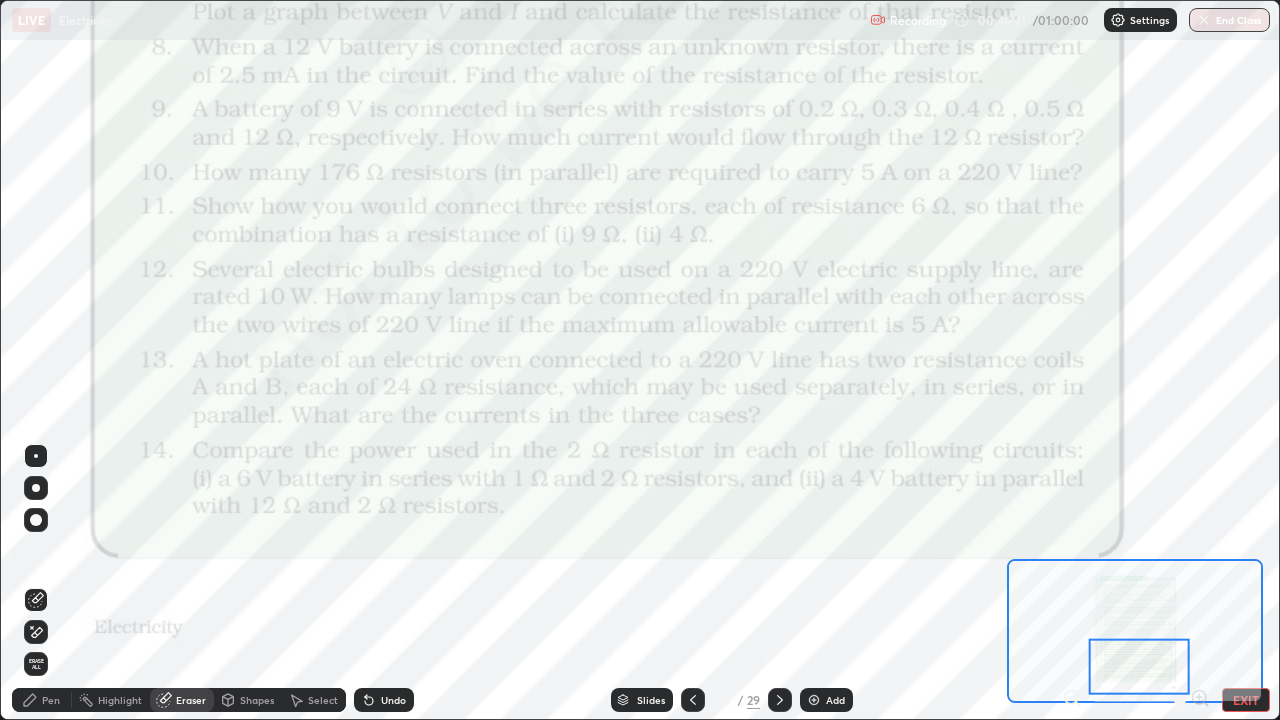 click on "Pen" at bounding box center [51, 700] 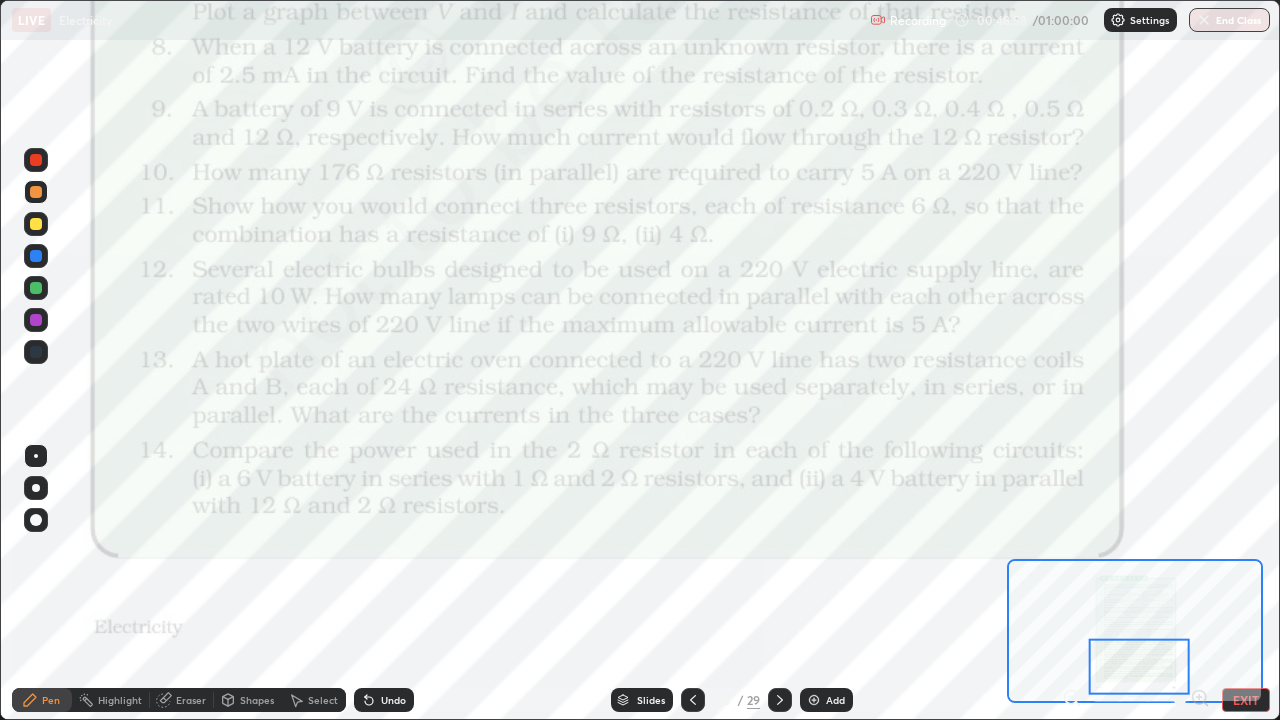click at bounding box center (814, 700) 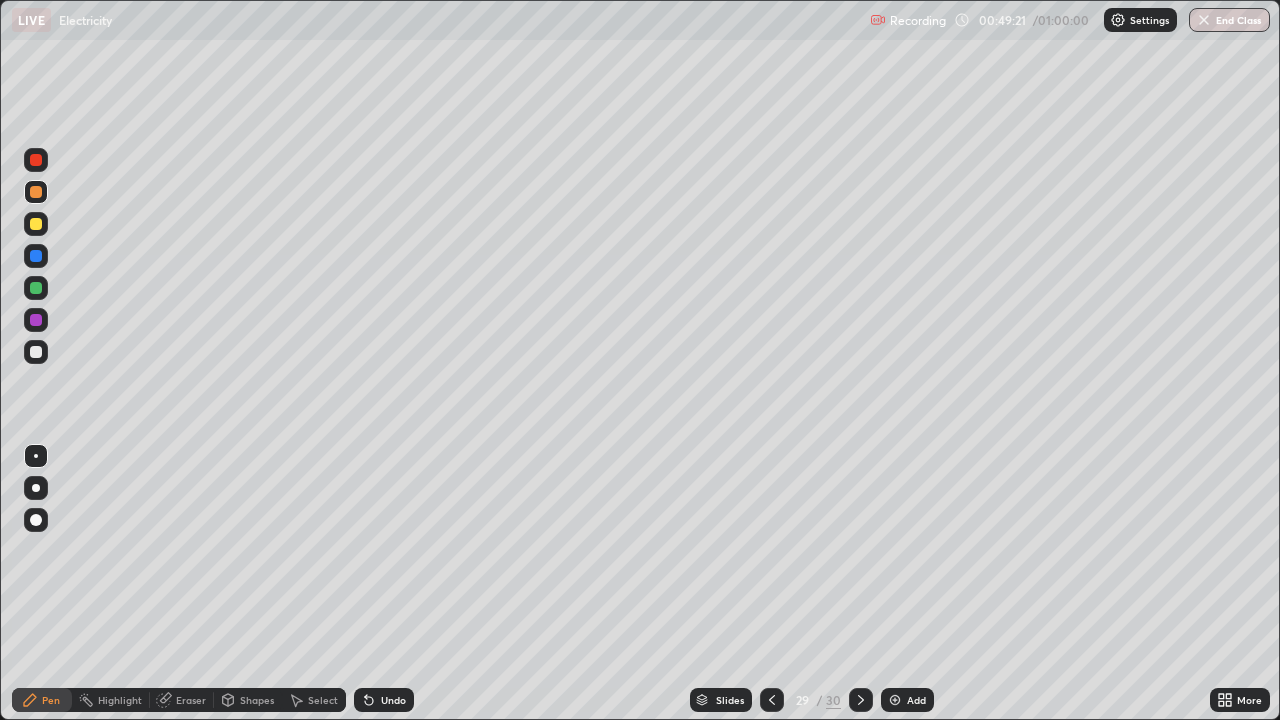 click on "Select" at bounding box center [323, 700] 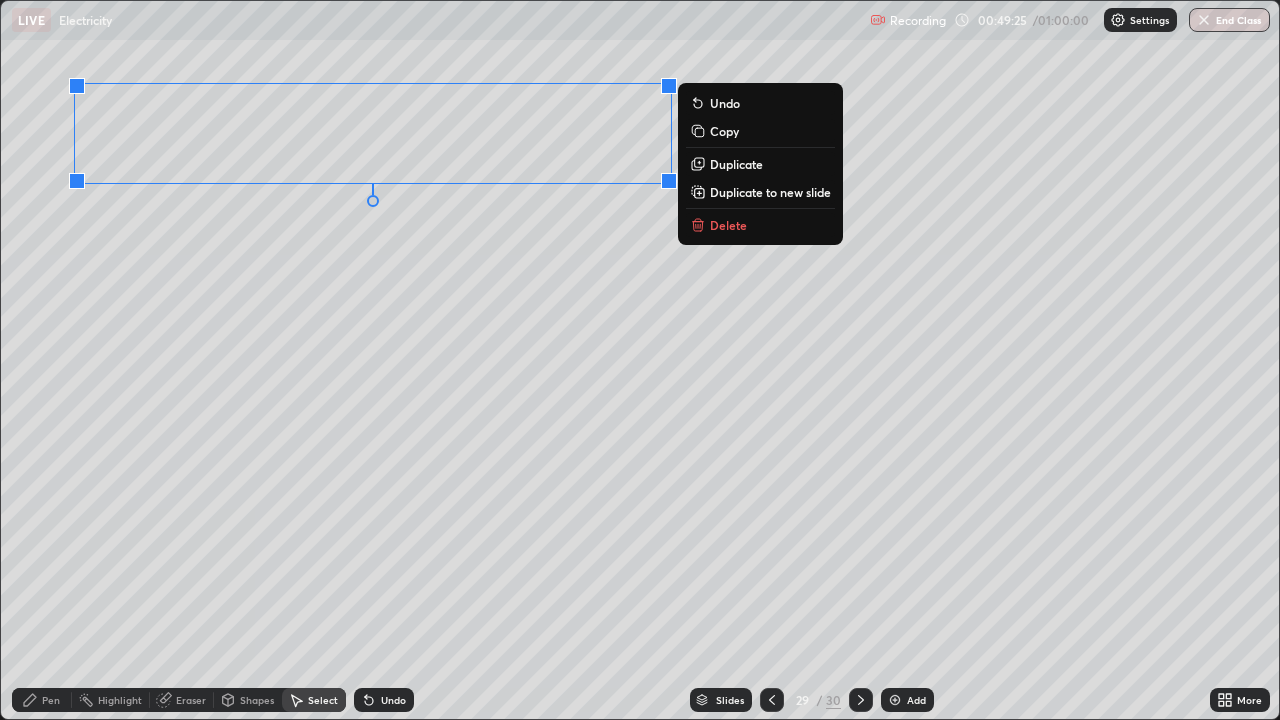 click on "0 ° Undo Copy Duplicate Duplicate to new slide Delete" at bounding box center [640, 360] 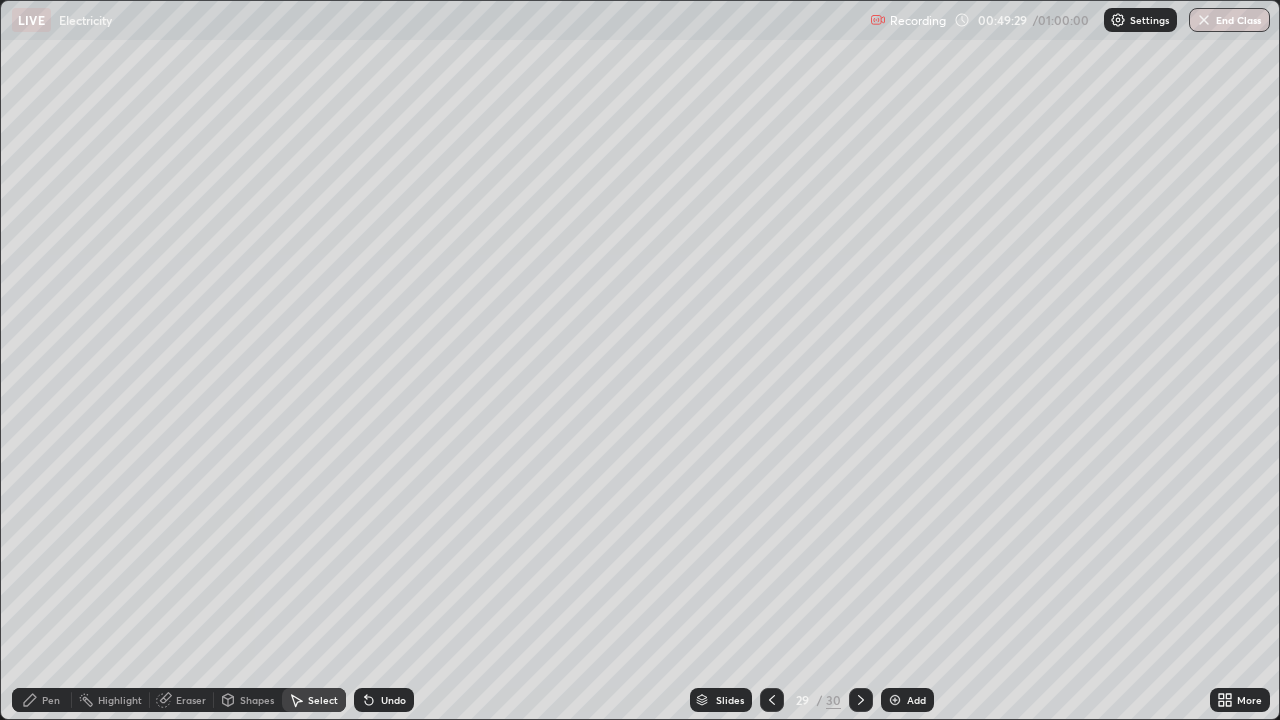 click on "Pen" at bounding box center [42, 700] 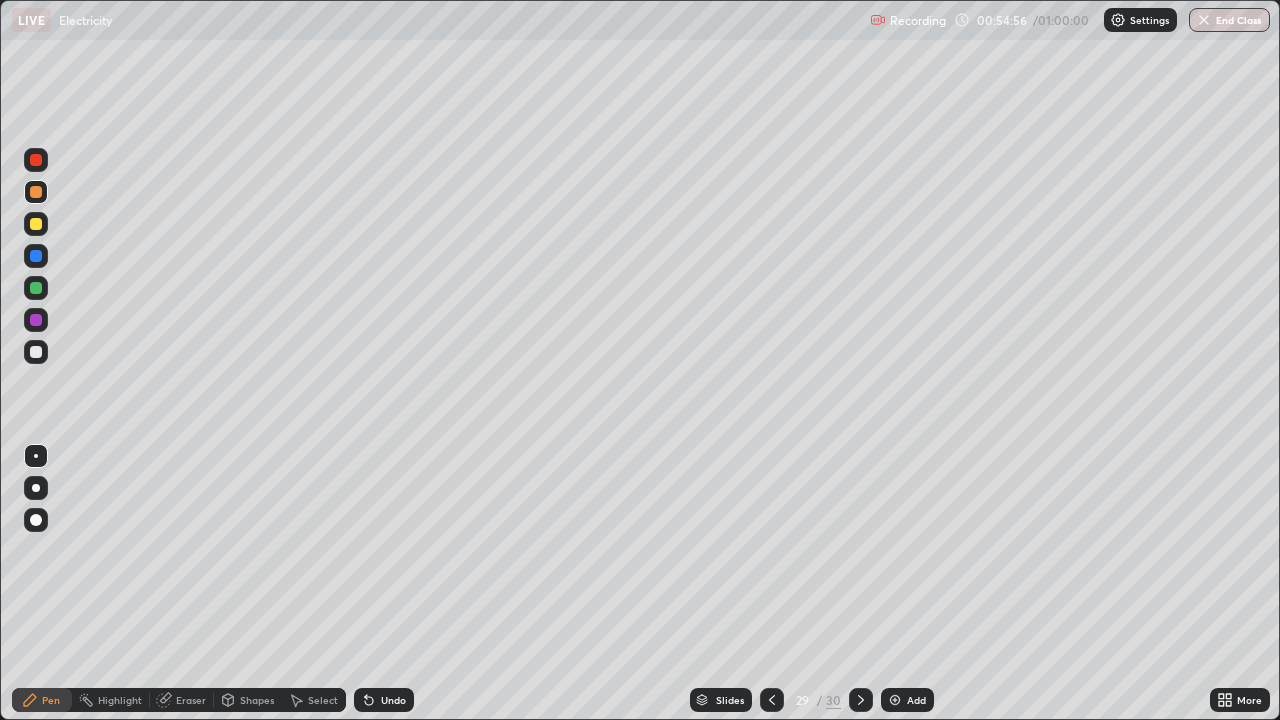 click 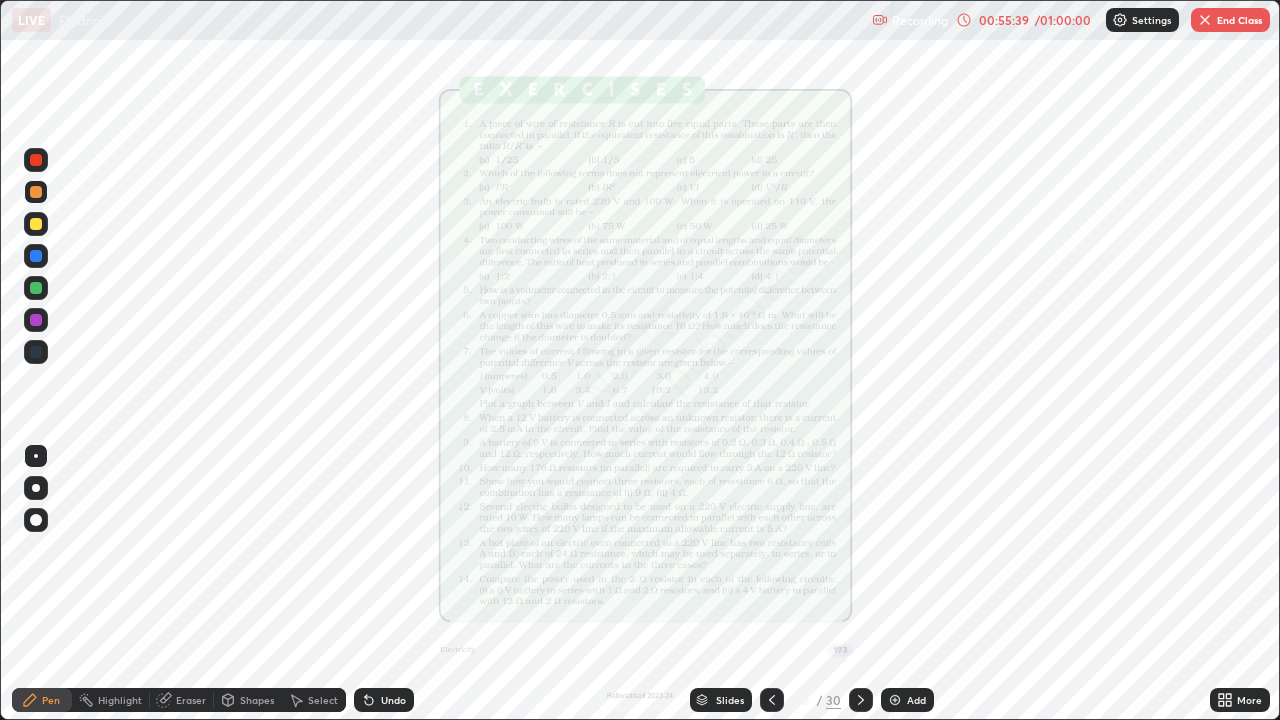 click 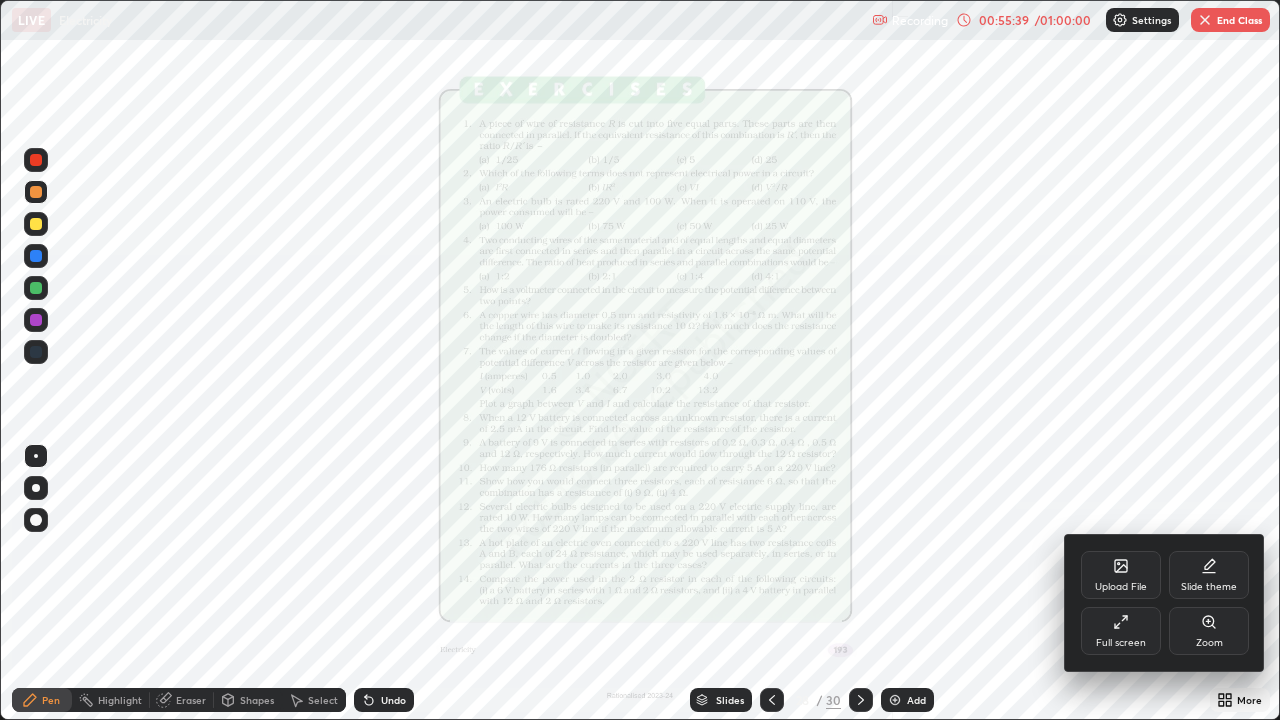 click on "Upload File" at bounding box center [1121, 575] 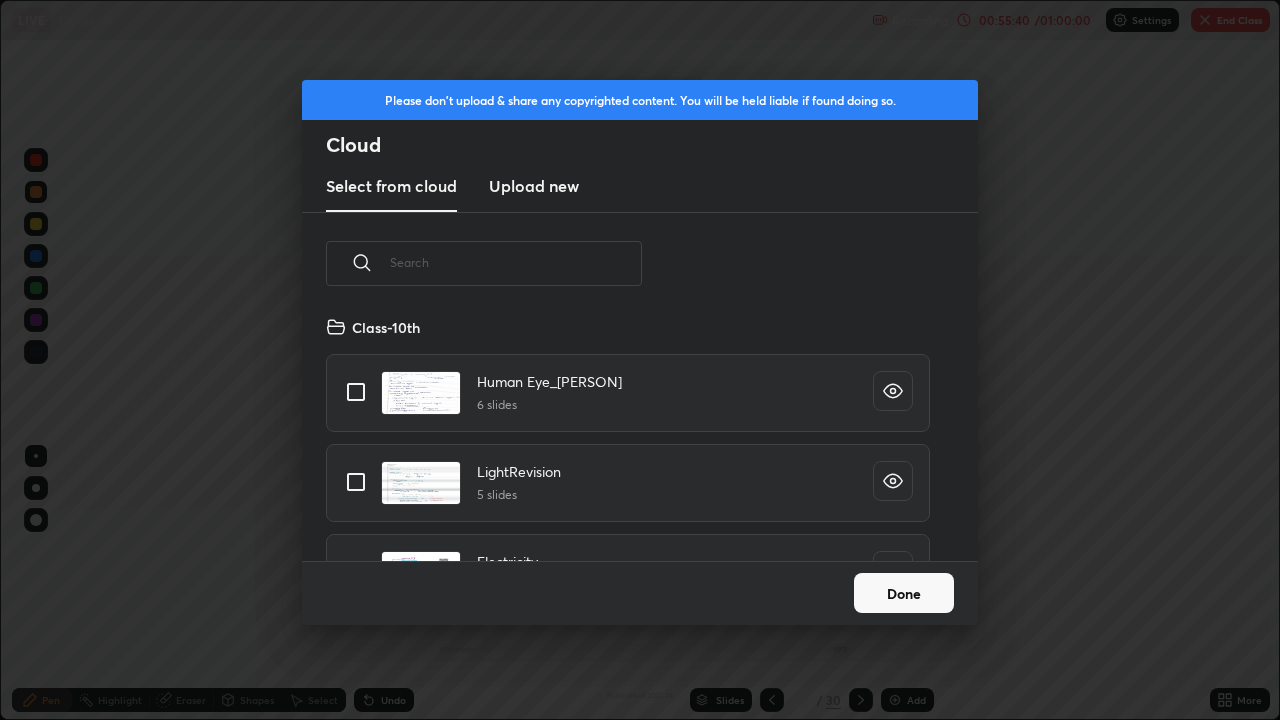 scroll, scrollTop: 7, scrollLeft: 11, axis: both 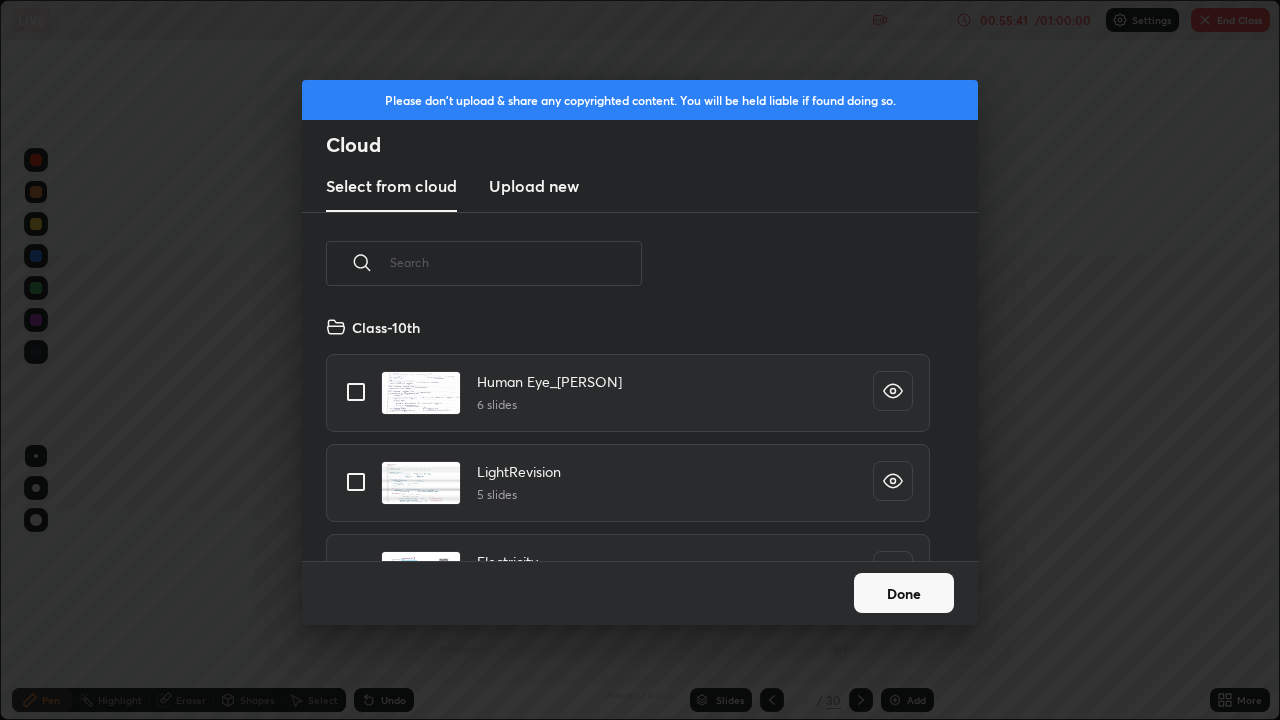 click at bounding box center (516, 262) 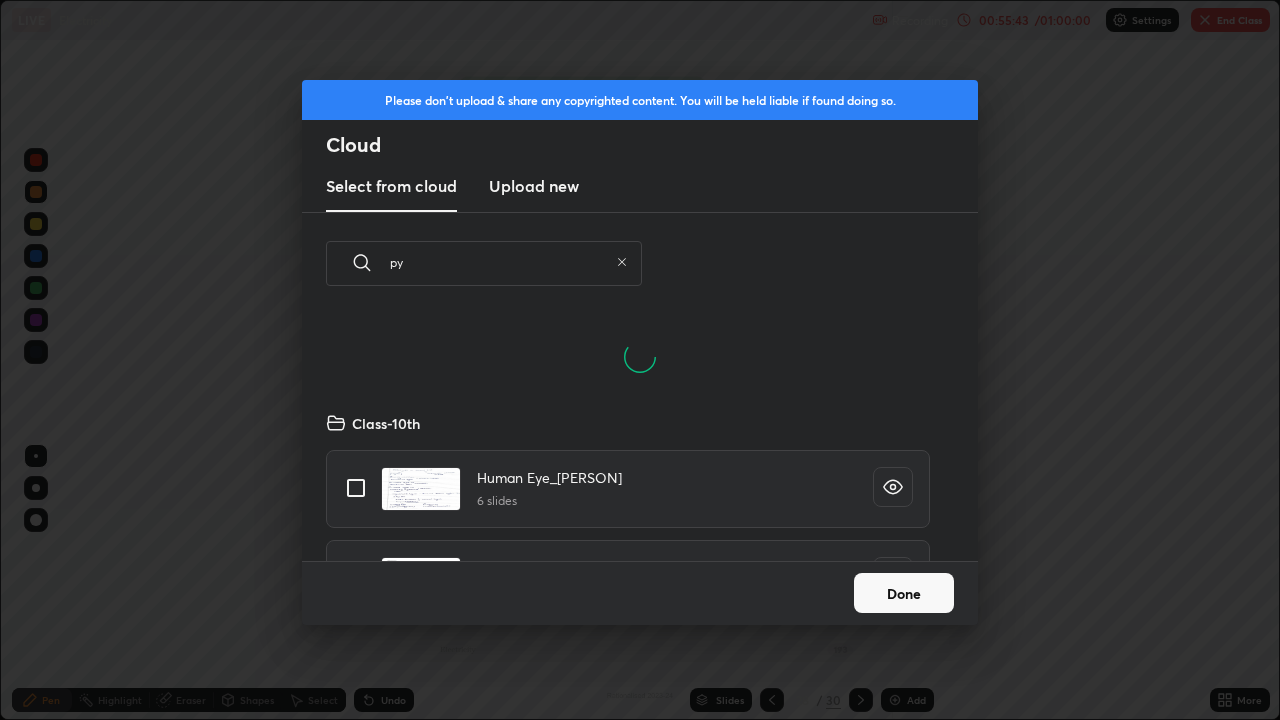 scroll, scrollTop: 150, scrollLeft: 642, axis: both 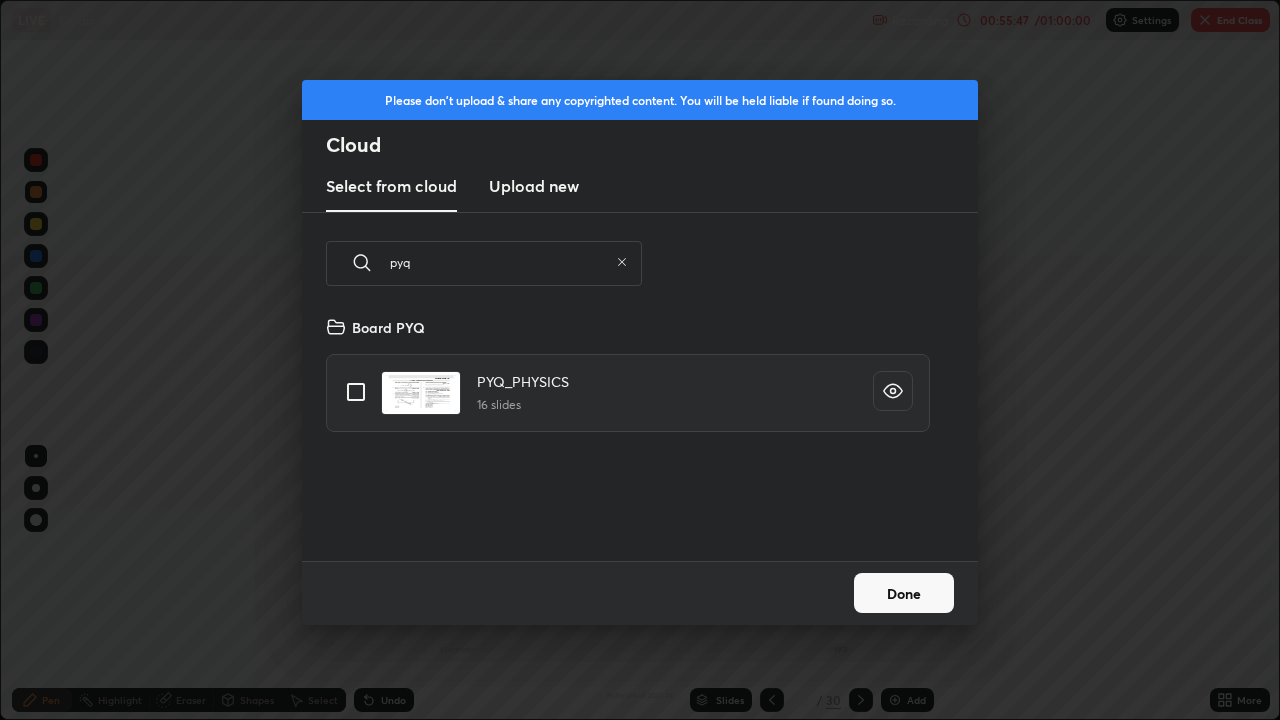 type on "pyq" 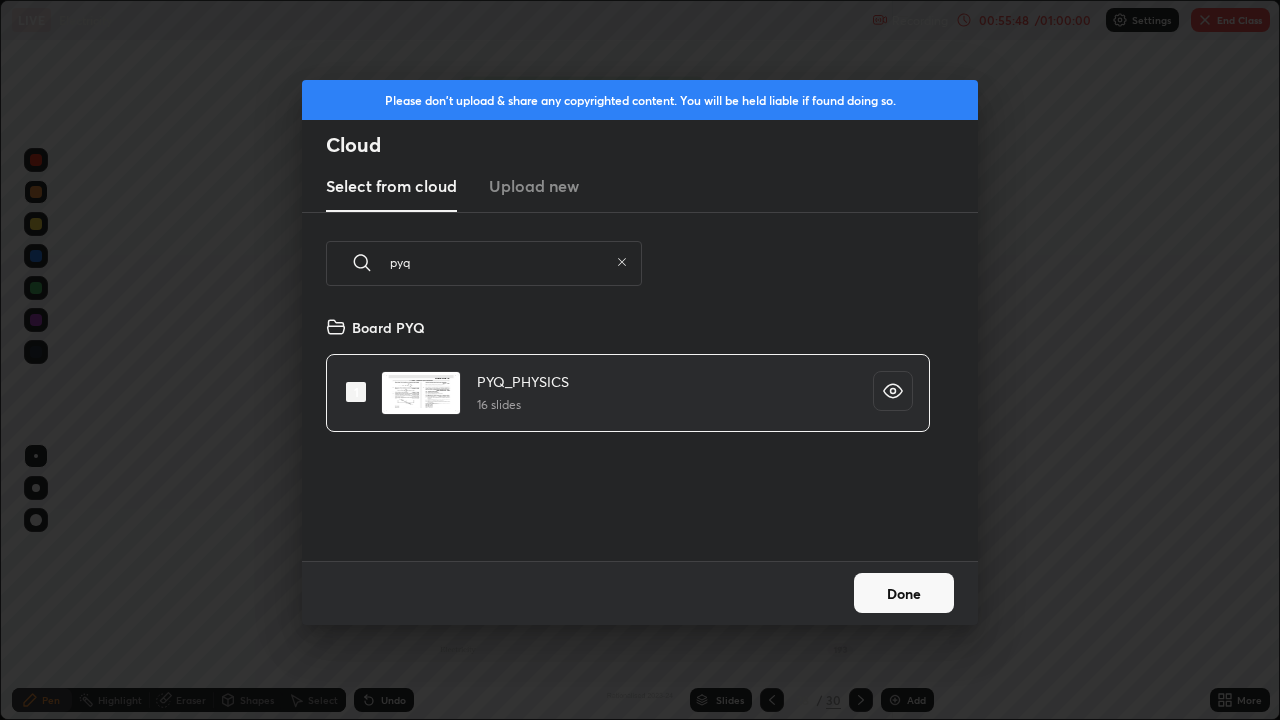 click on "Done" at bounding box center [904, 593] 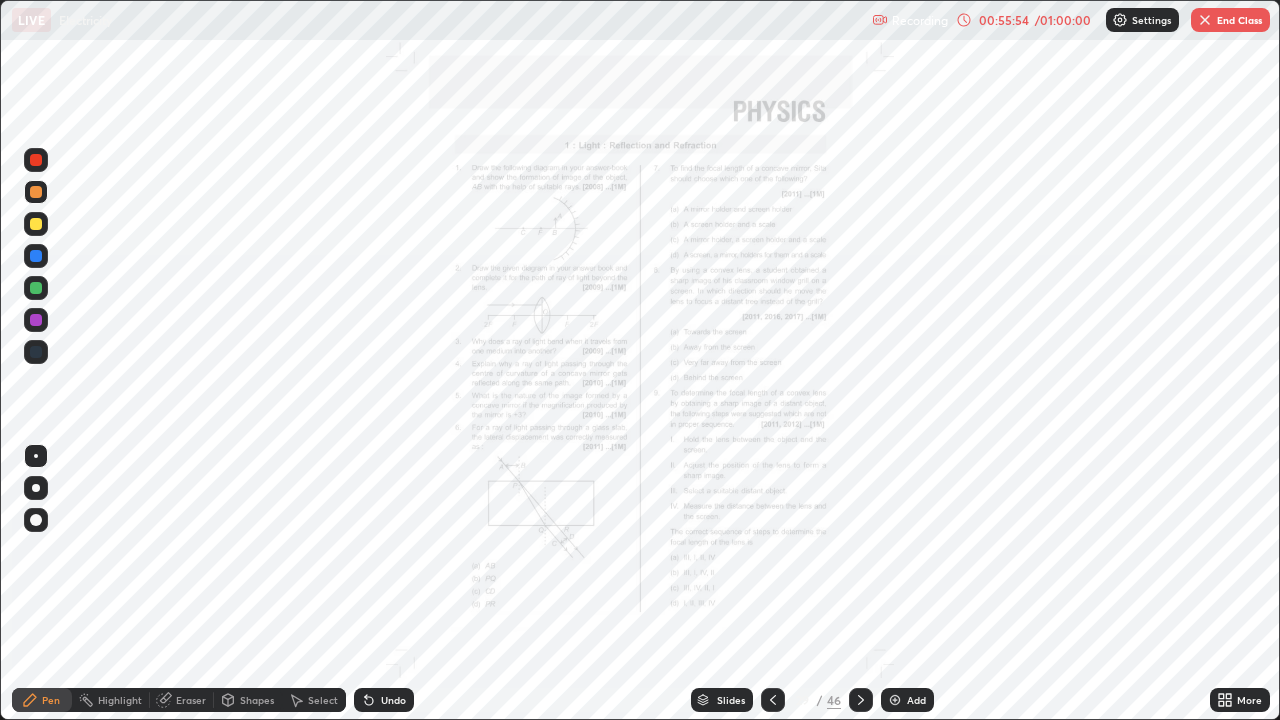 click on "Slides" at bounding box center (731, 700) 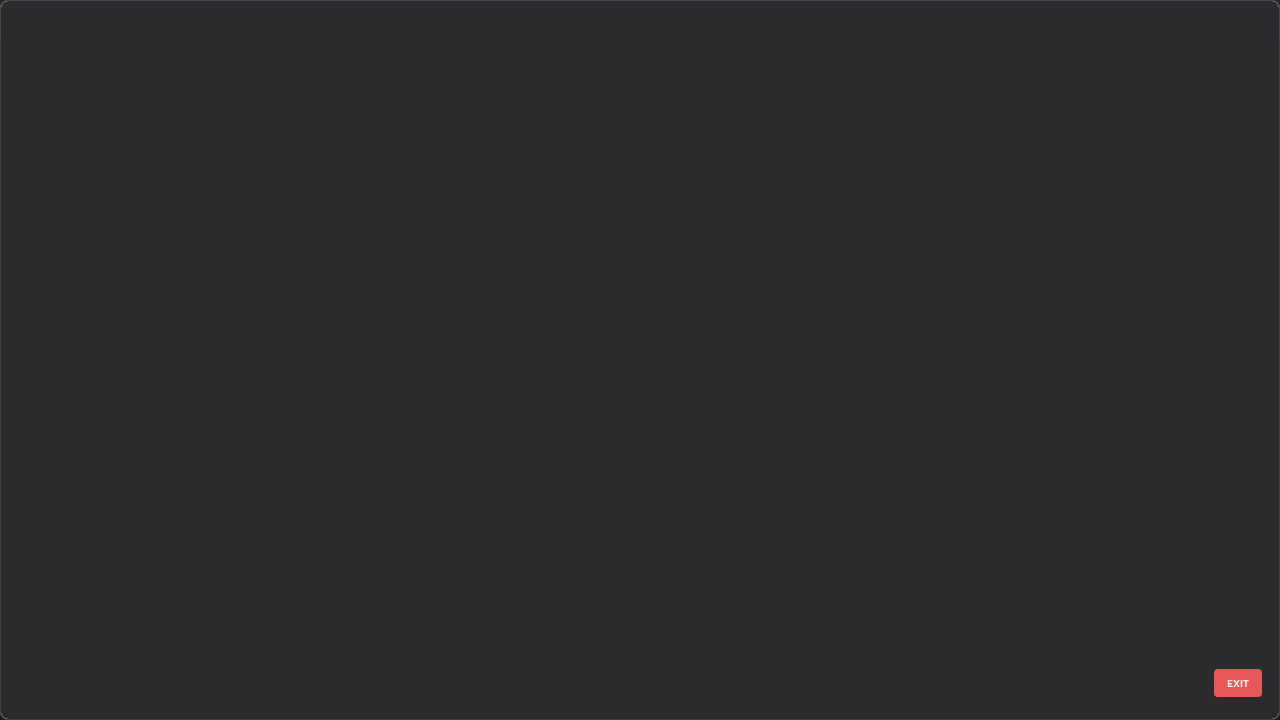 scroll, scrollTop: 1528, scrollLeft: 0, axis: vertical 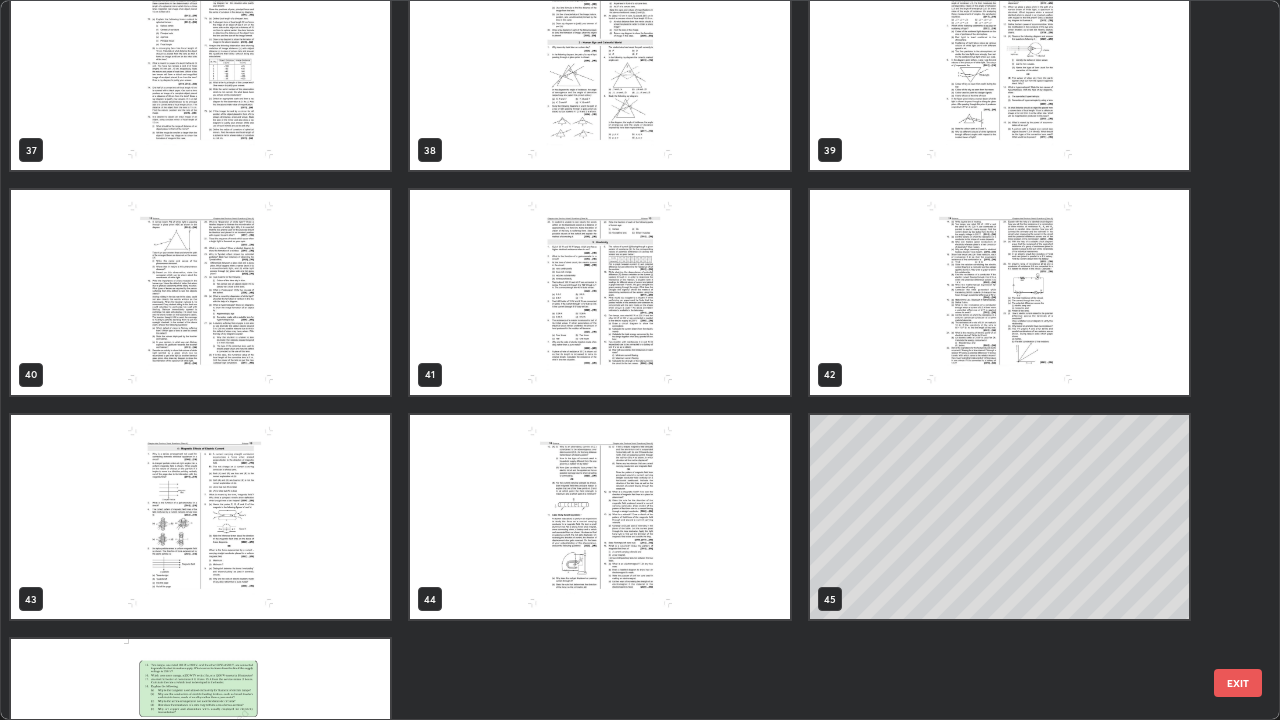 click at bounding box center (599, 292) 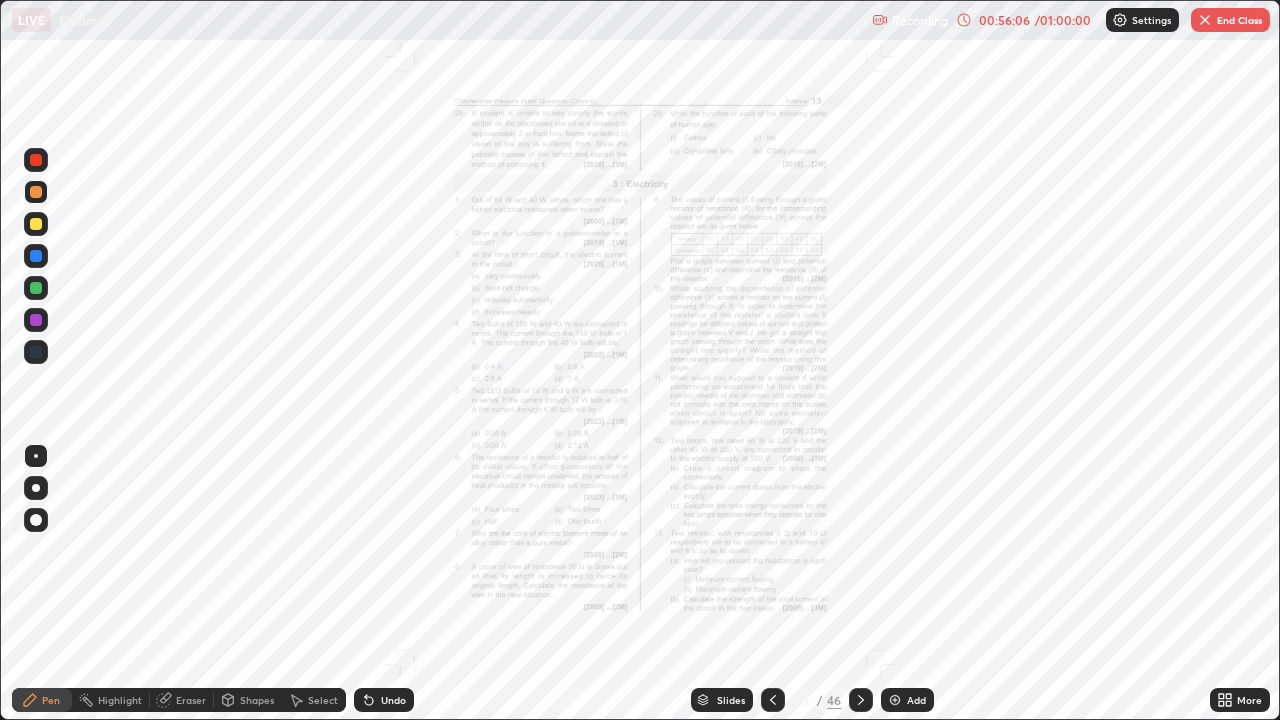 click 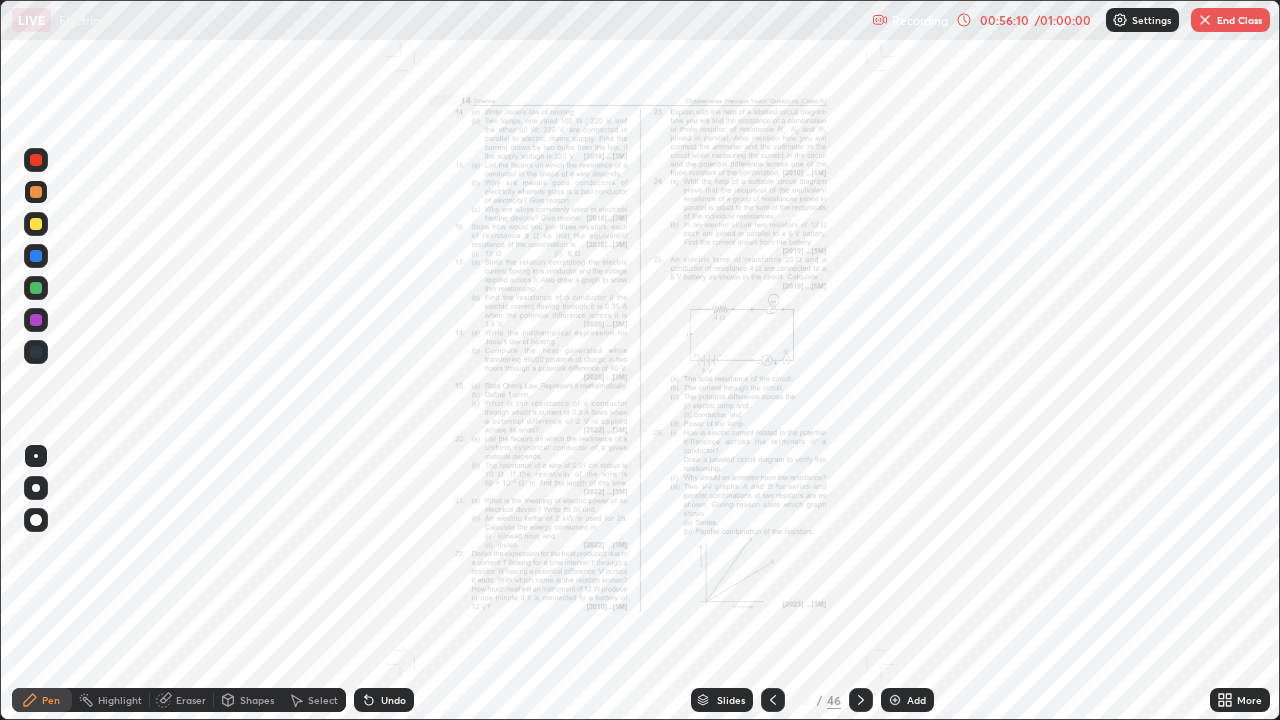 click 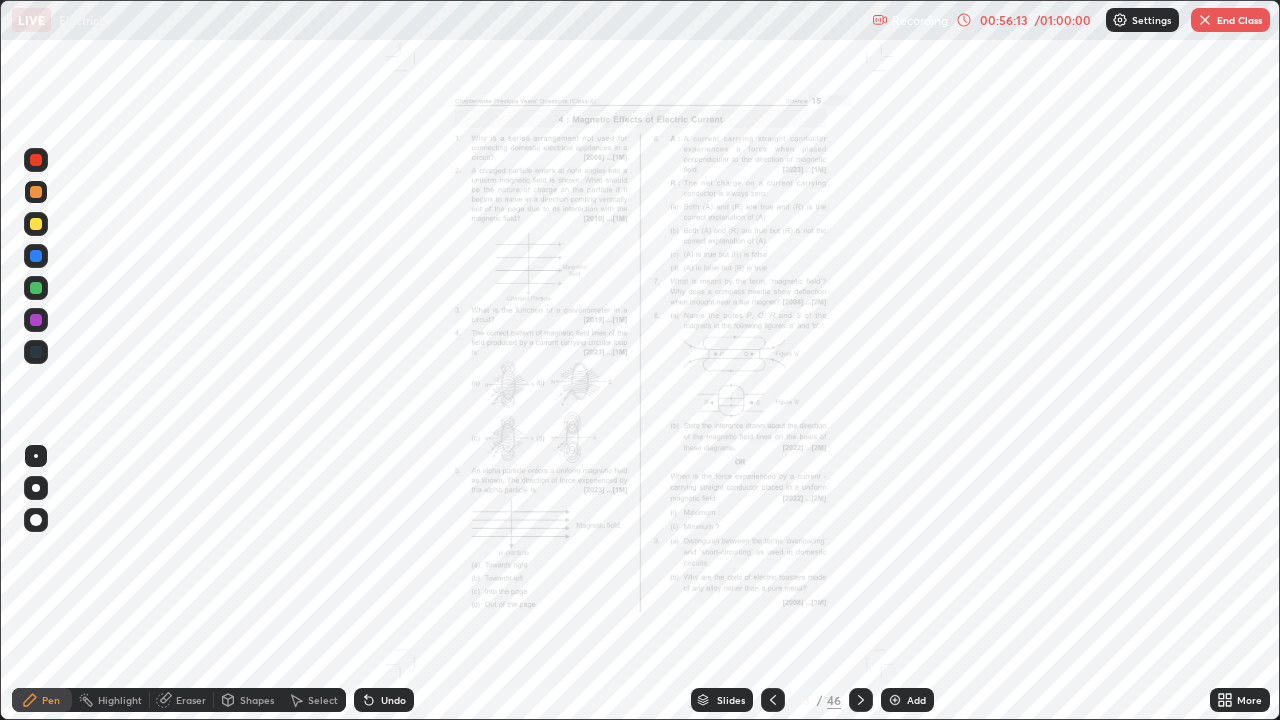 click 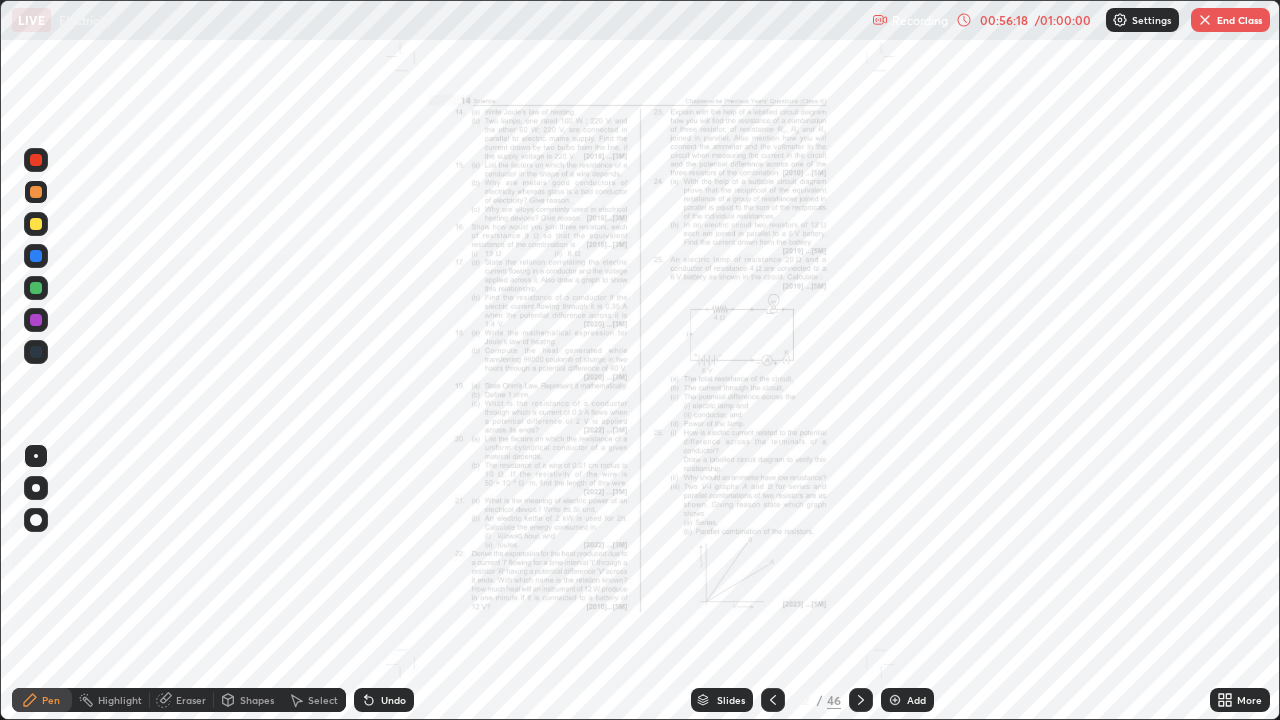 click on "More" at bounding box center (1240, 700) 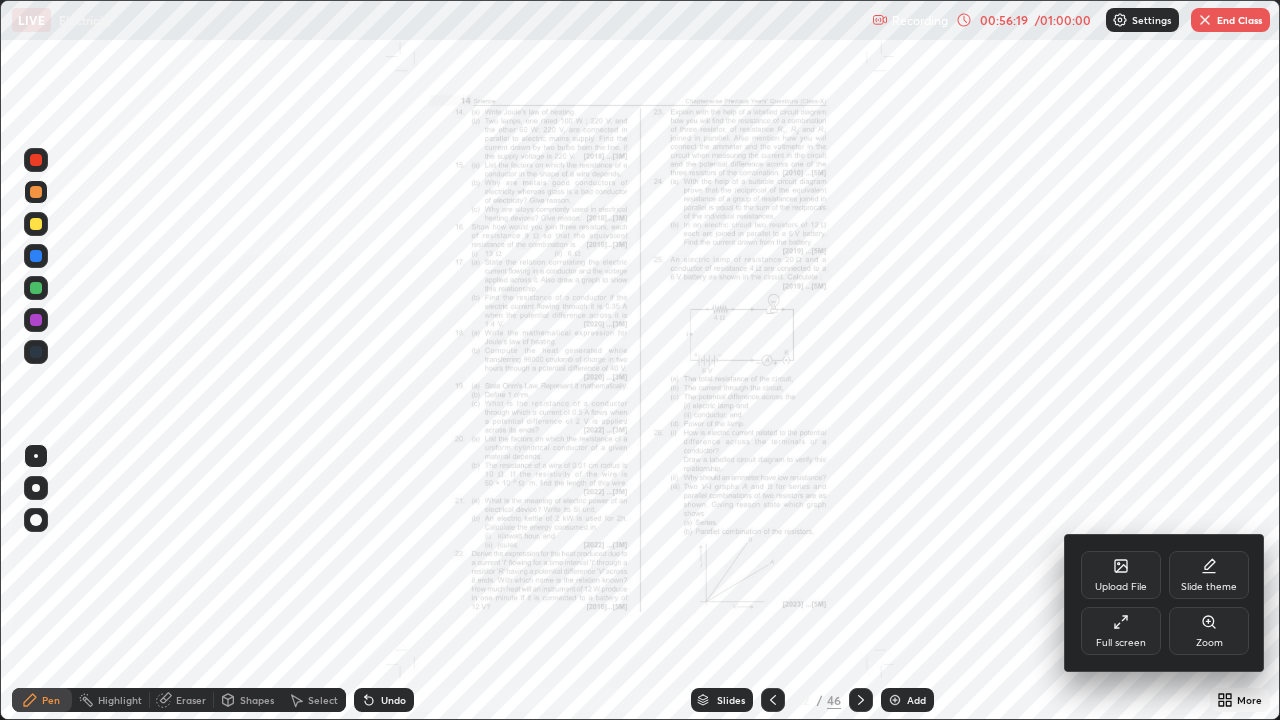 click on "Zoom" at bounding box center [1209, 631] 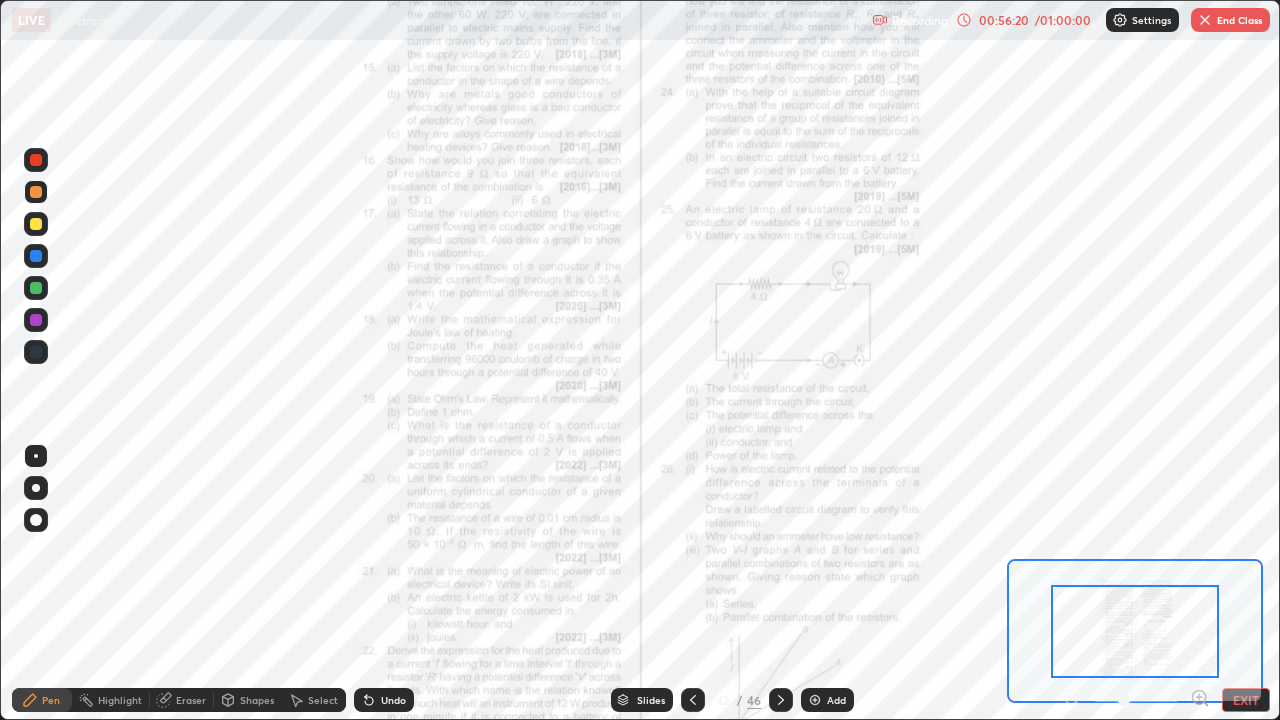 click 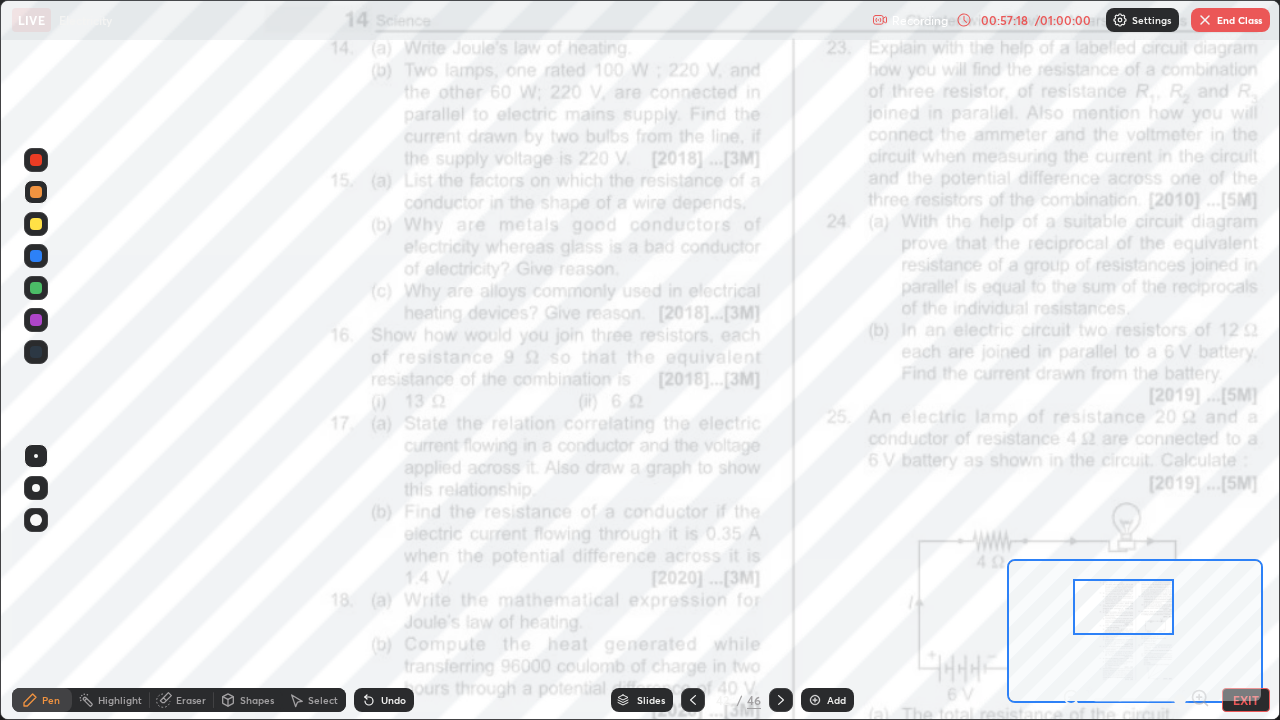 click on "End Class" at bounding box center [1230, 20] 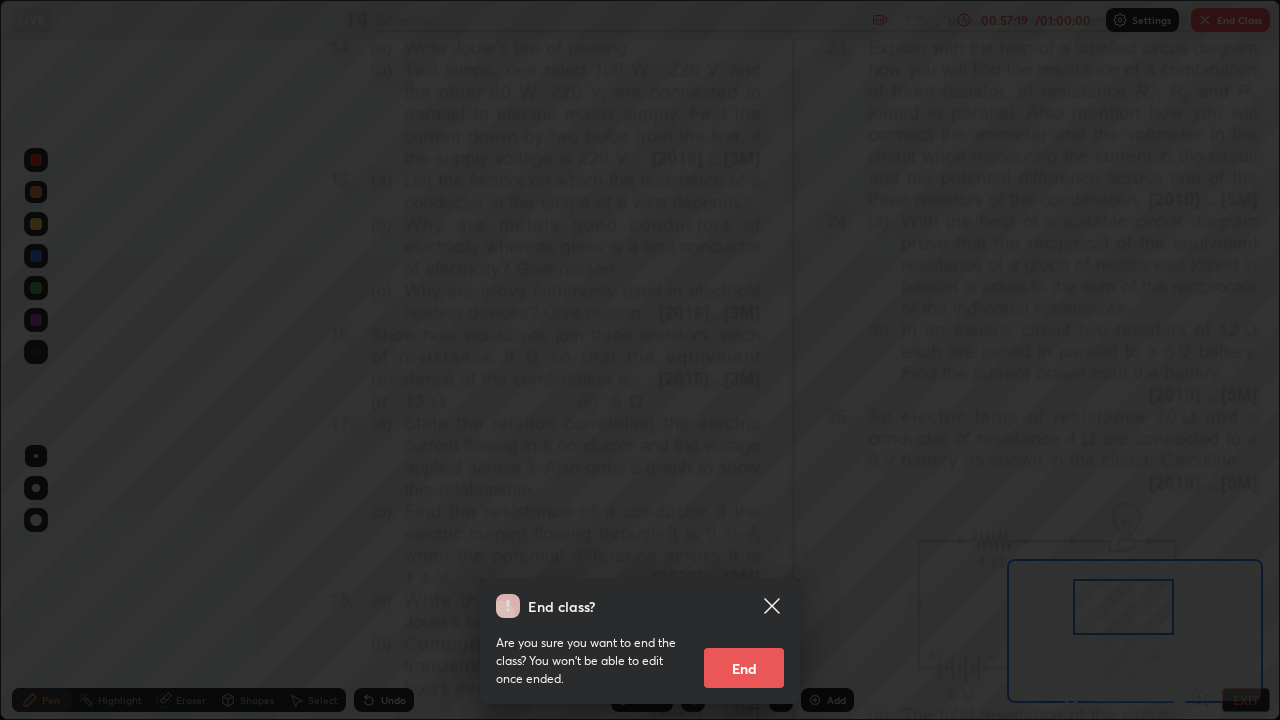 click on "End" at bounding box center [744, 668] 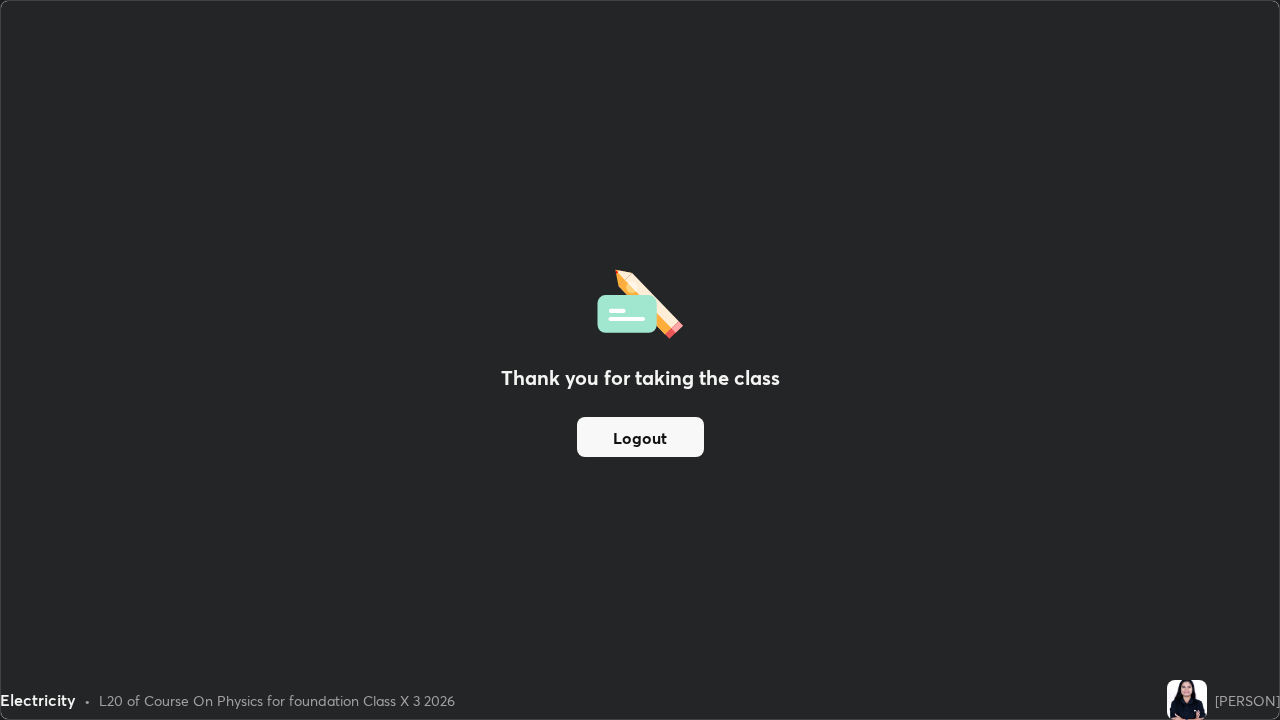click on "Logout" at bounding box center (640, 437) 